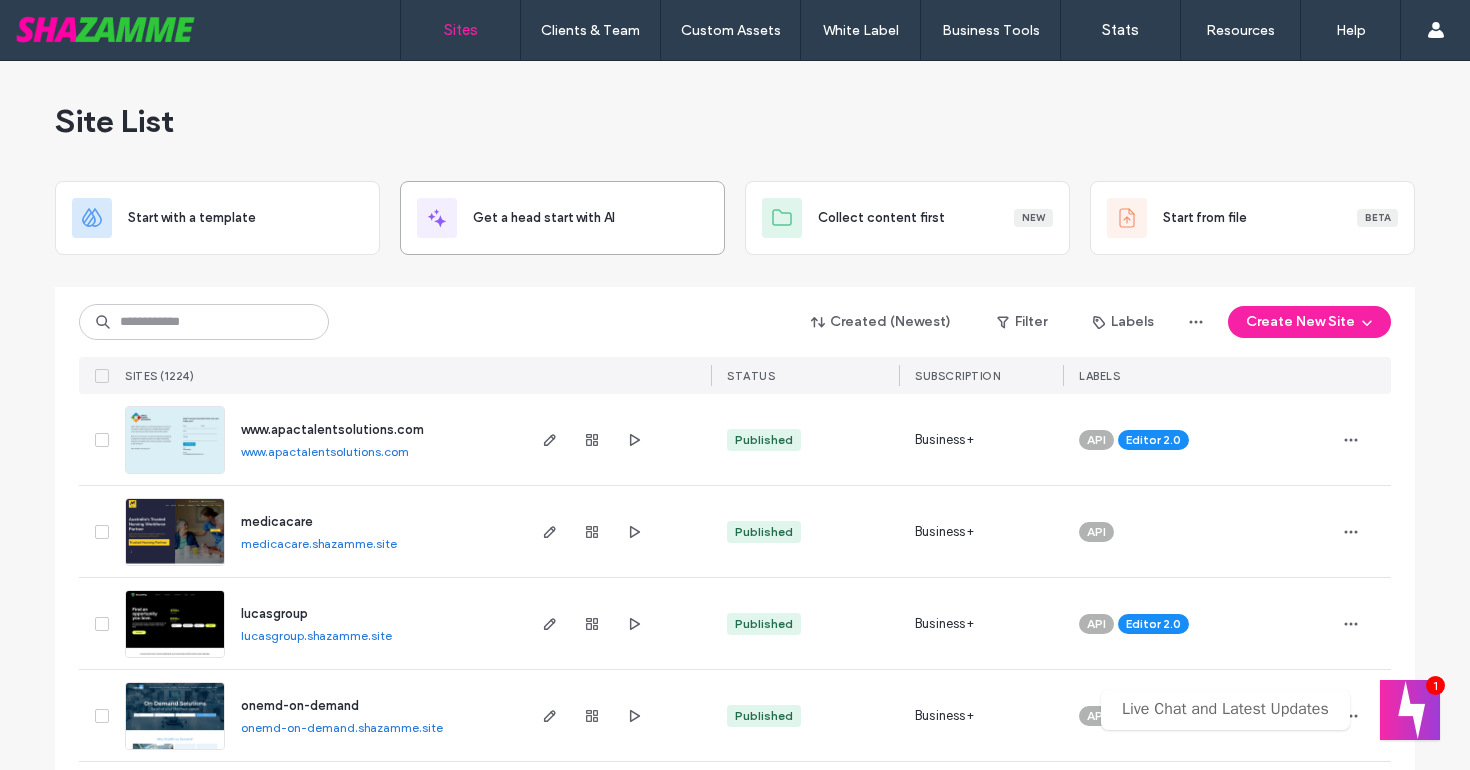 scroll, scrollTop: 0, scrollLeft: 0, axis: both 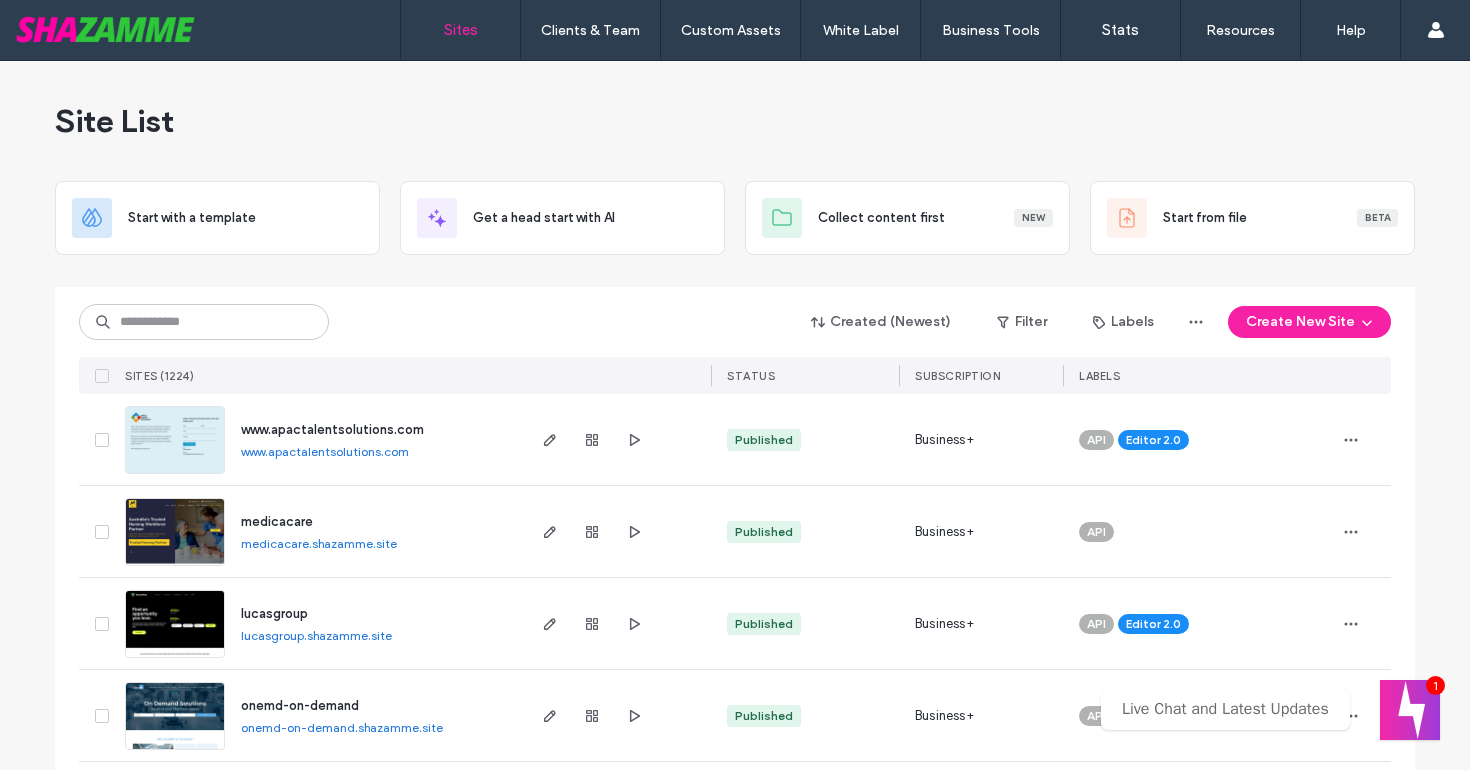 click on "Created (Newest) Filter Labels Create New Site" at bounding box center (735, 322) 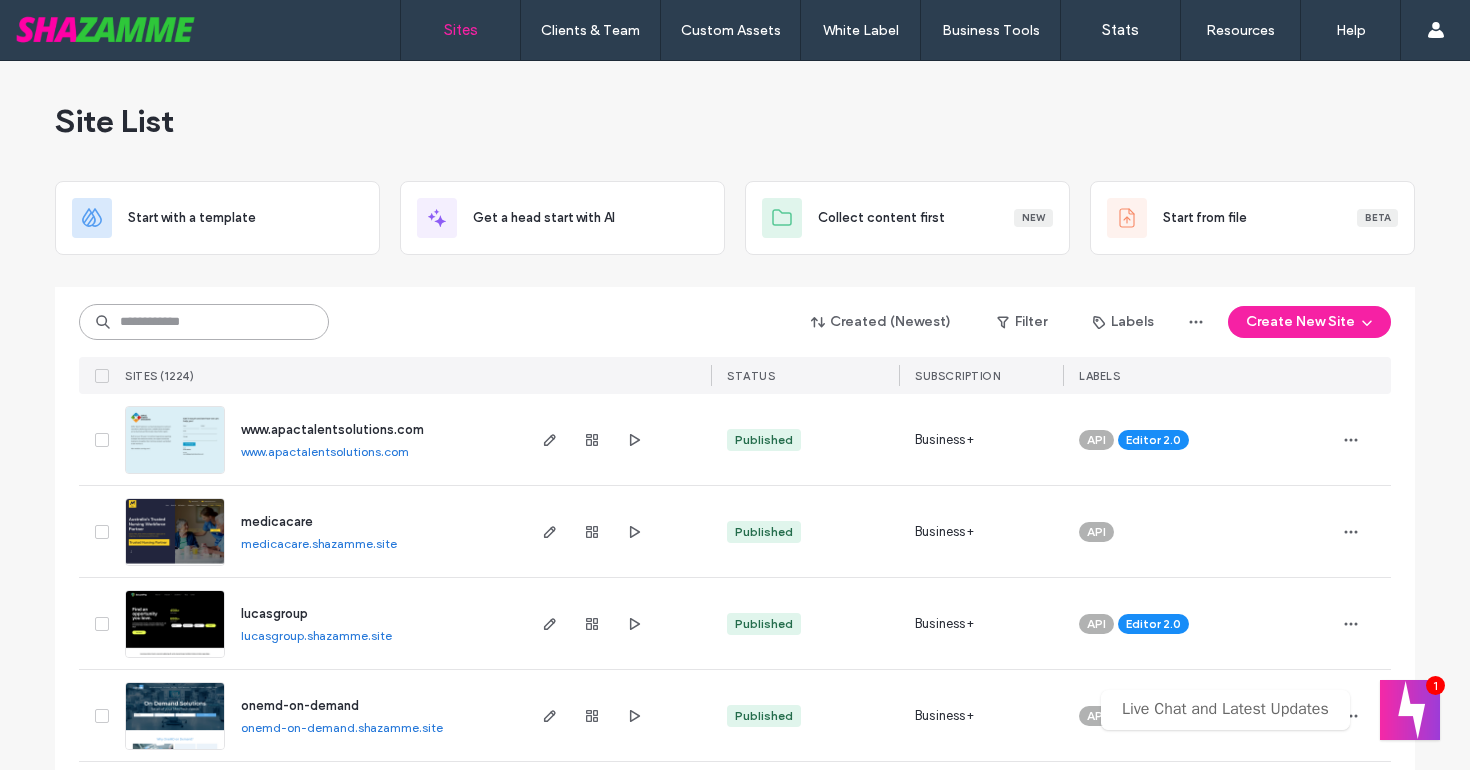 click at bounding box center [204, 322] 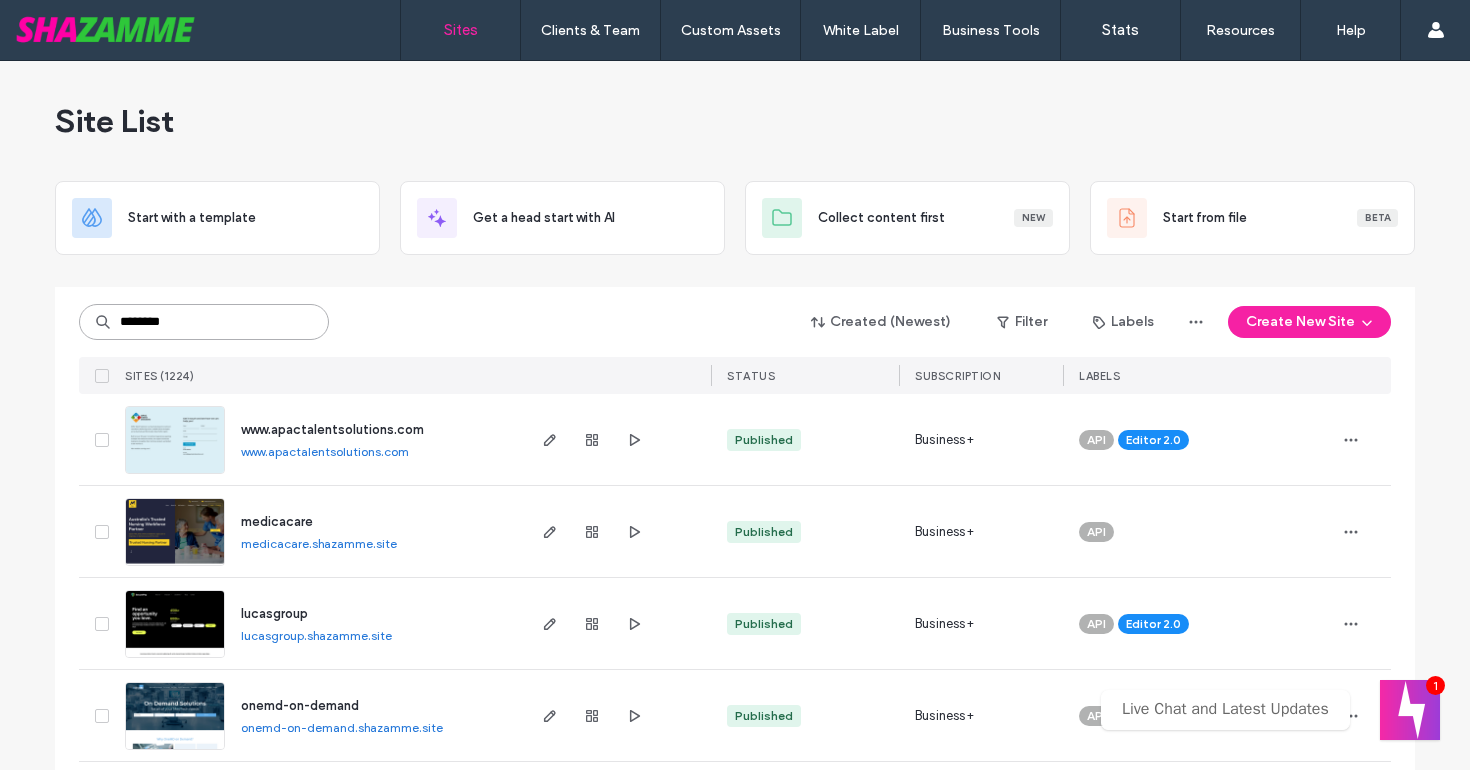 type on "********" 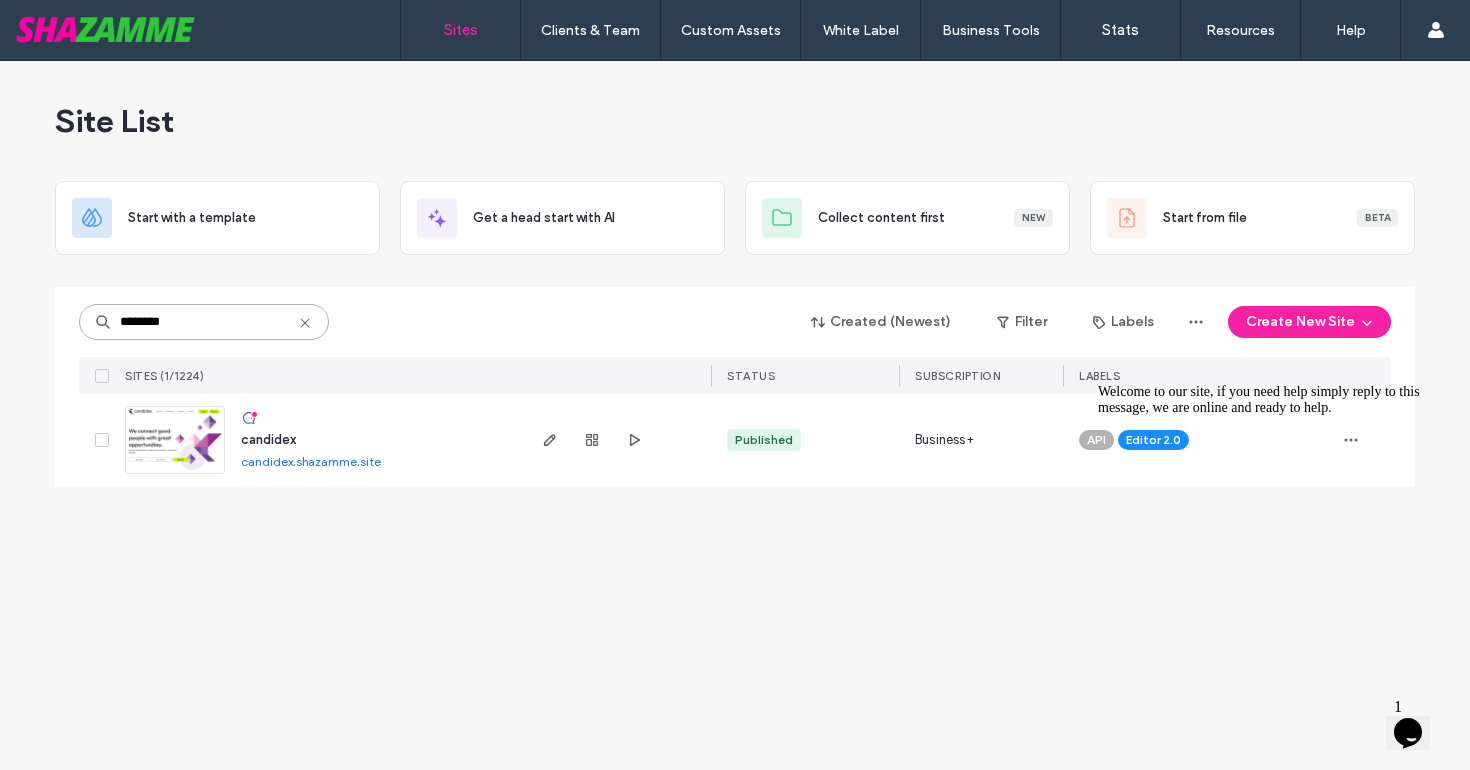 click on "candidex" at bounding box center [268, 439] 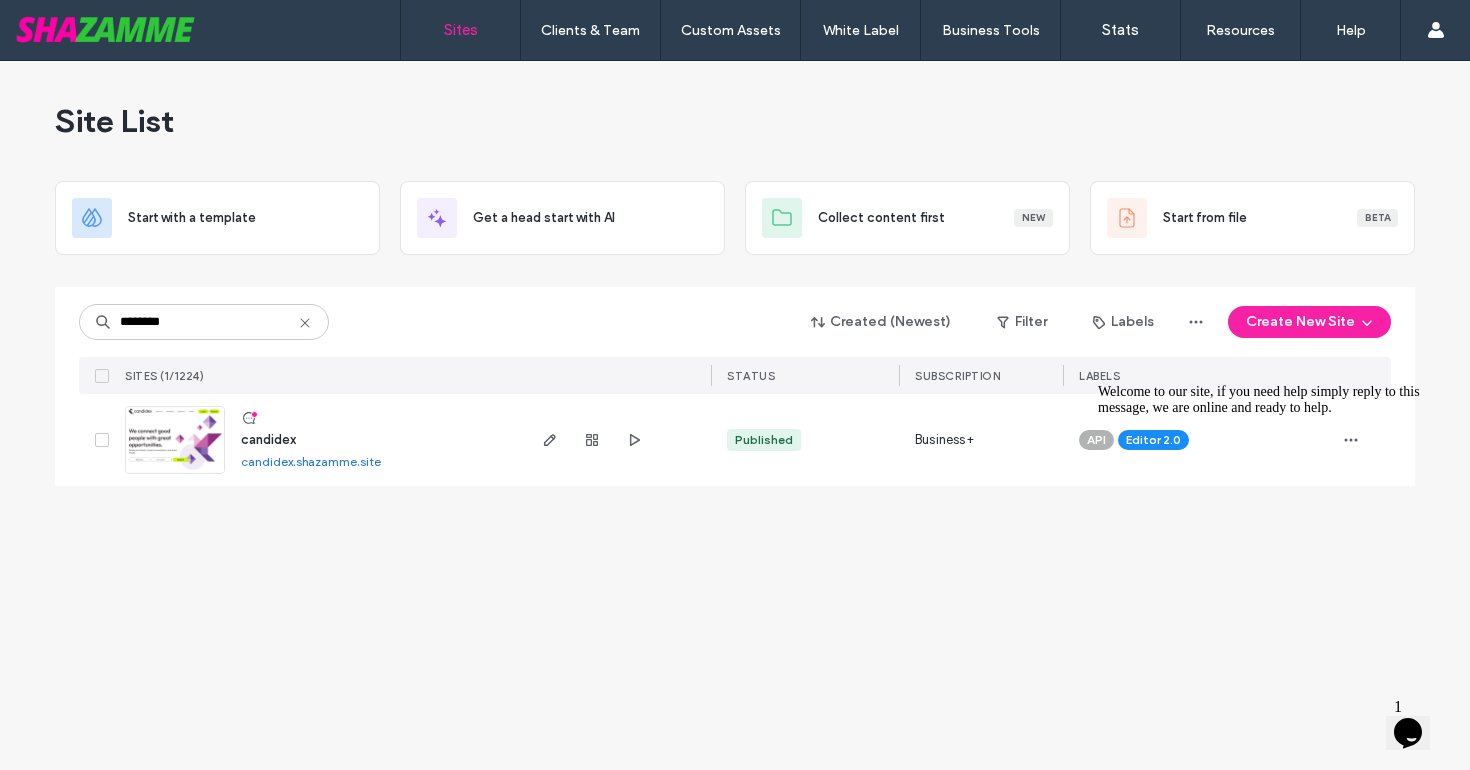 click on "candidex" at bounding box center (268, 439) 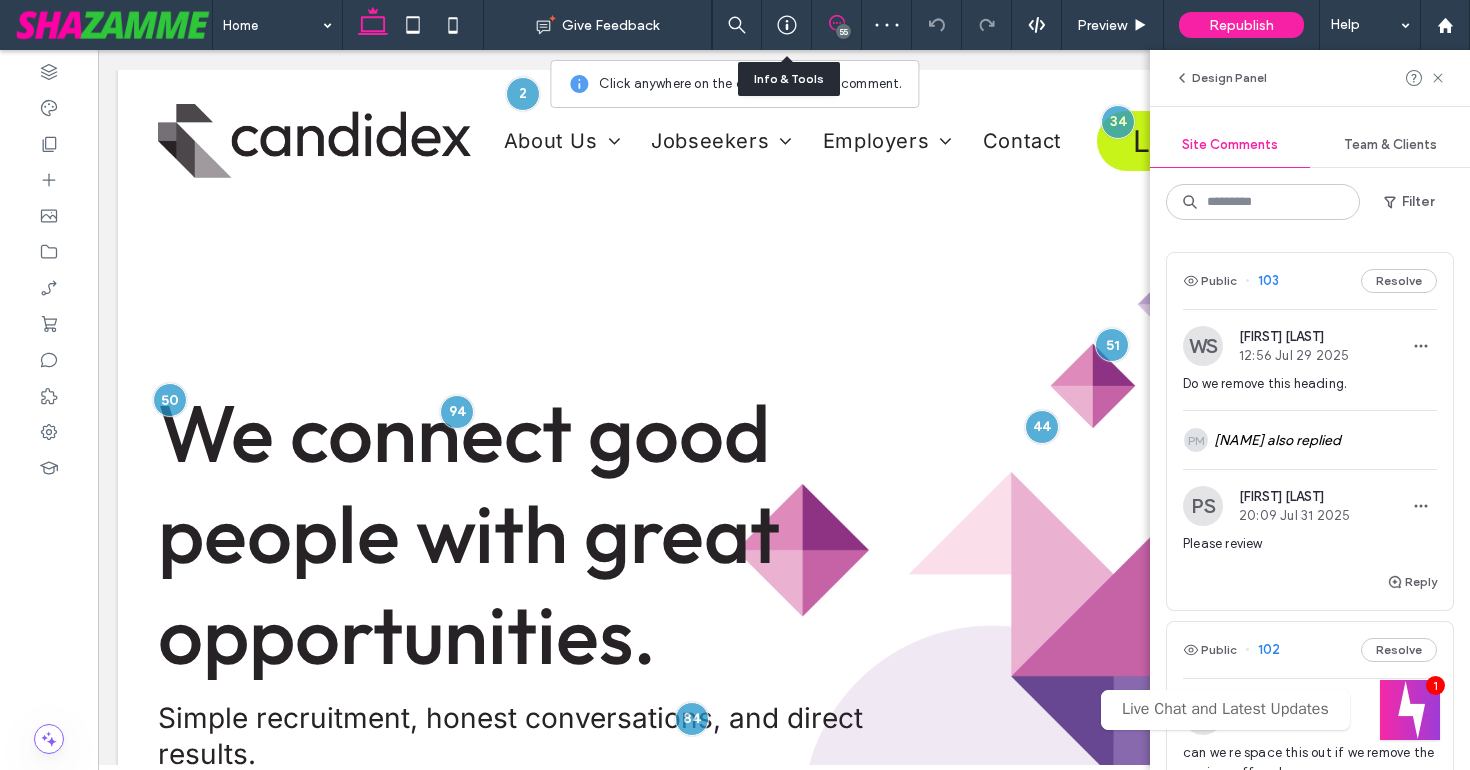 scroll, scrollTop: 0, scrollLeft: 0, axis: both 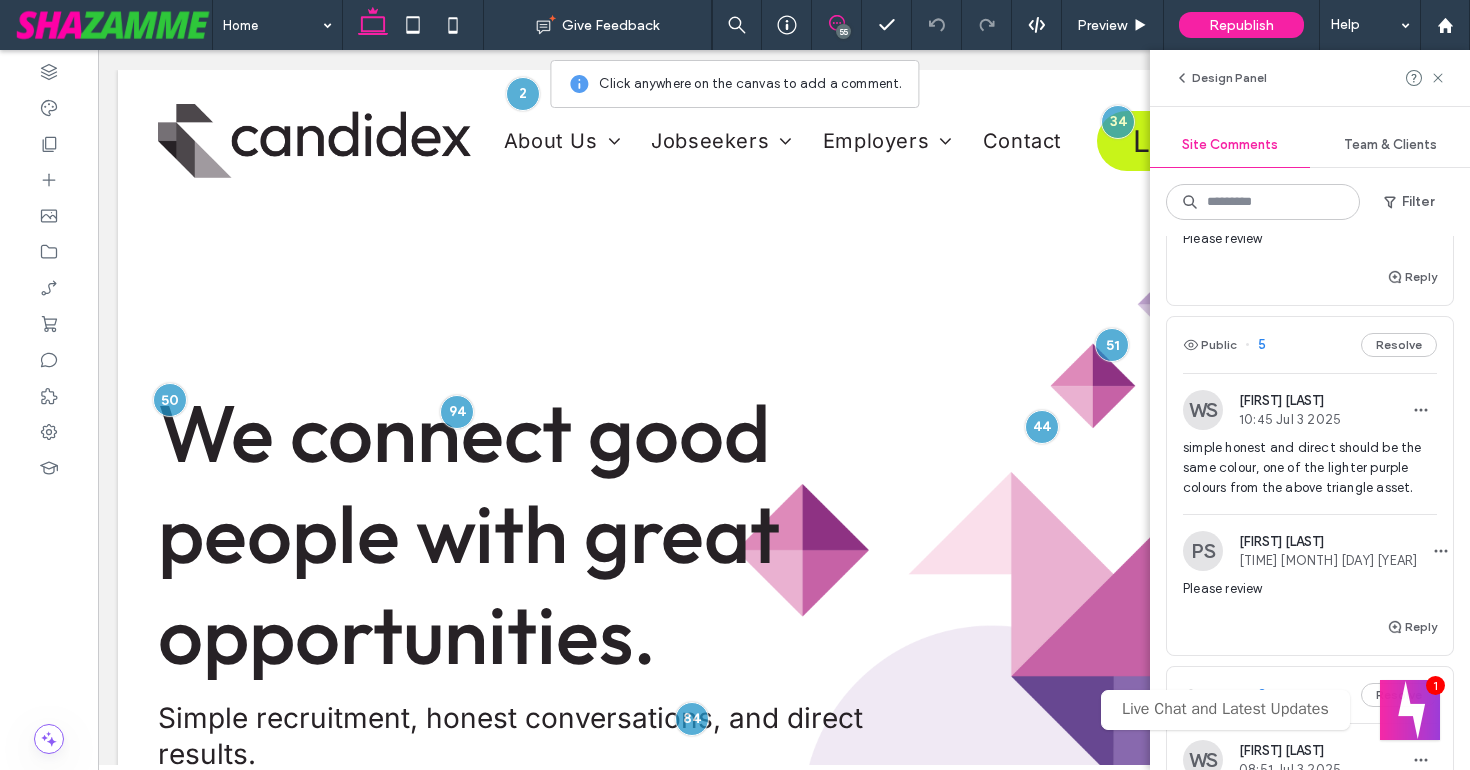 click on "simple honest and direct should be the same colour, one of the lighter purple colours from the above triangle asset." at bounding box center (1310, 468) 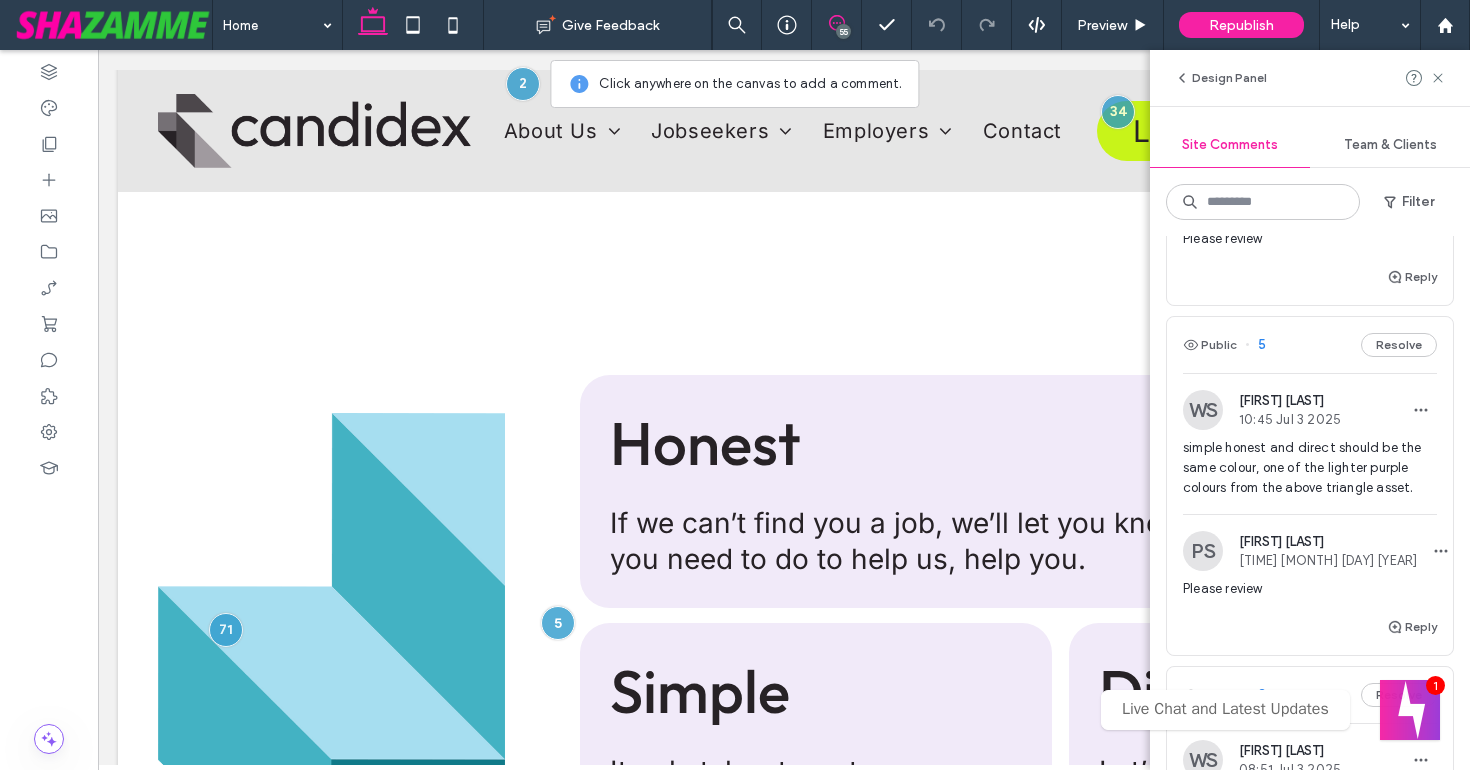 scroll, scrollTop: 1651, scrollLeft: 0, axis: vertical 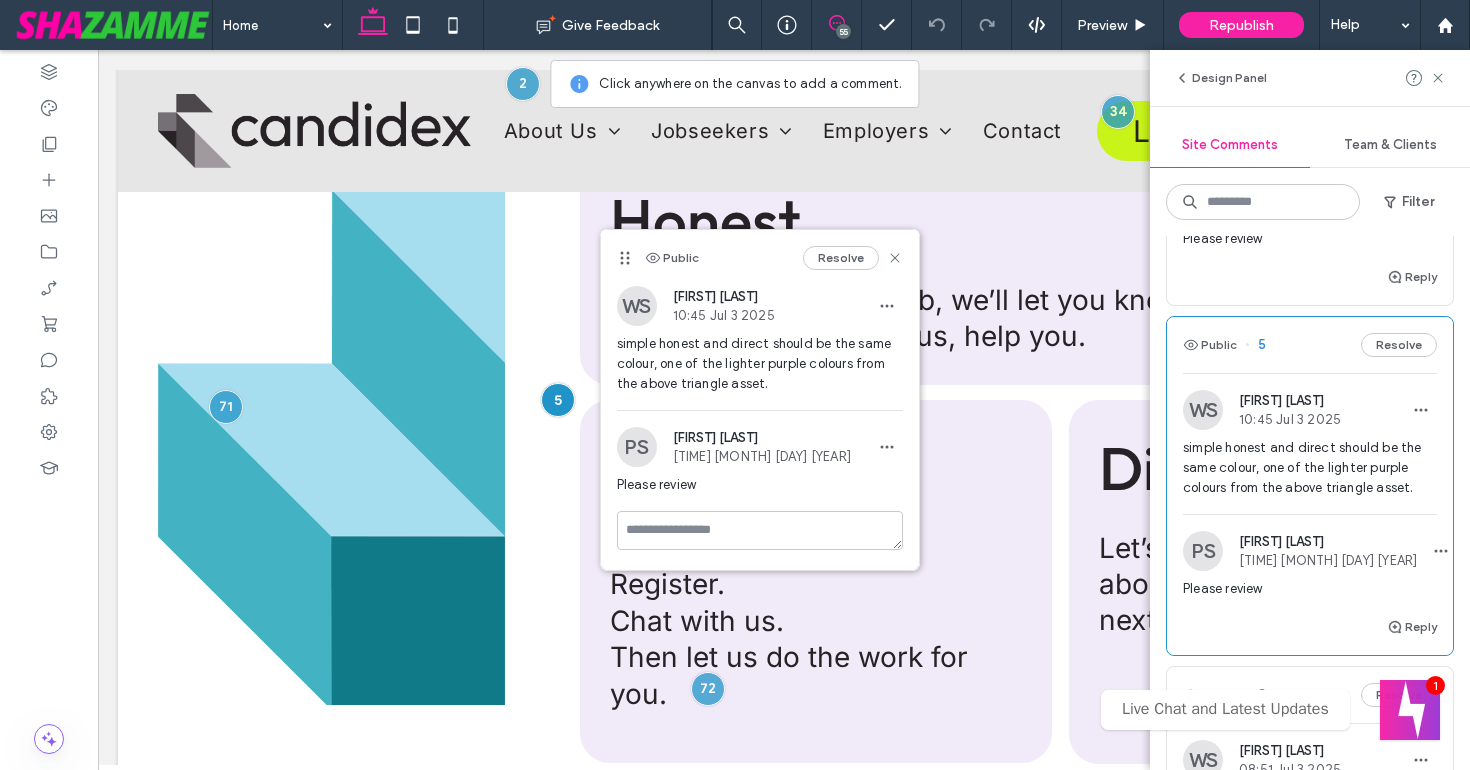 click on "simple honest and direct should be the same colour, one of the lighter purple colours from the above triangle asset." at bounding box center (1310, 468) 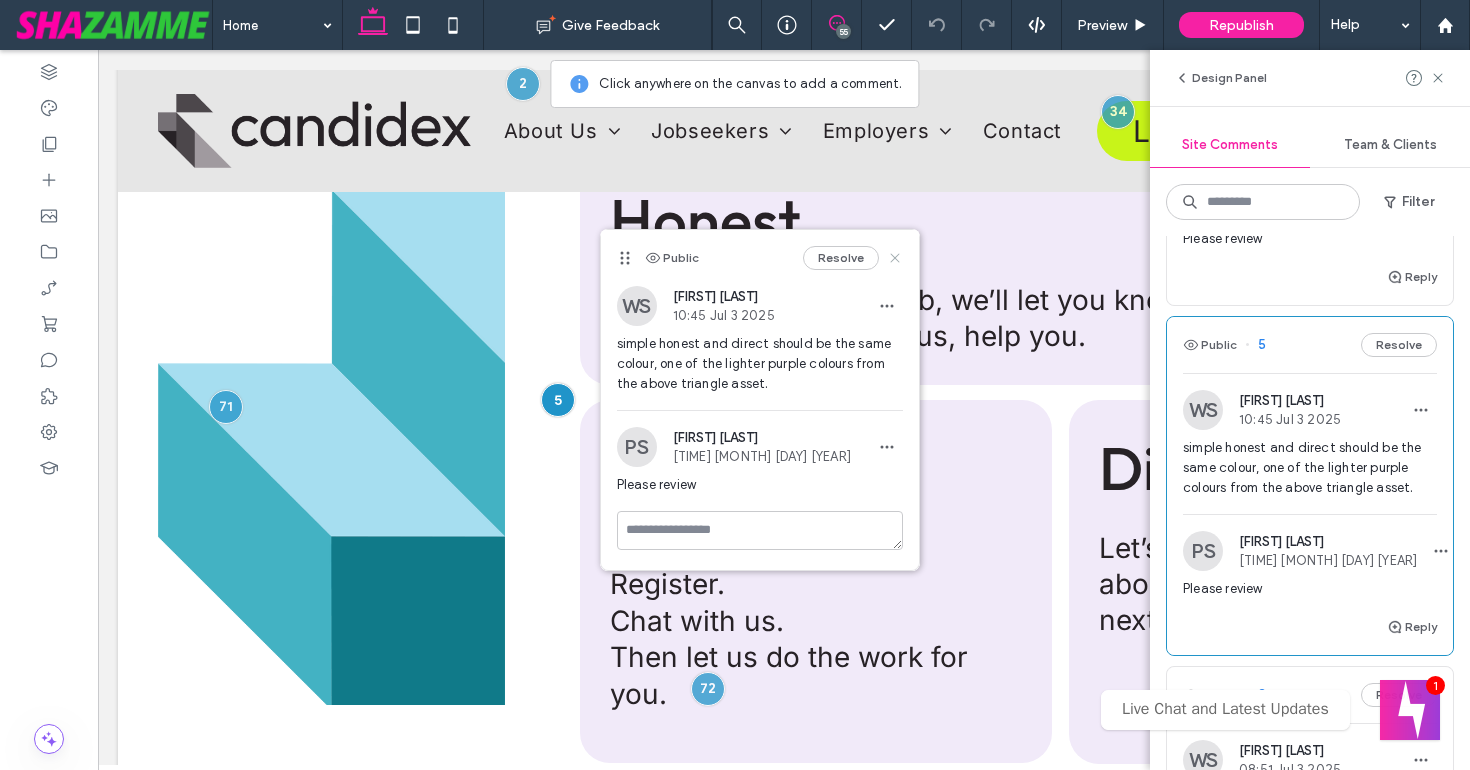 click 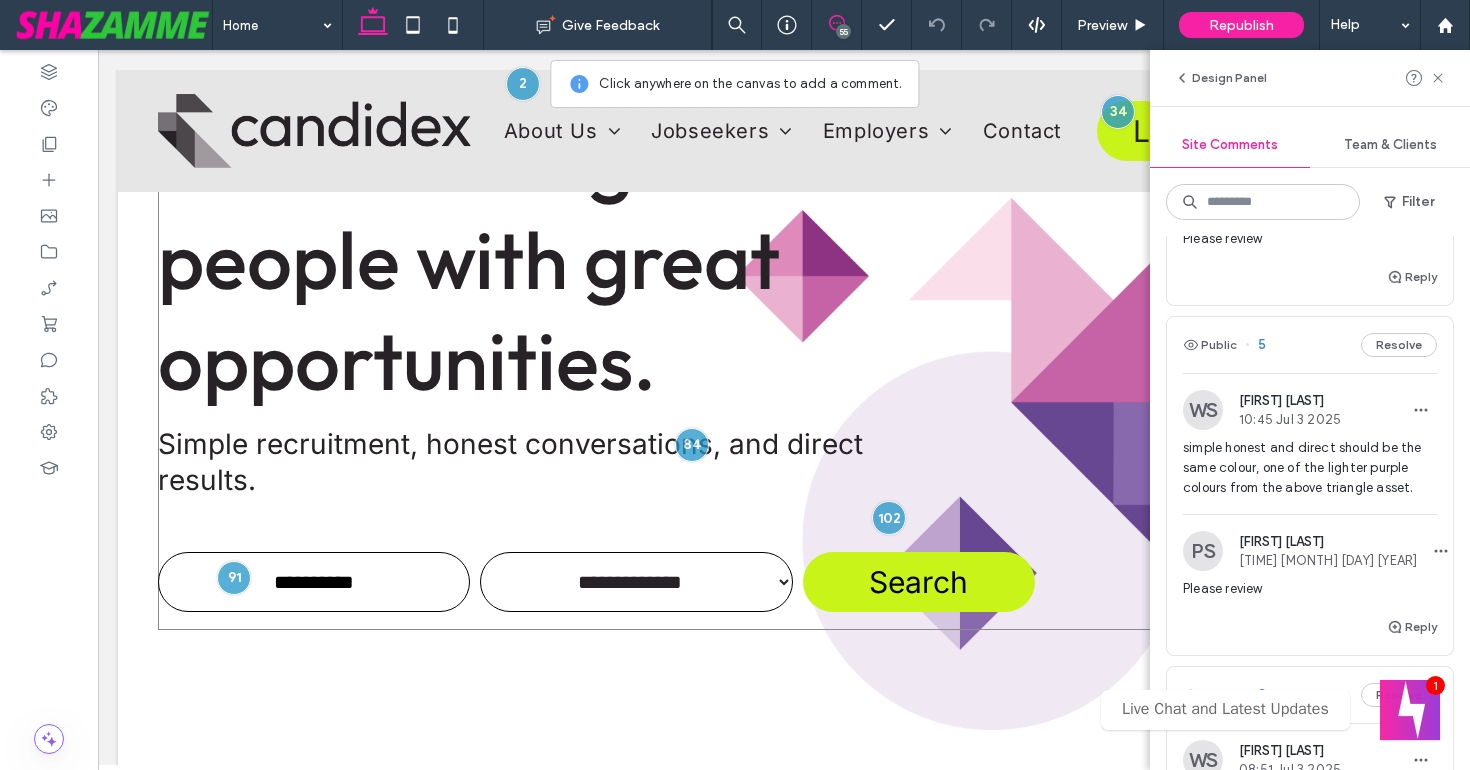 scroll, scrollTop: 259, scrollLeft: 0, axis: vertical 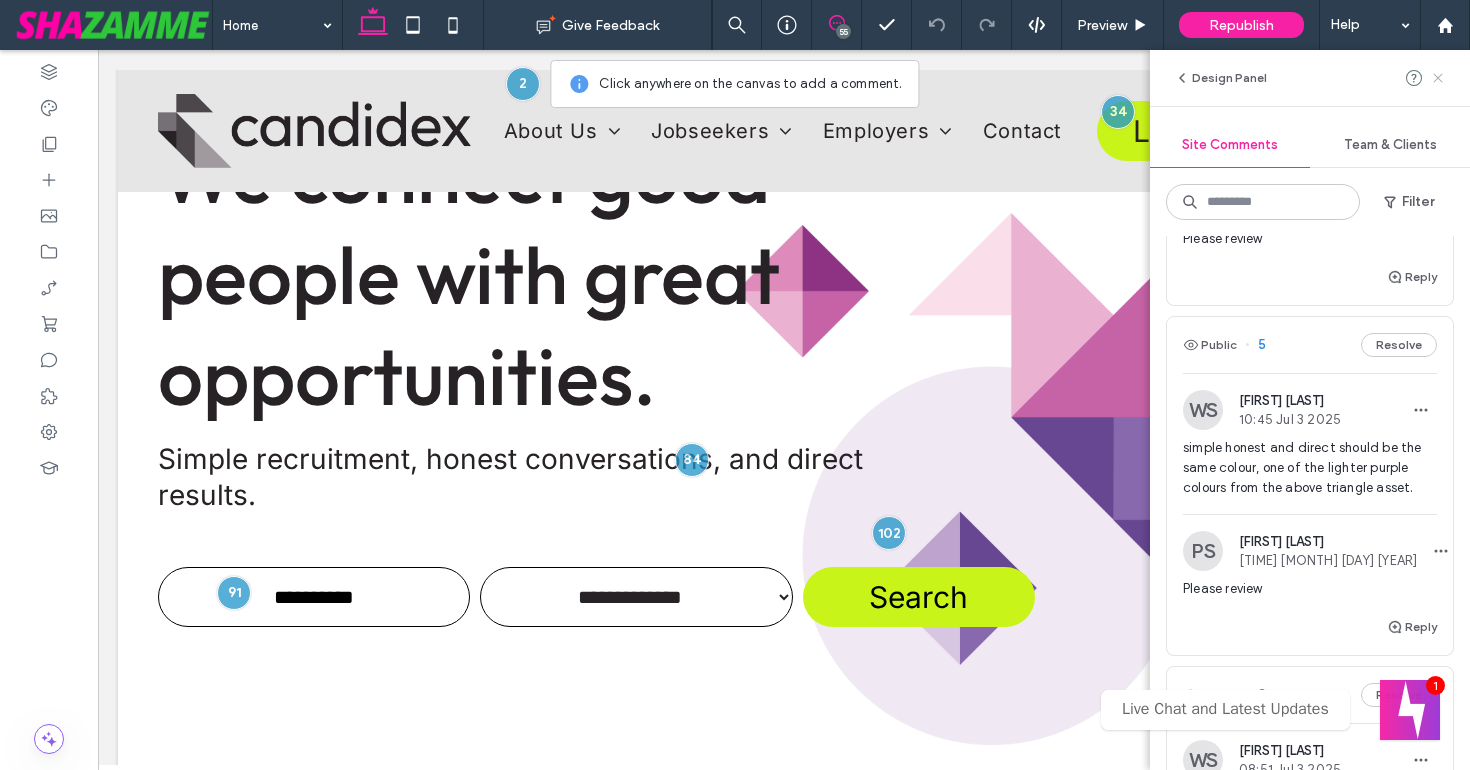 click 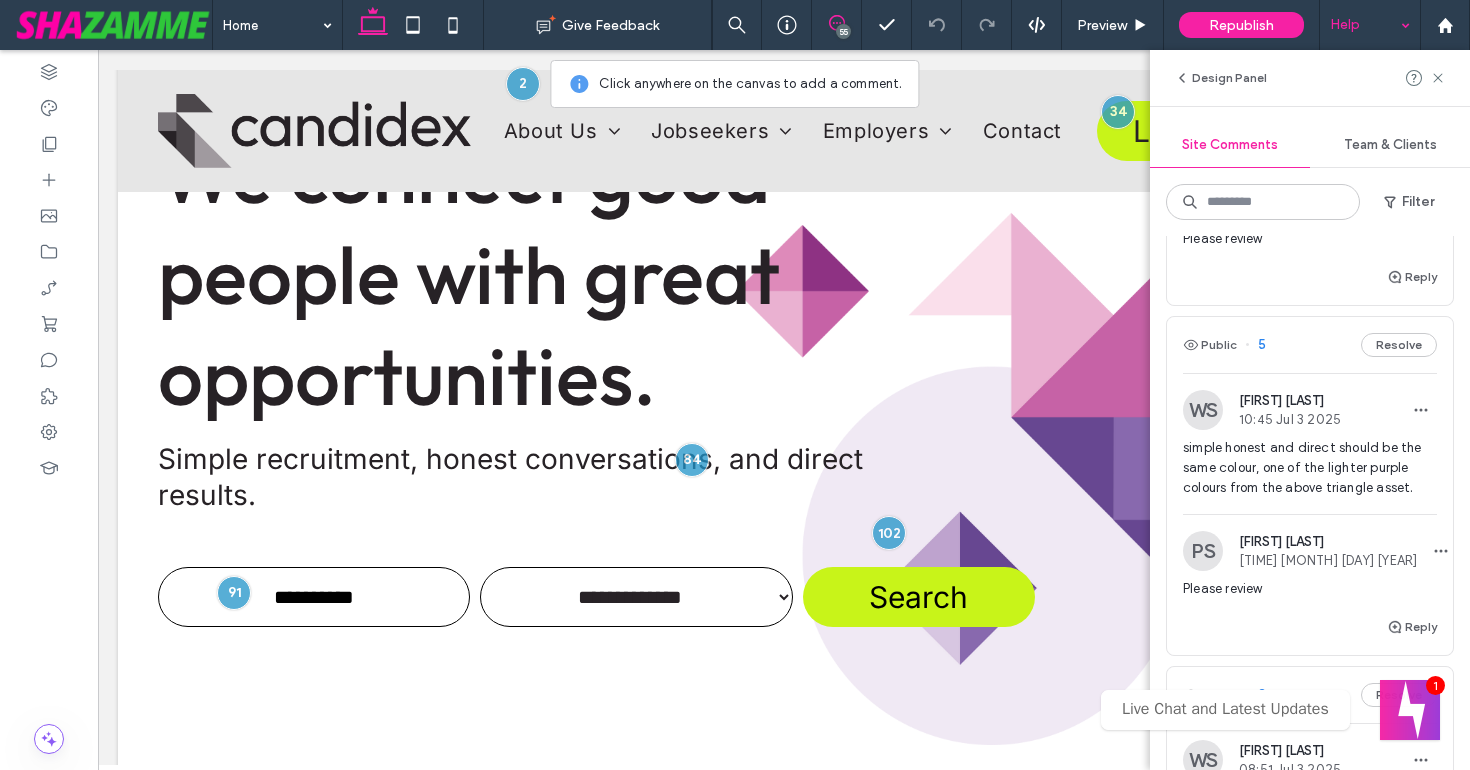 scroll, scrollTop: 0, scrollLeft: 0, axis: both 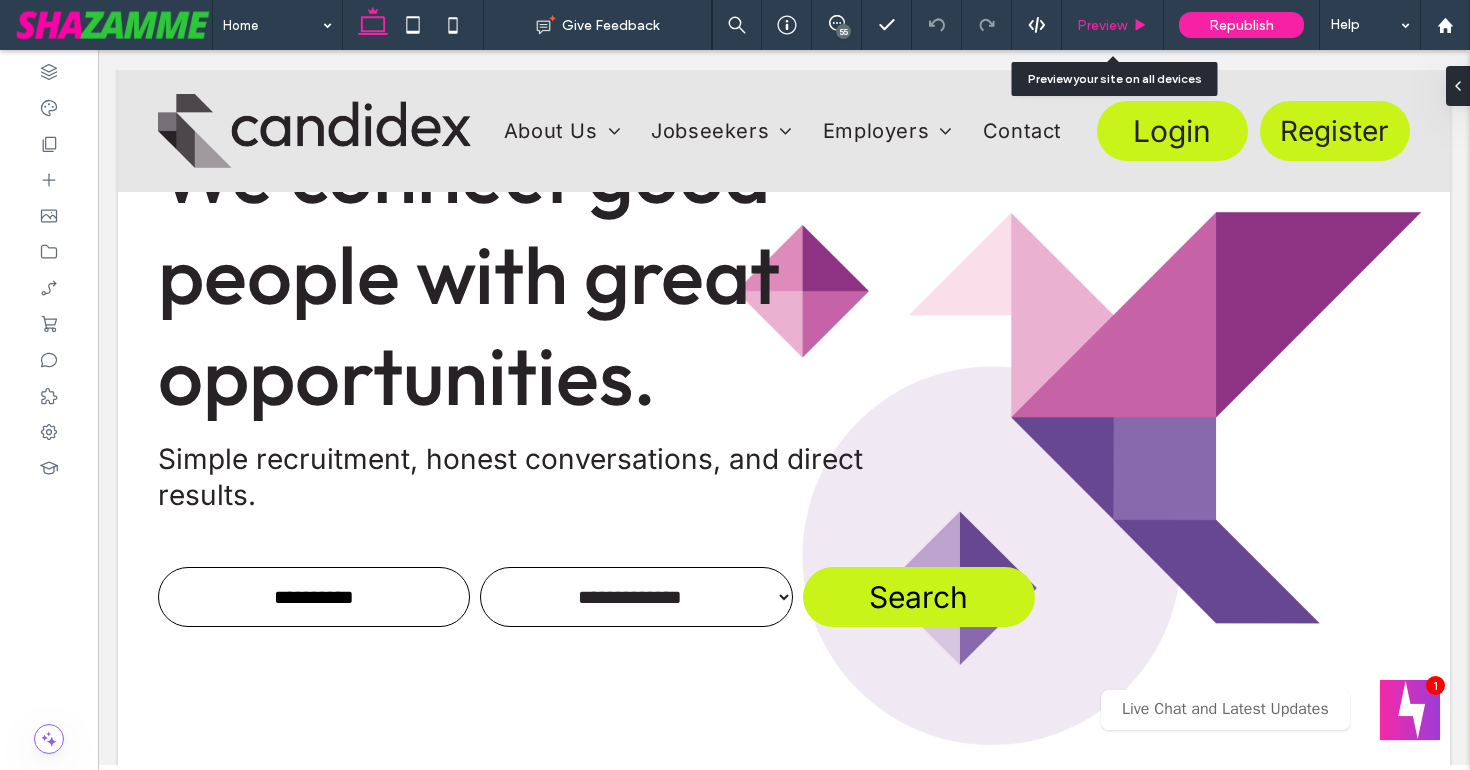 click on "Preview" at bounding box center (1102, 25) 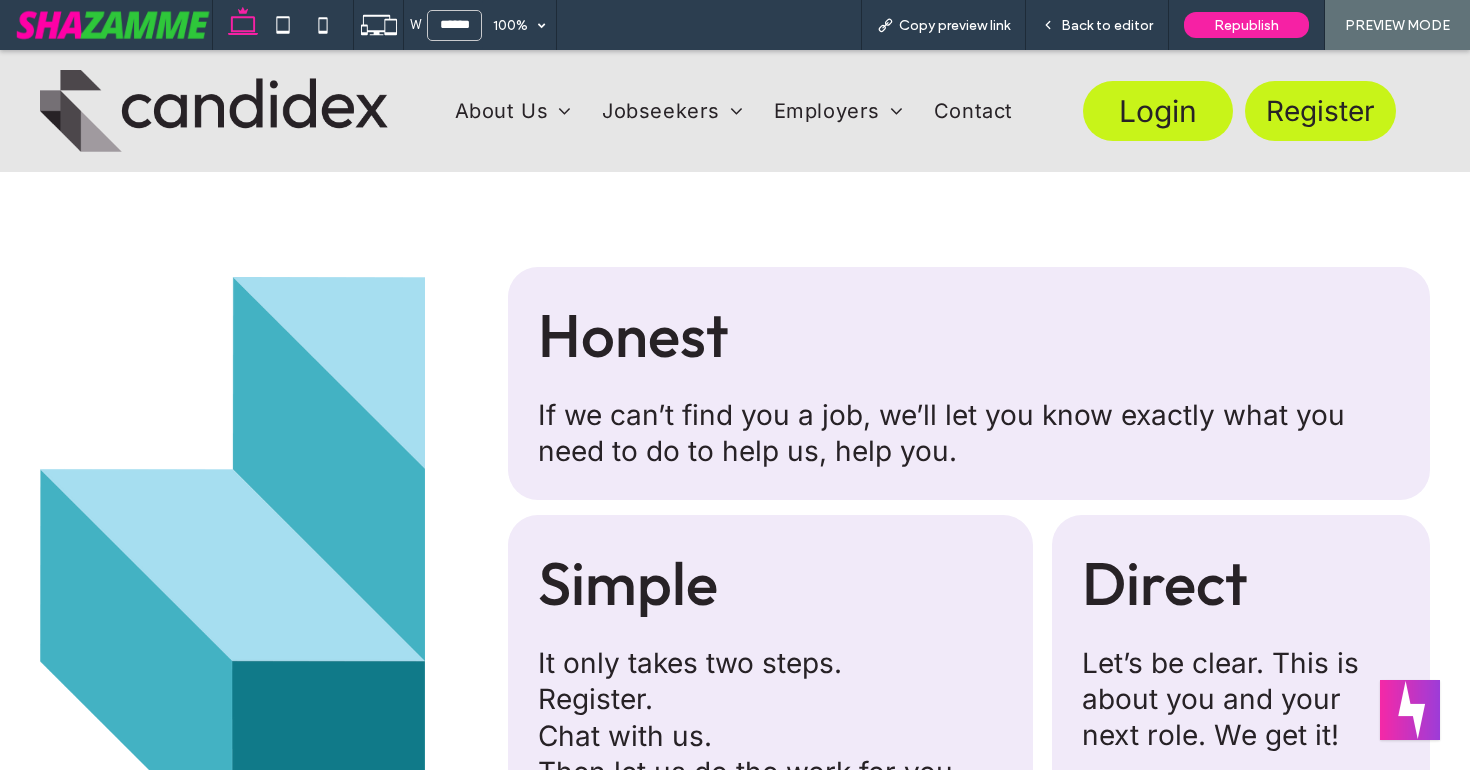 scroll, scrollTop: 1514, scrollLeft: 0, axis: vertical 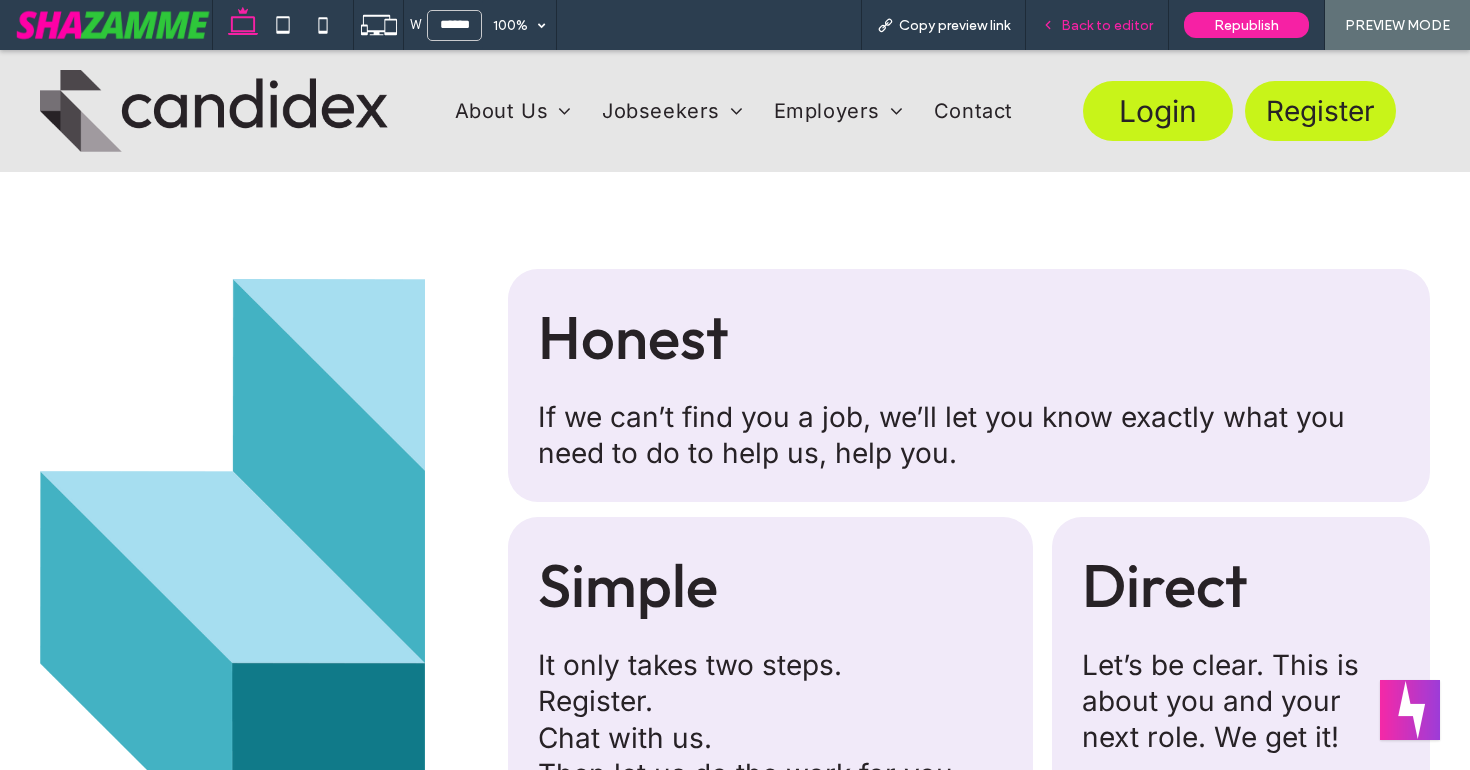 click on "Back to editor" at bounding box center (1107, 25) 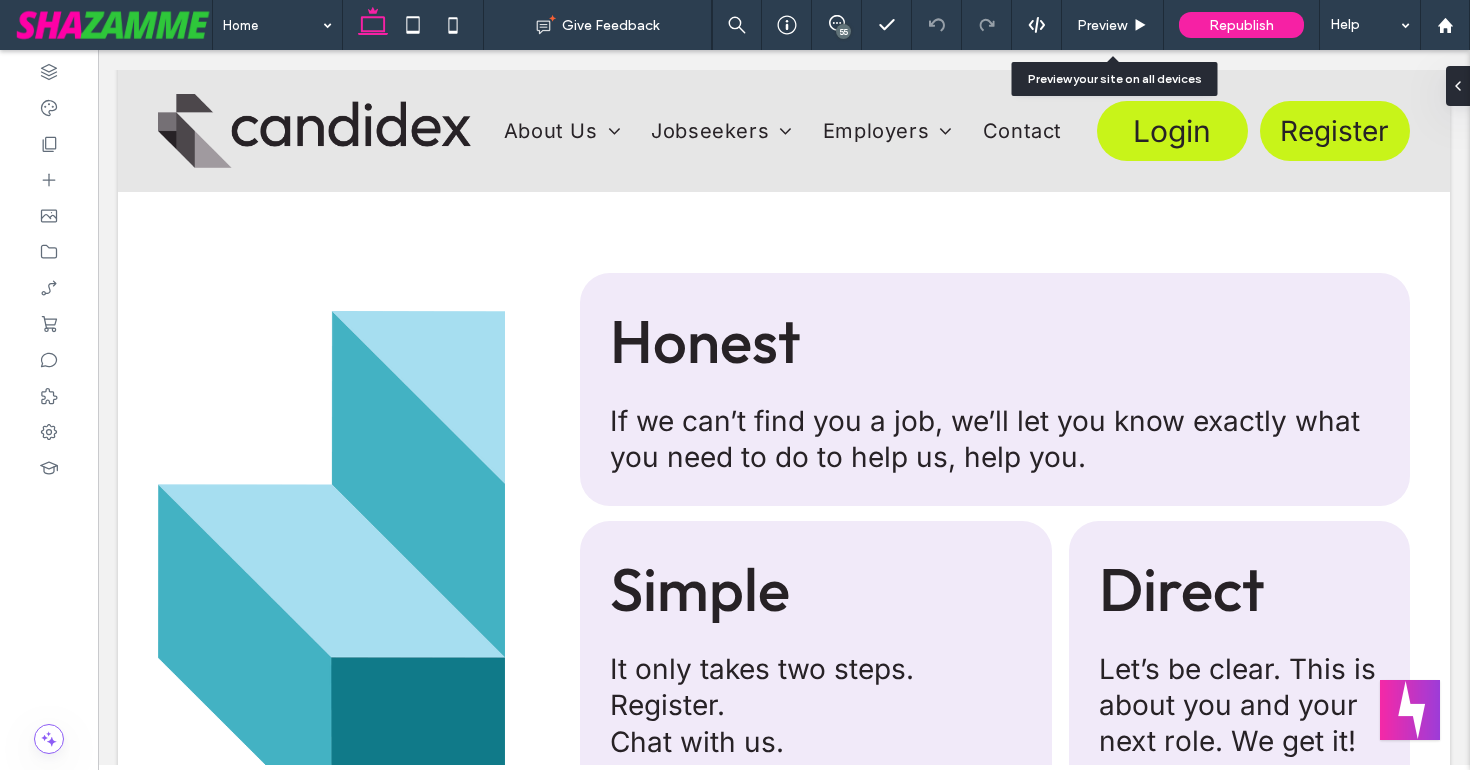 scroll, scrollTop: 1514, scrollLeft: 0, axis: vertical 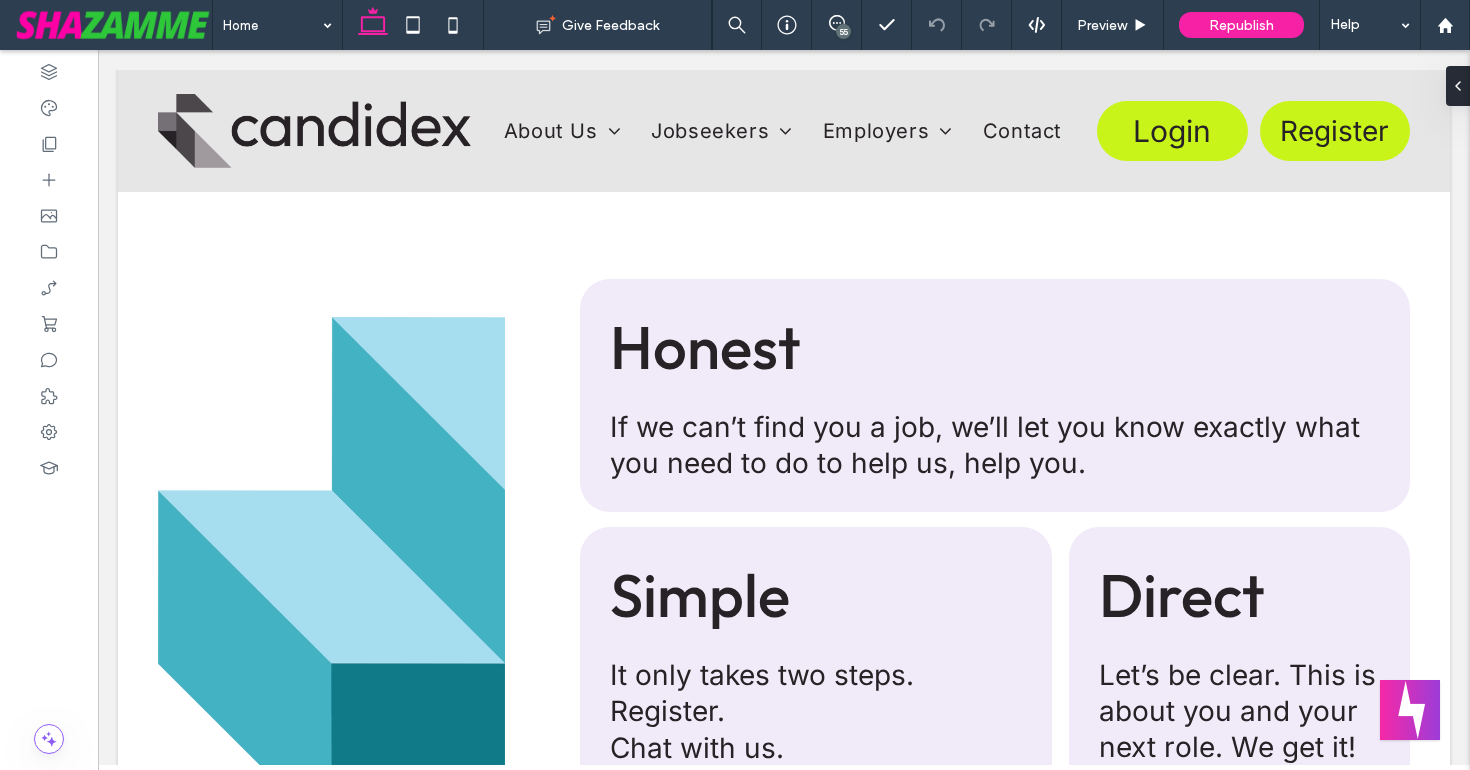 click on "55" at bounding box center (843, 31) 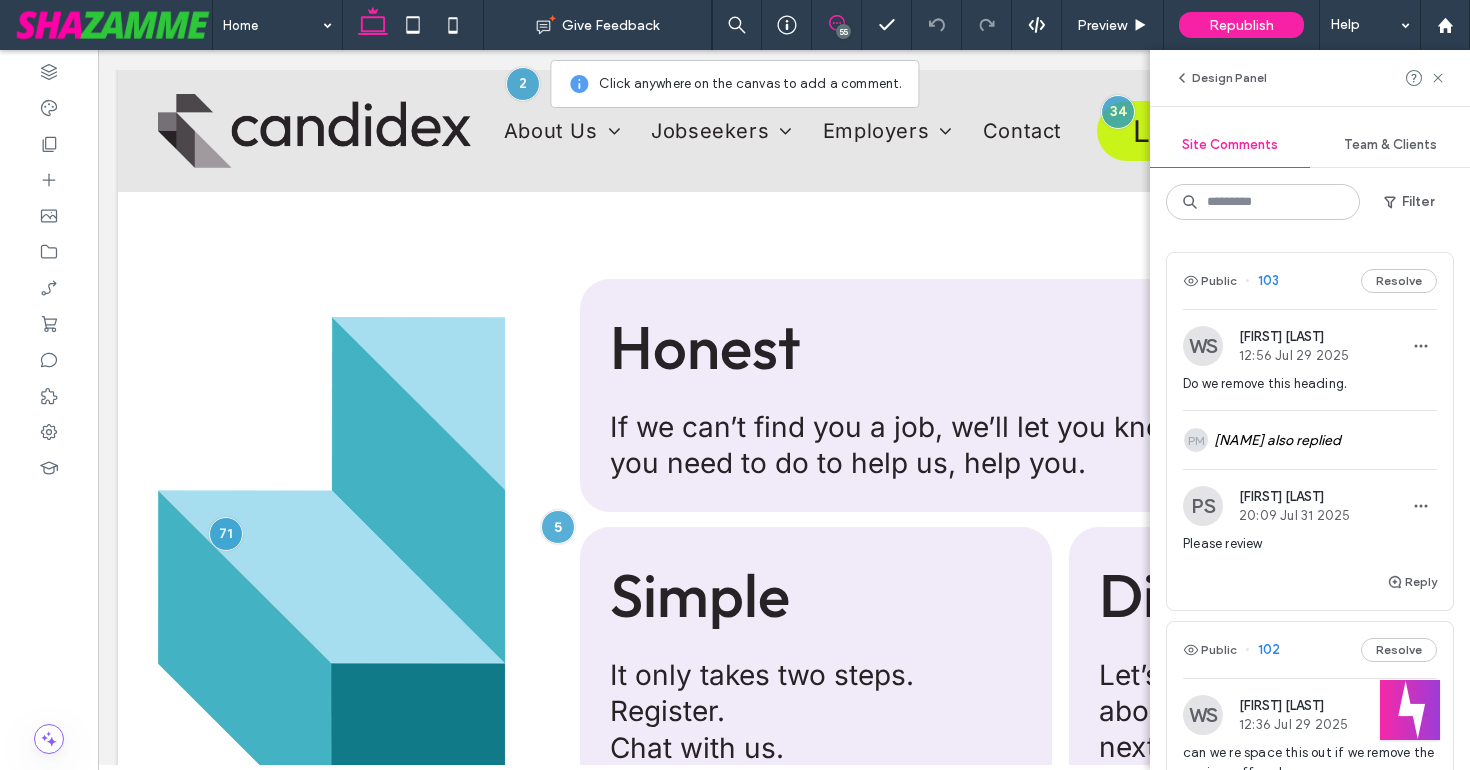 click on "Do we remove this heading." at bounding box center (1310, 384) 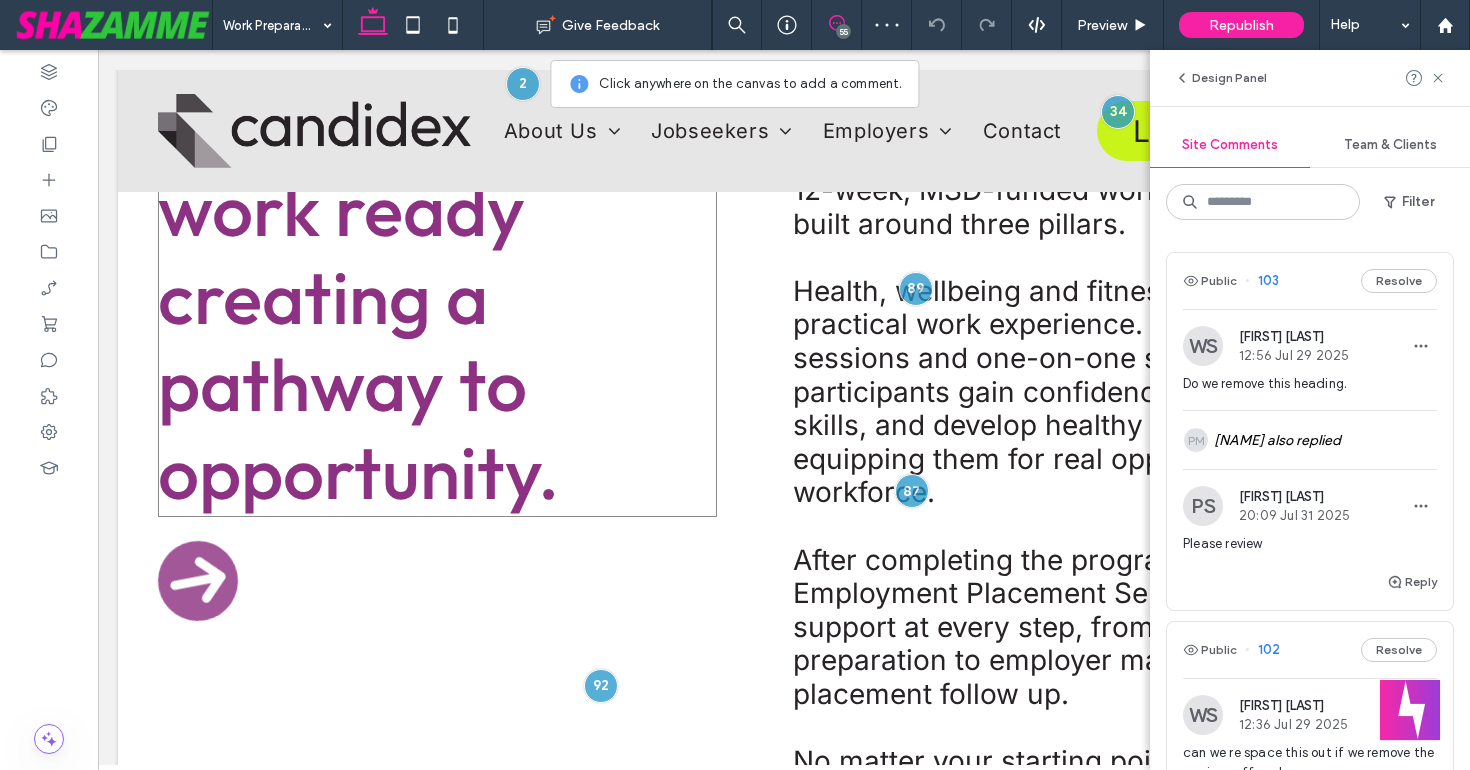 scroll, scrollTop: 716, scrollLeft: 0, axis: vertical 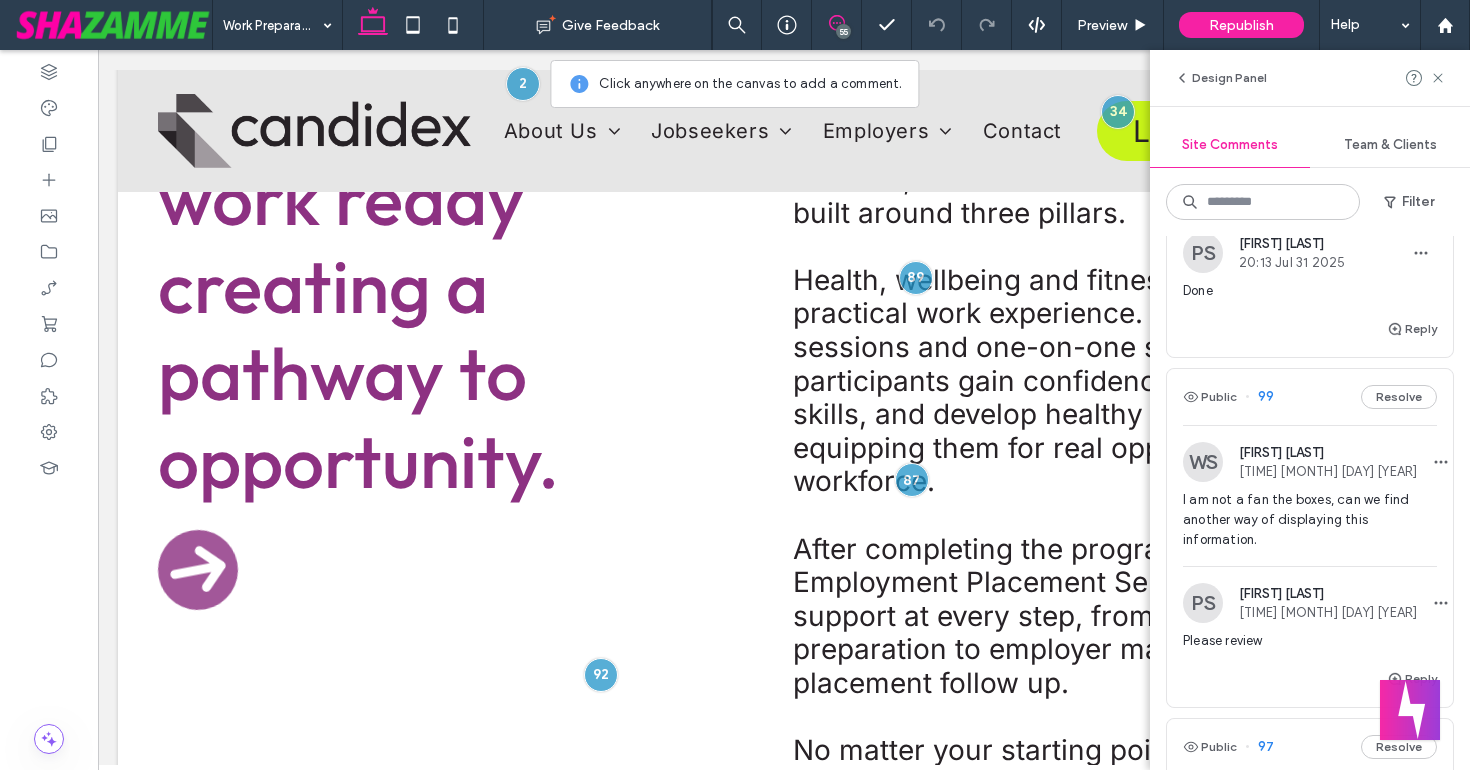 click on "I am not a fan the boxes, can we find another way of displaying this information." at bounding box center [1310, 520] 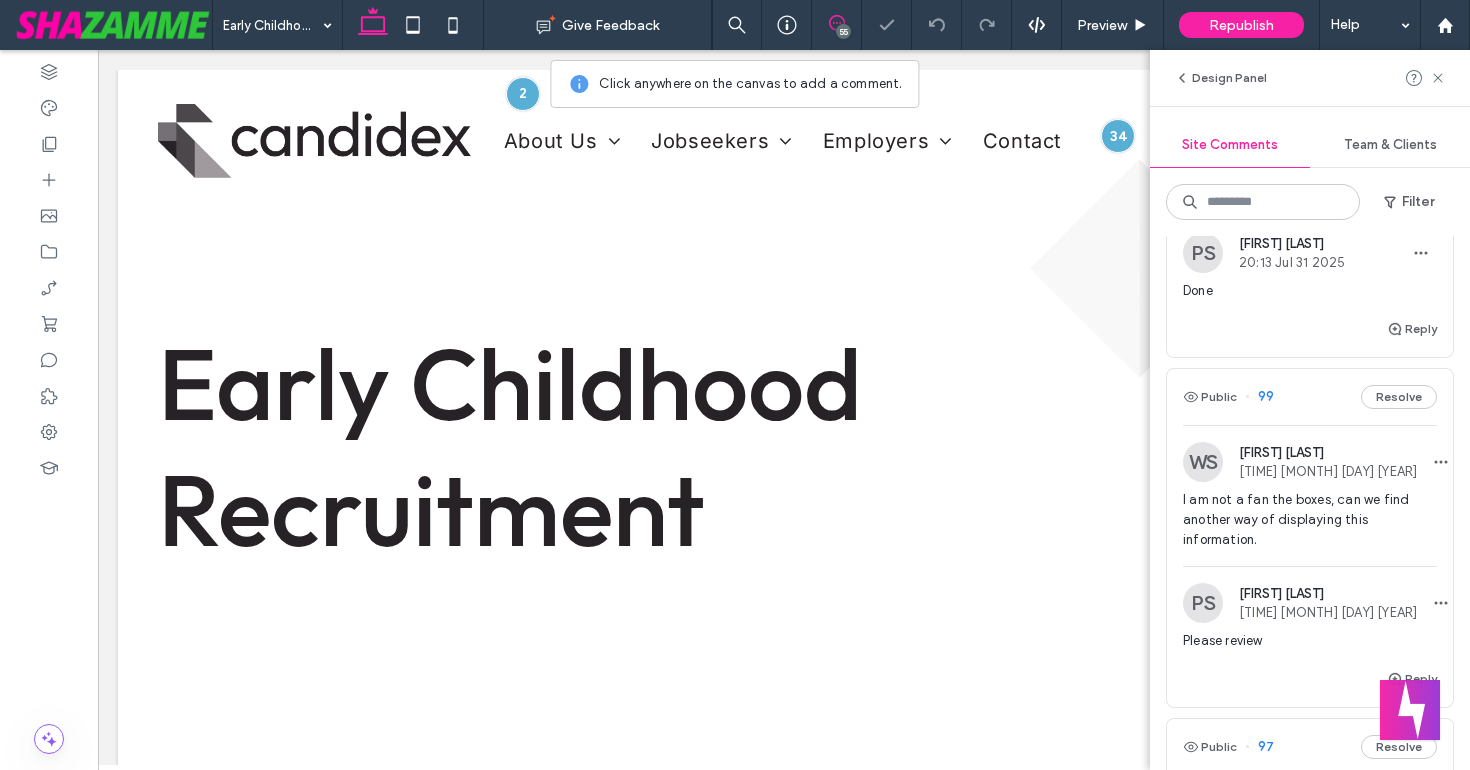 scroll, scrollTop: 0, scrollLeft: 0, axis: both 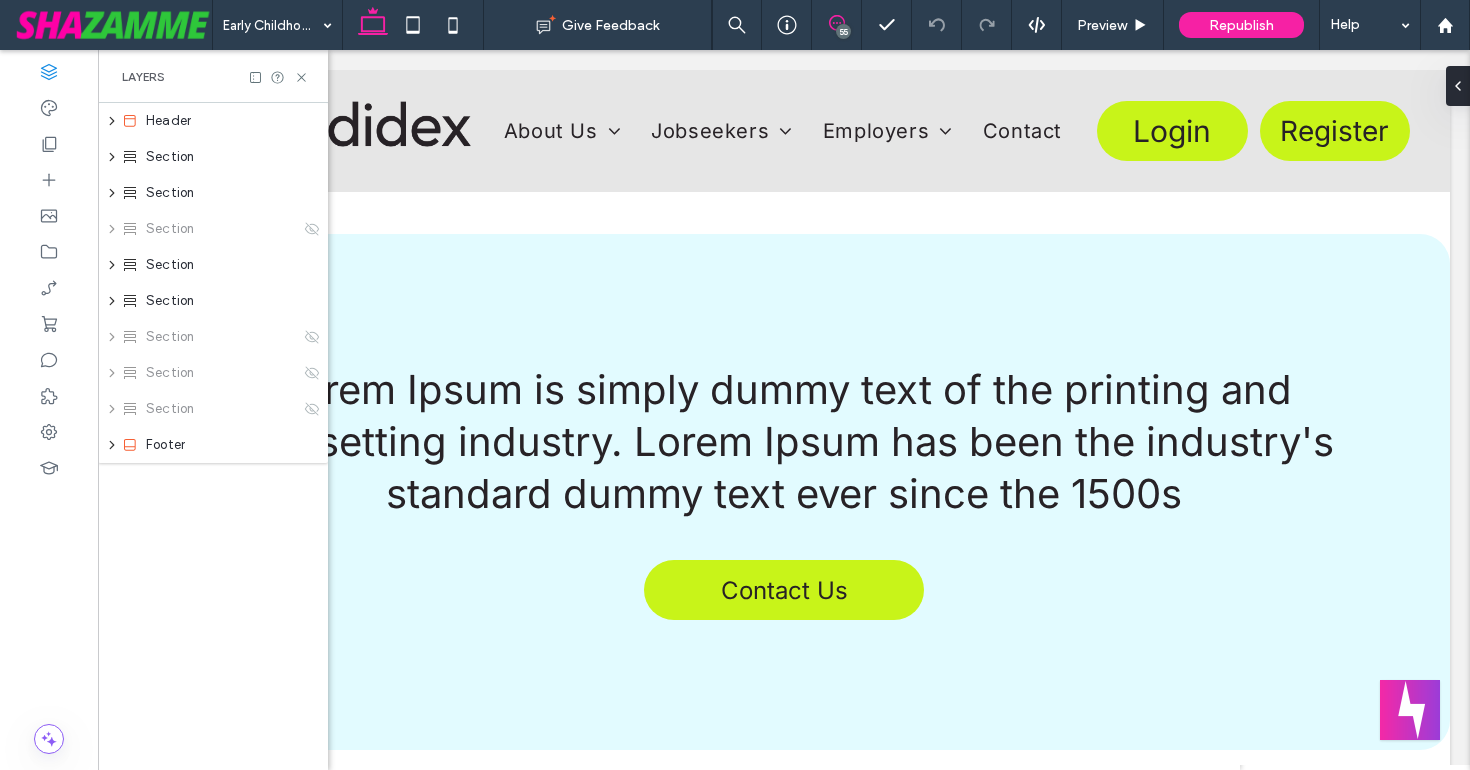 click at bounding box center [836, 23] 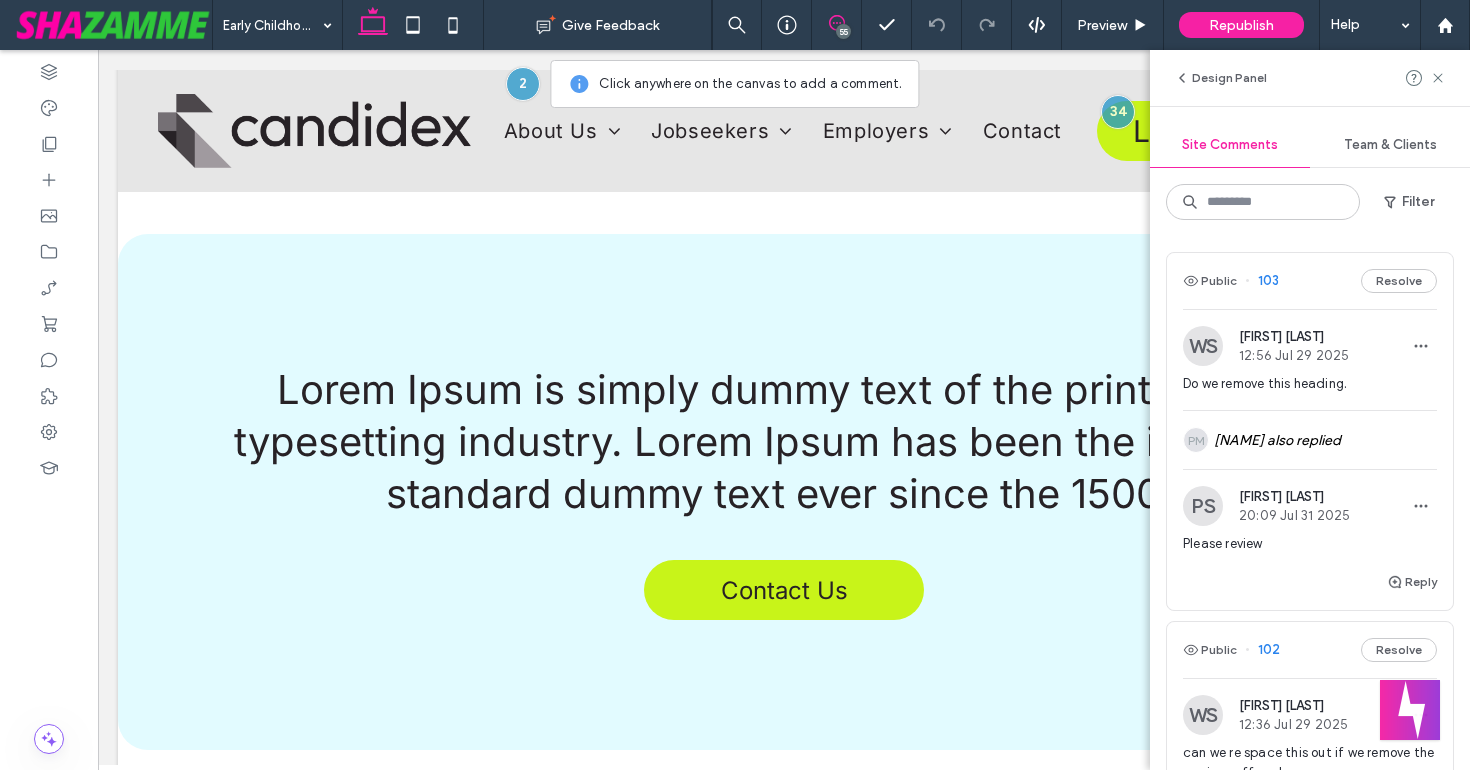 scroll, scrollTop: 0, scrollLeft: 0, axis: both 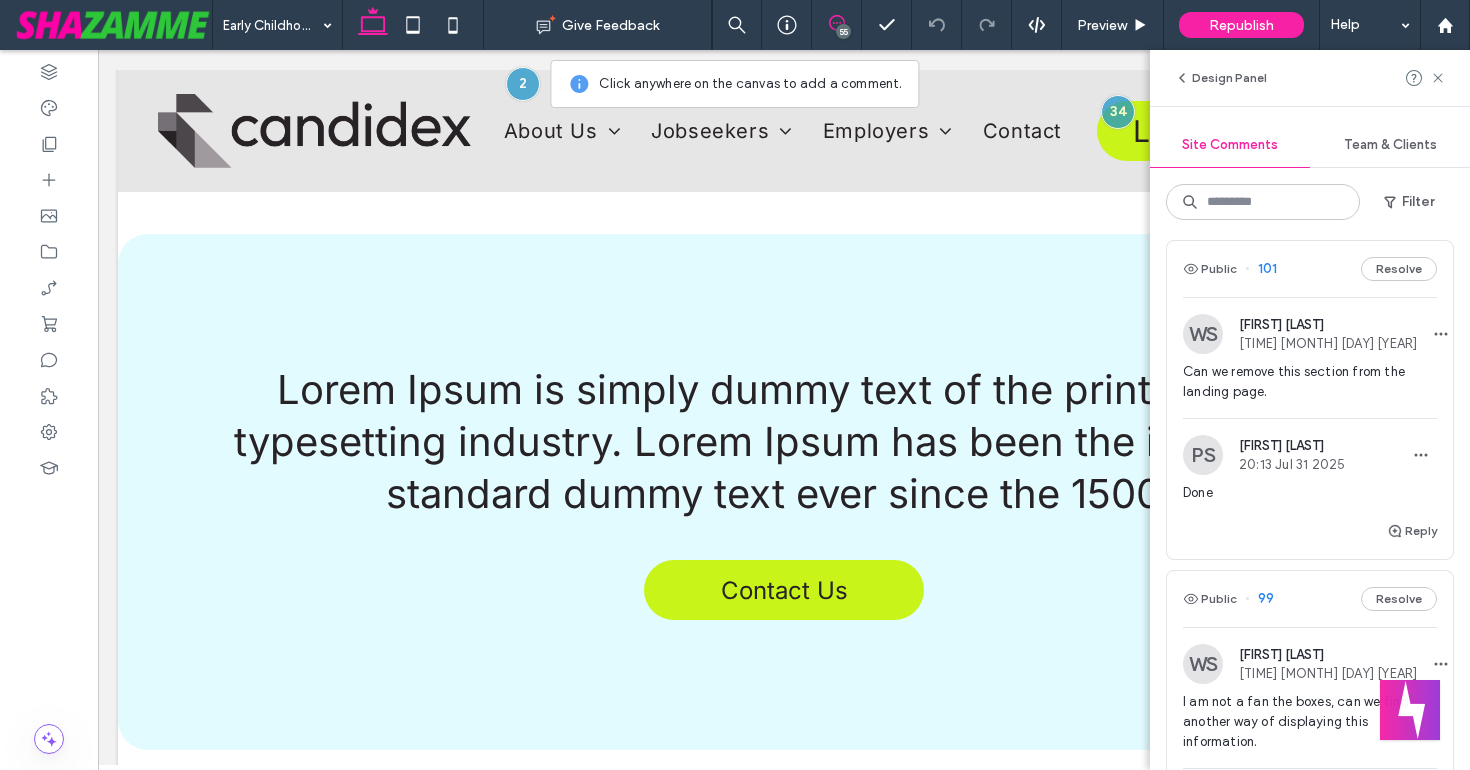 click on "Can we remove this section from the landing page." at bounding box center (1310, 382) 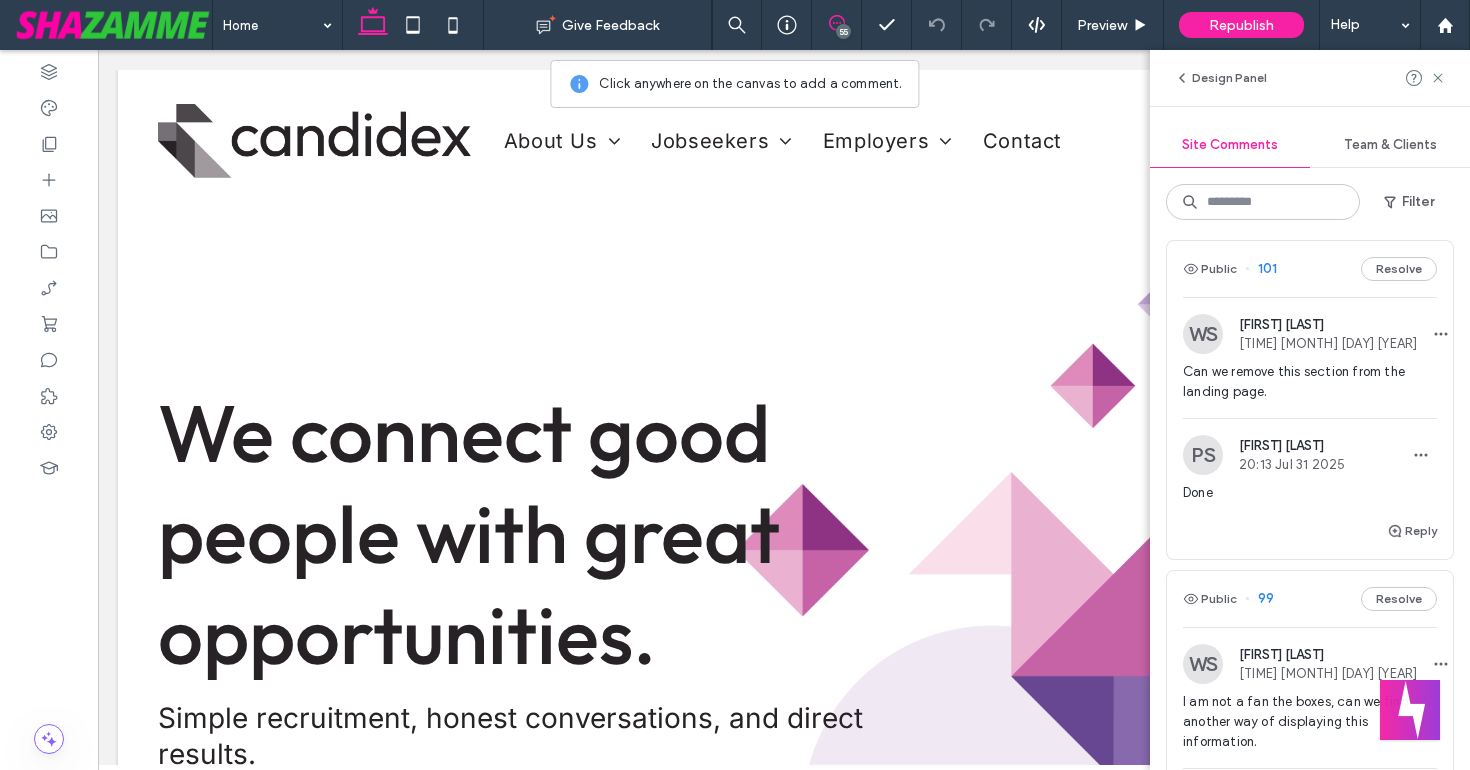 scroll, scrollTop: 0, scrollLeft: 0, axis: both 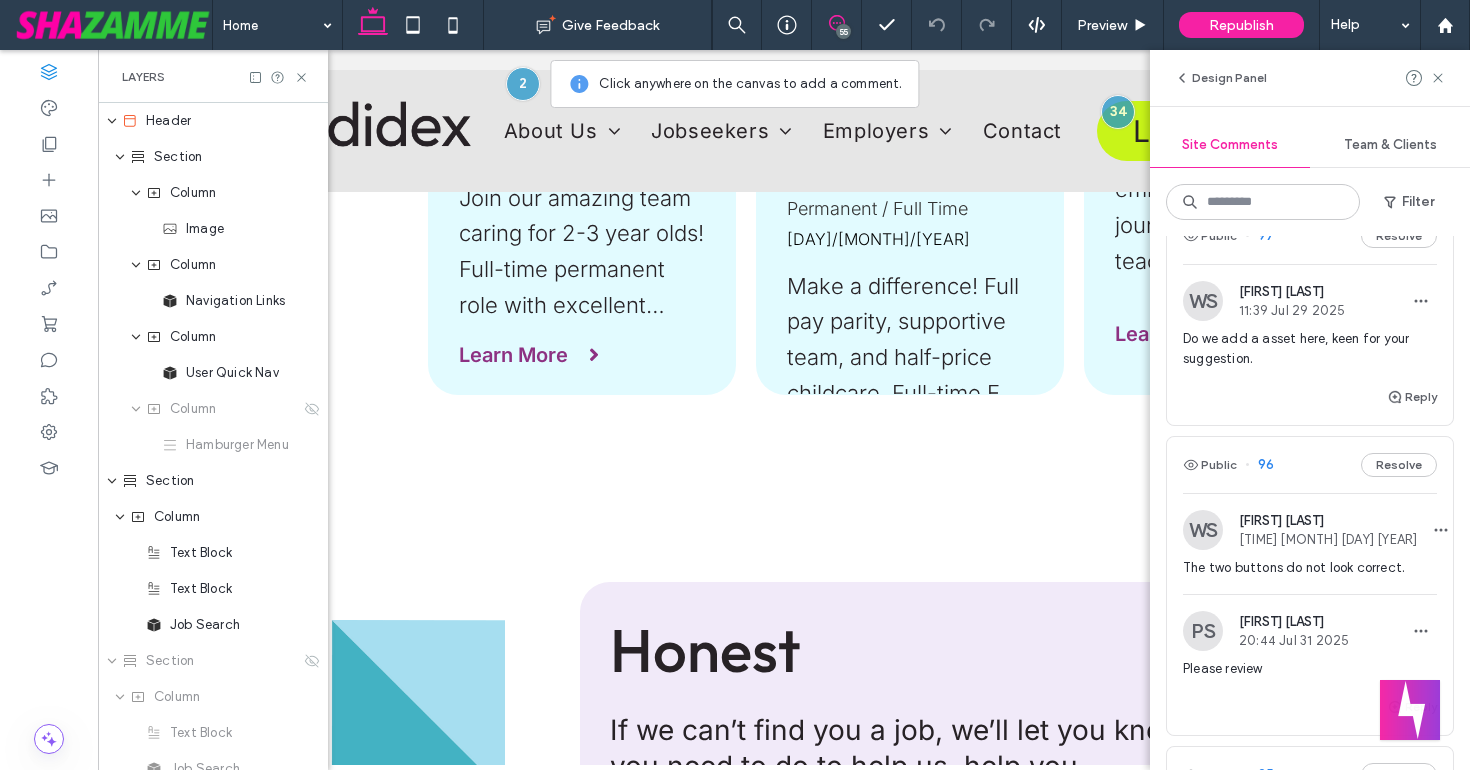 click on "Do we add a asset here, keen for your suggestion." at bounding box center [1310, 349] 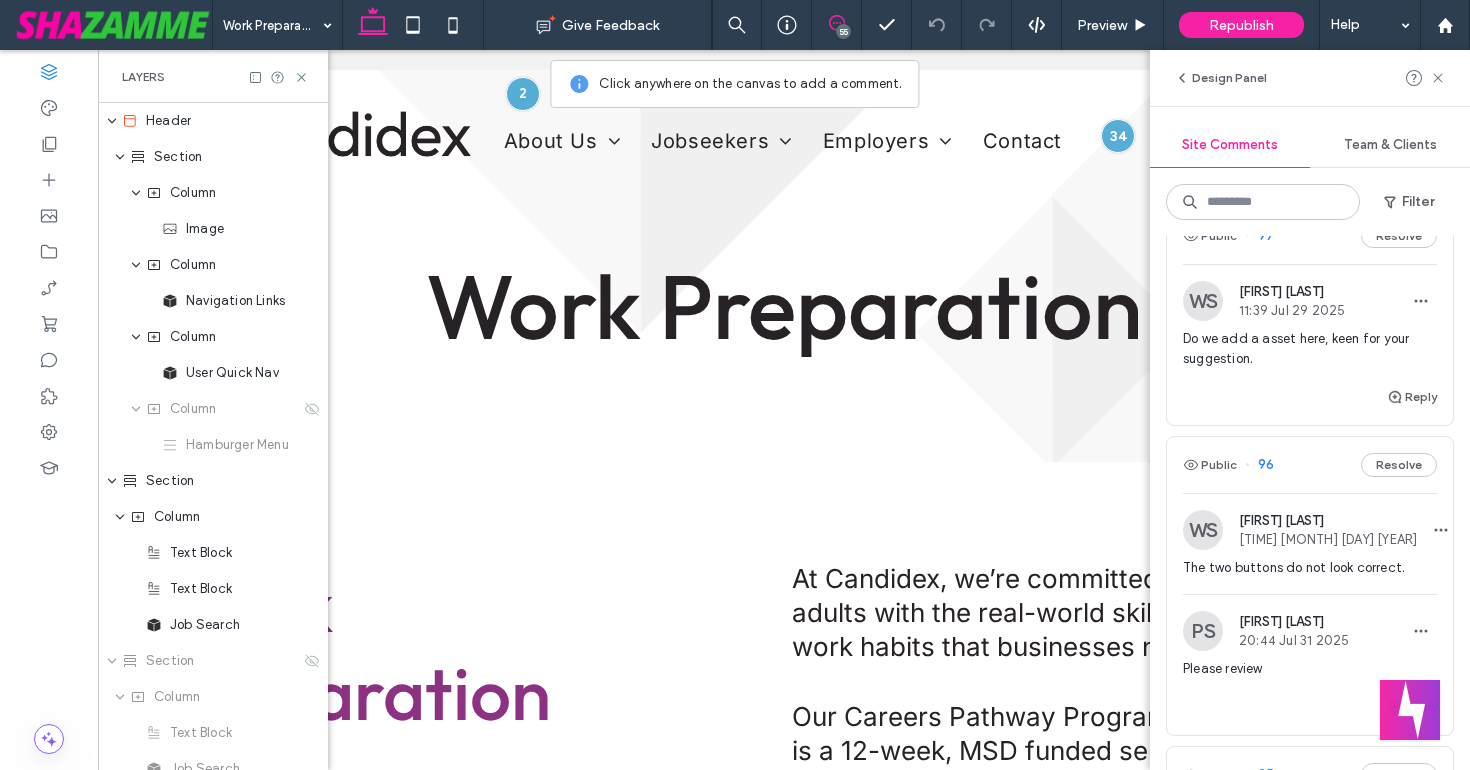 scroll, scrollTop: 0, scrollLeft: 0, axis: both 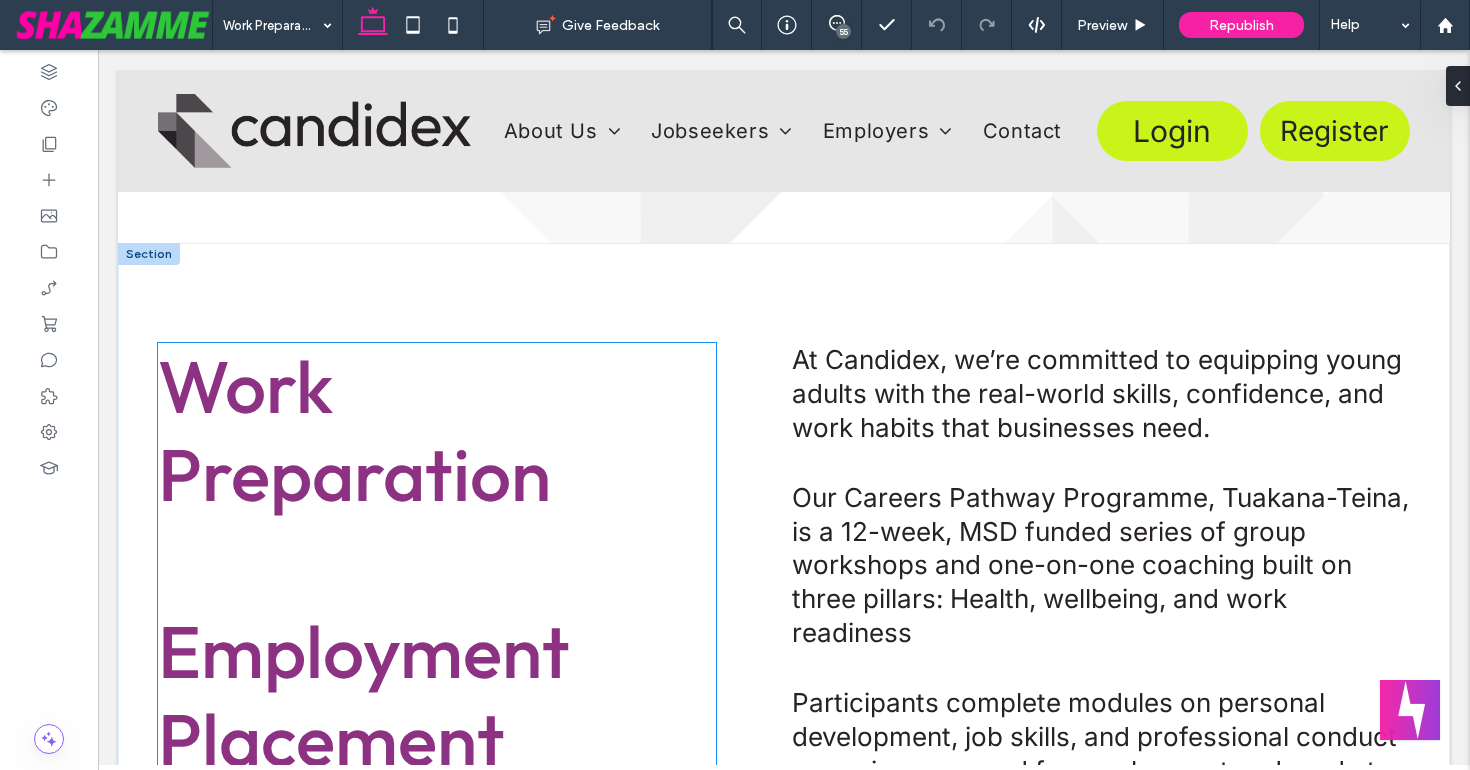 click on "﻿" at bounding box center [437, 563] 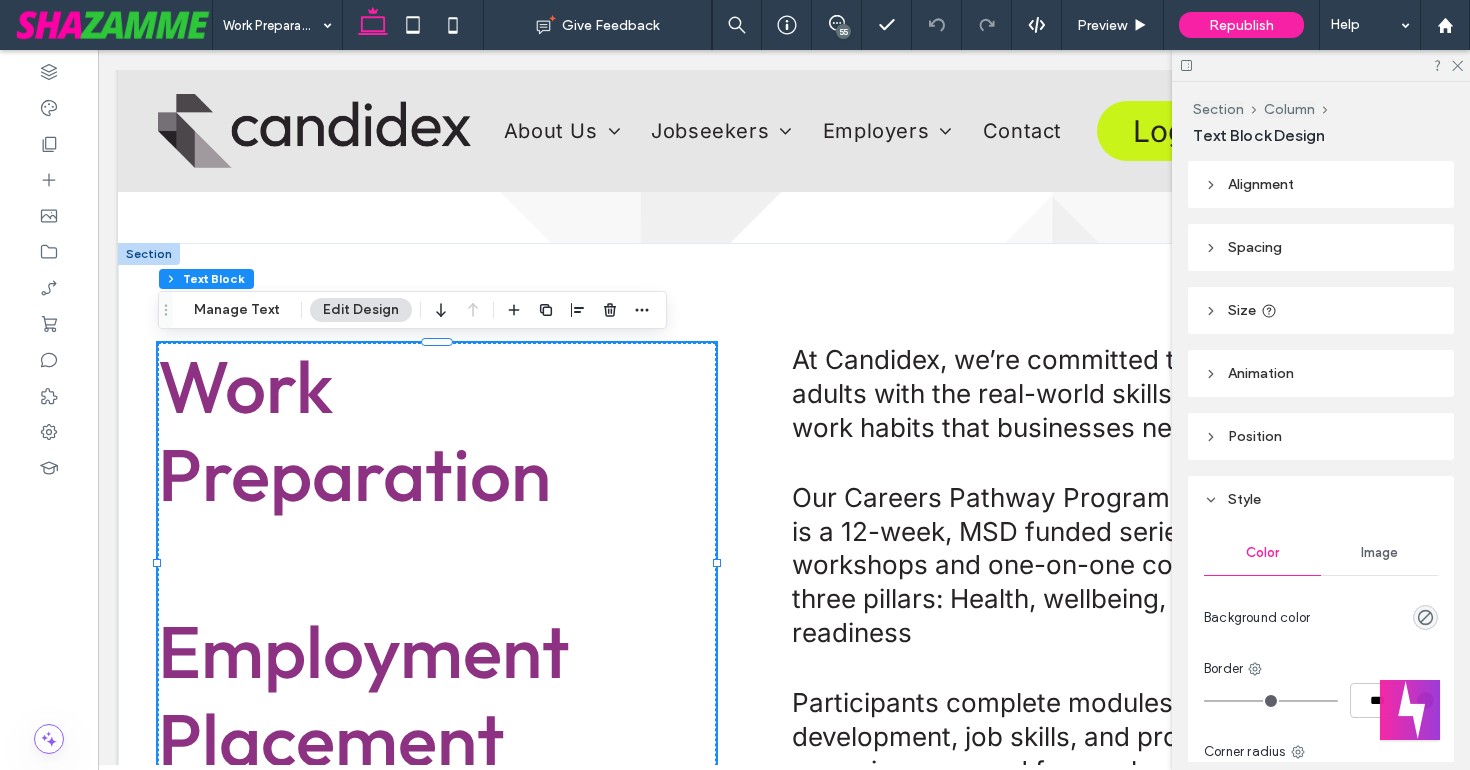 click on "﻿" at bounding box center [437, 563] 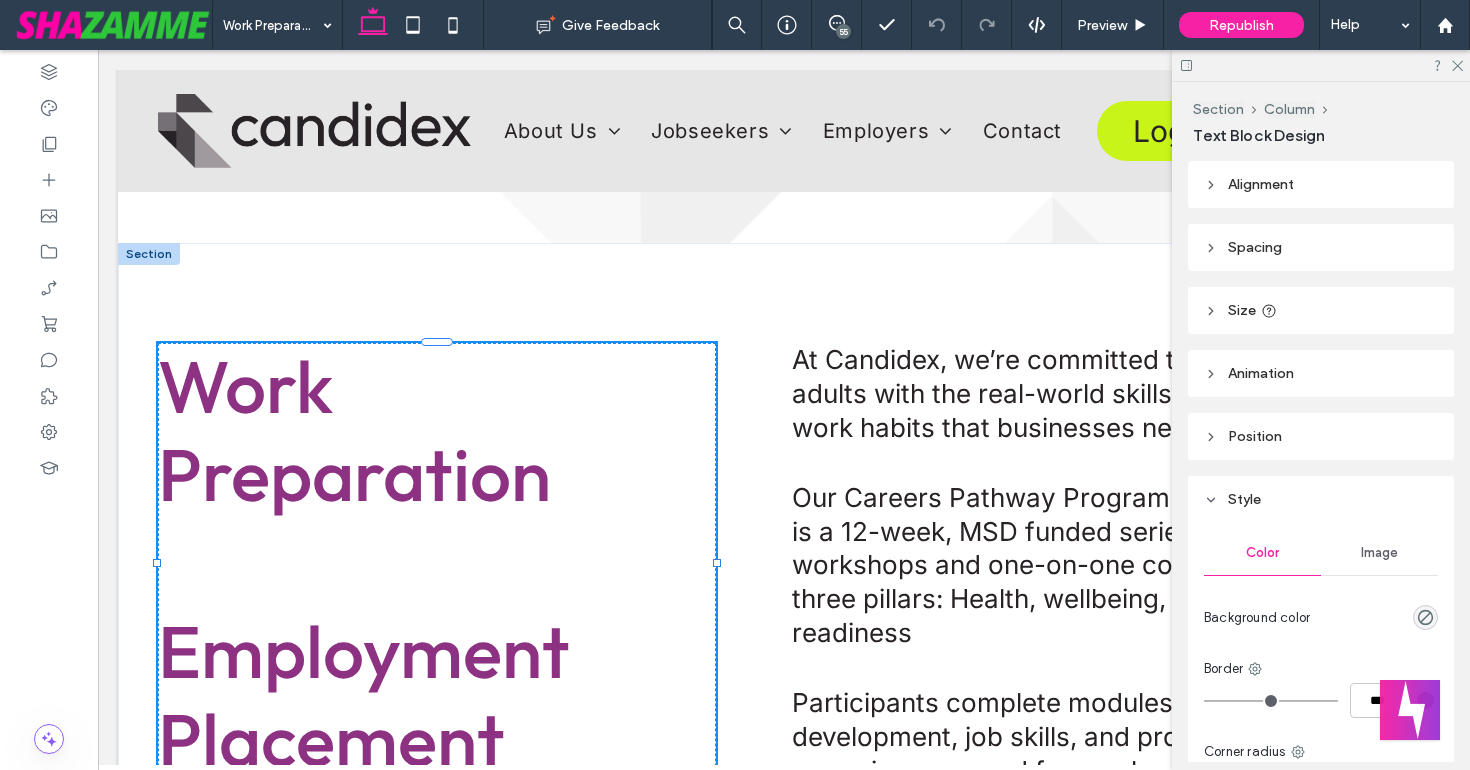 scroll, scrollTop: 446, scrollLeft: 0, axis: vertical 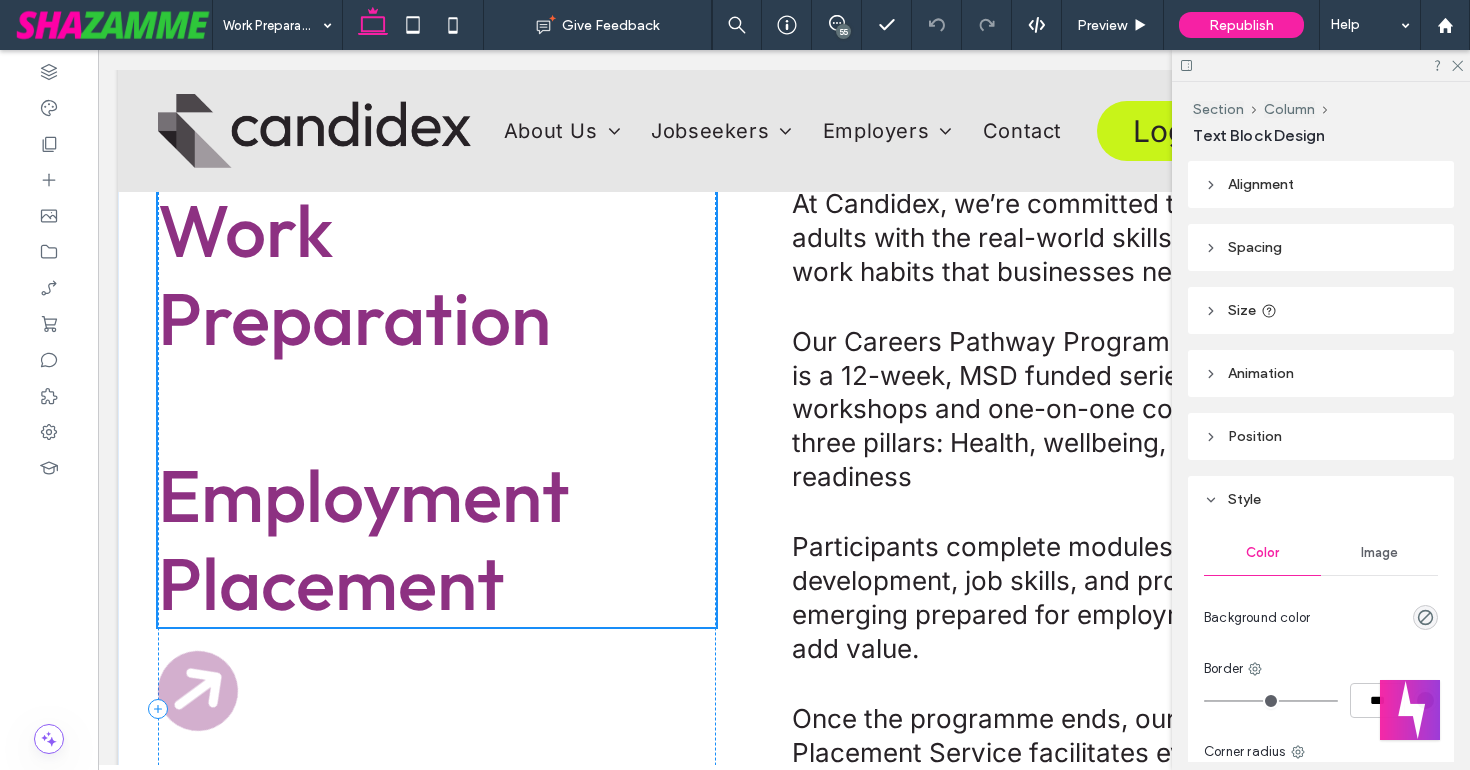 click on "Employment Placement" at bounding box center (364, 539) 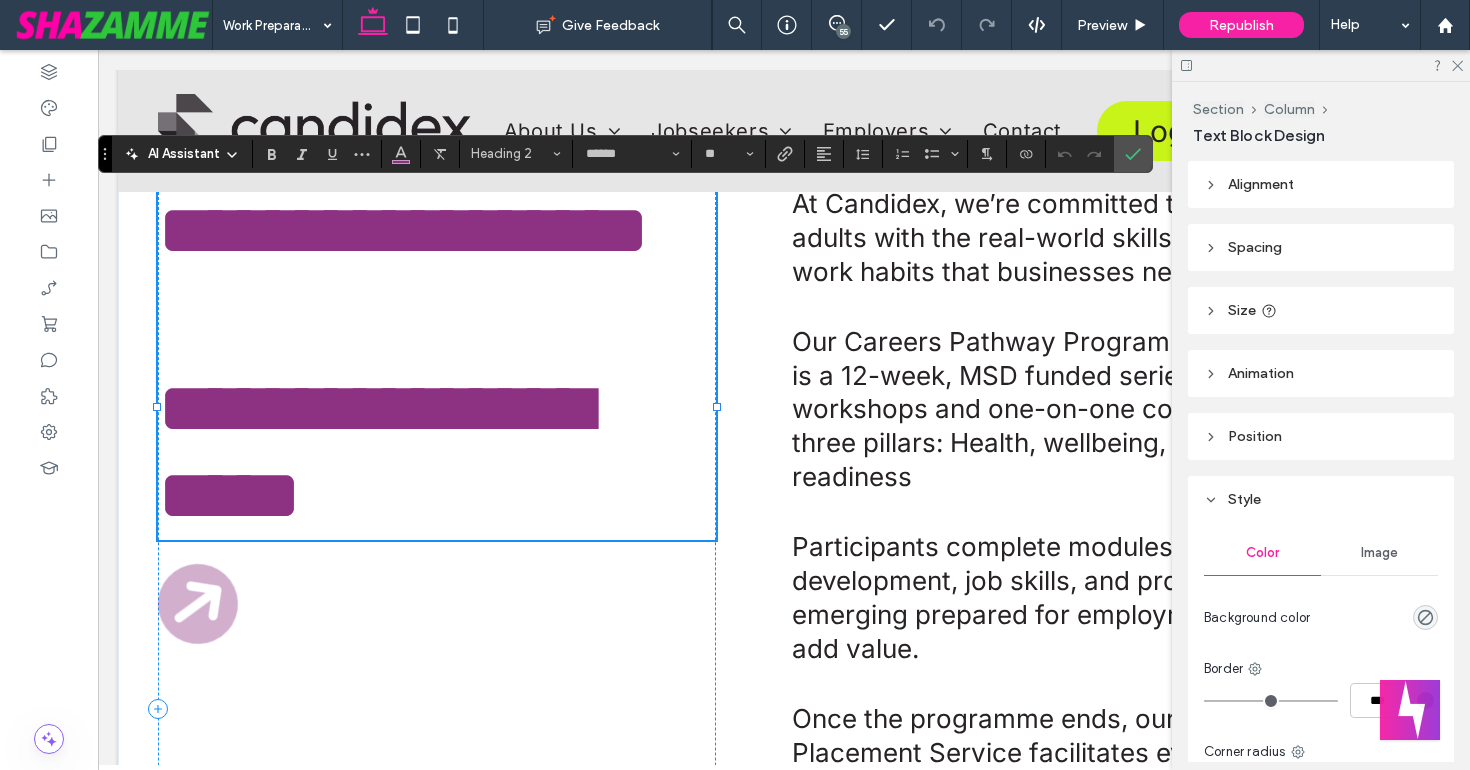 click at bounding box center [437, 320] 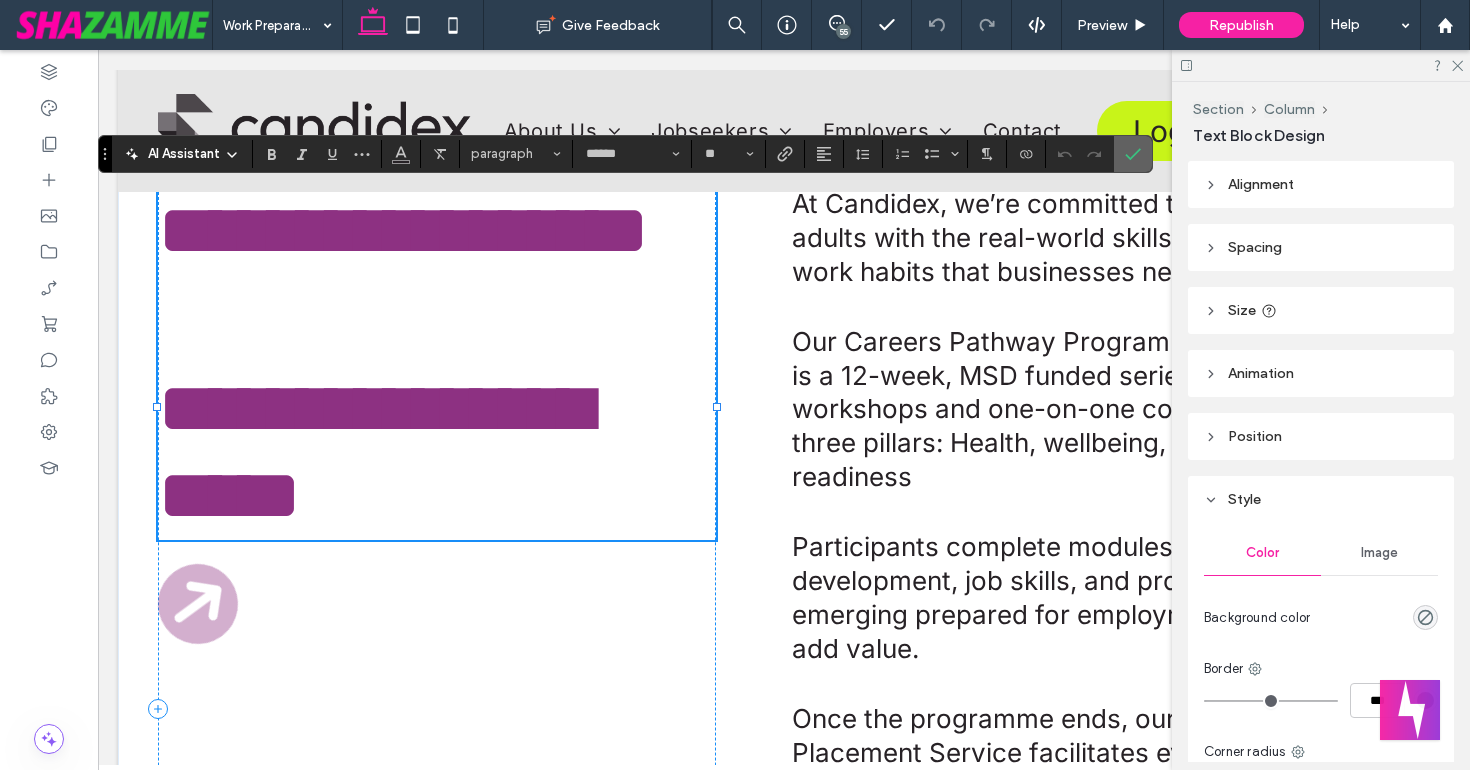 click 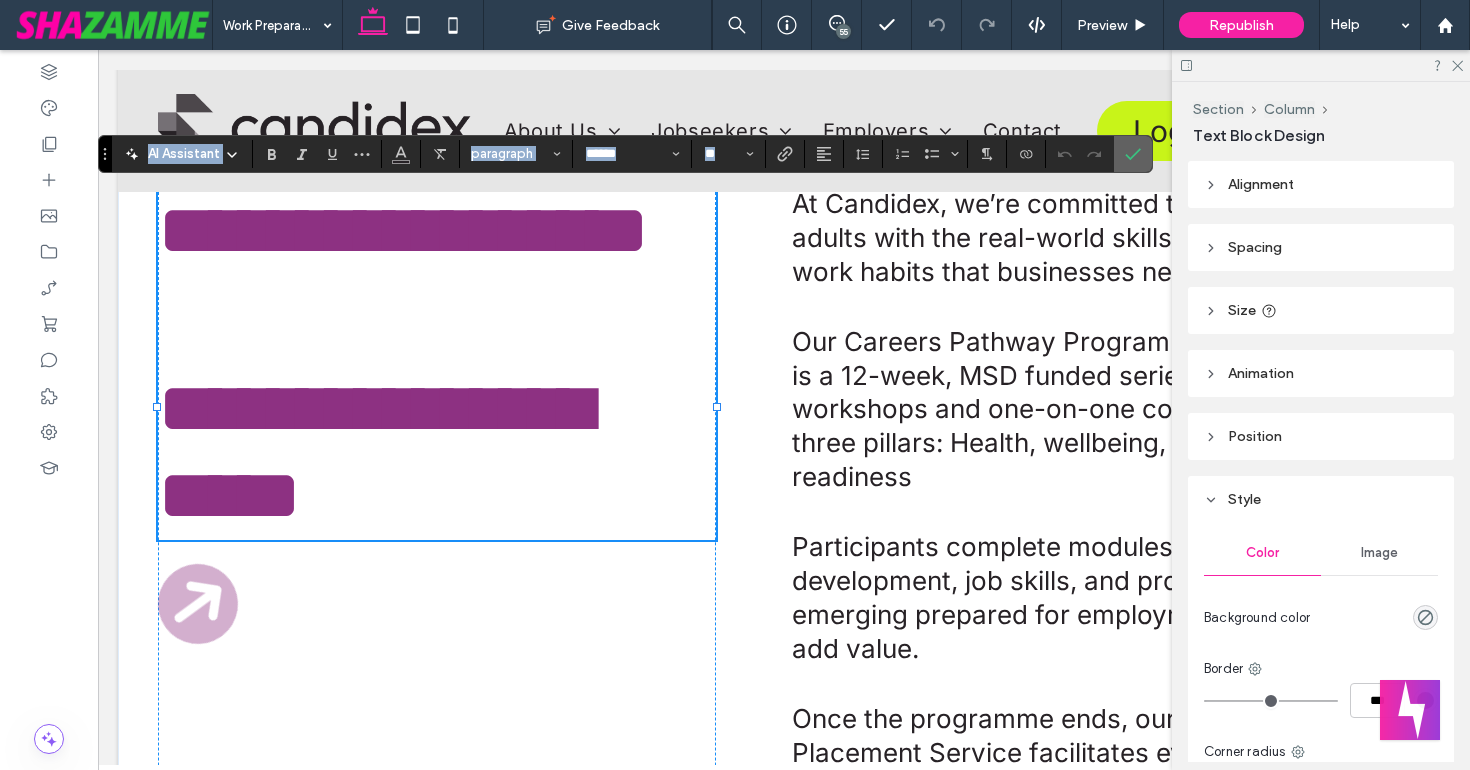 click 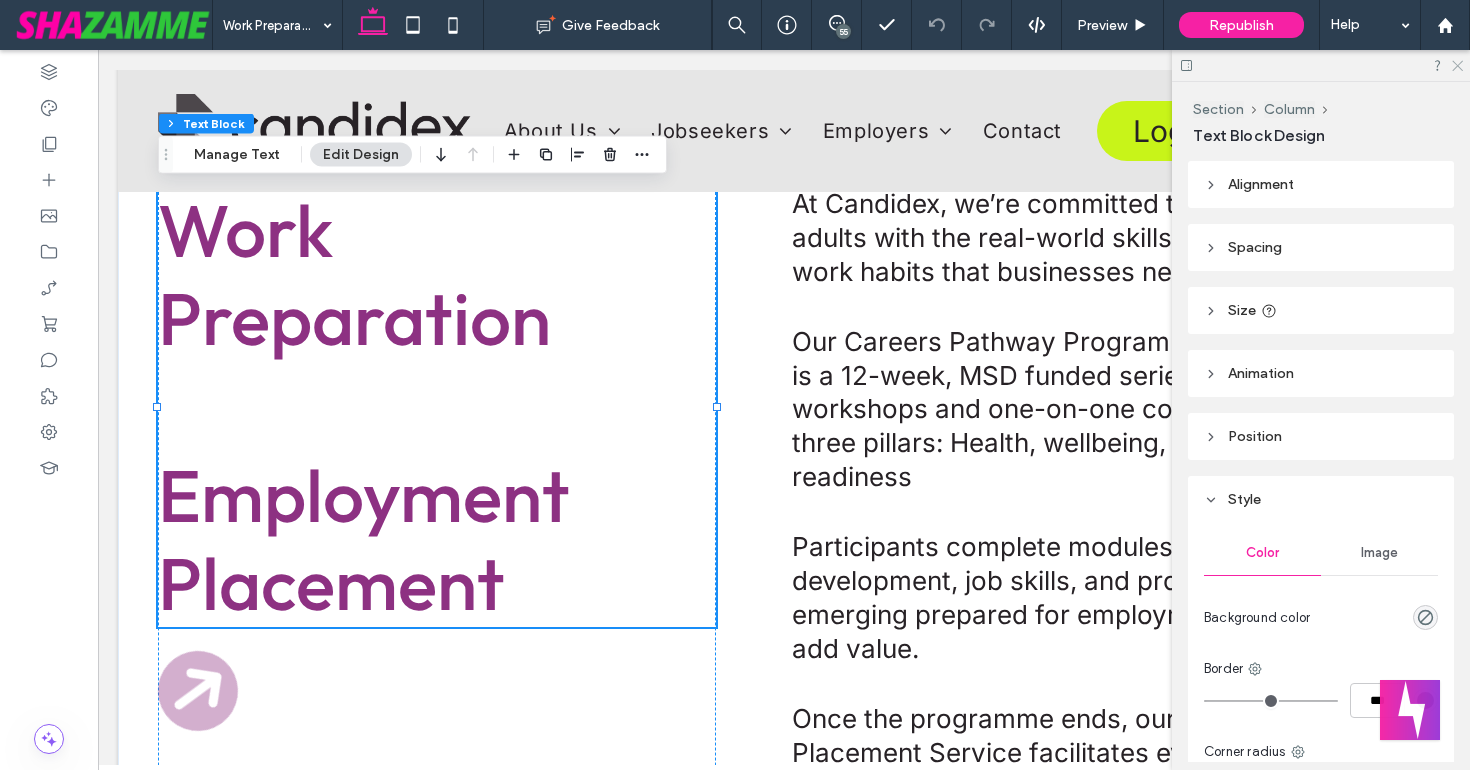 click 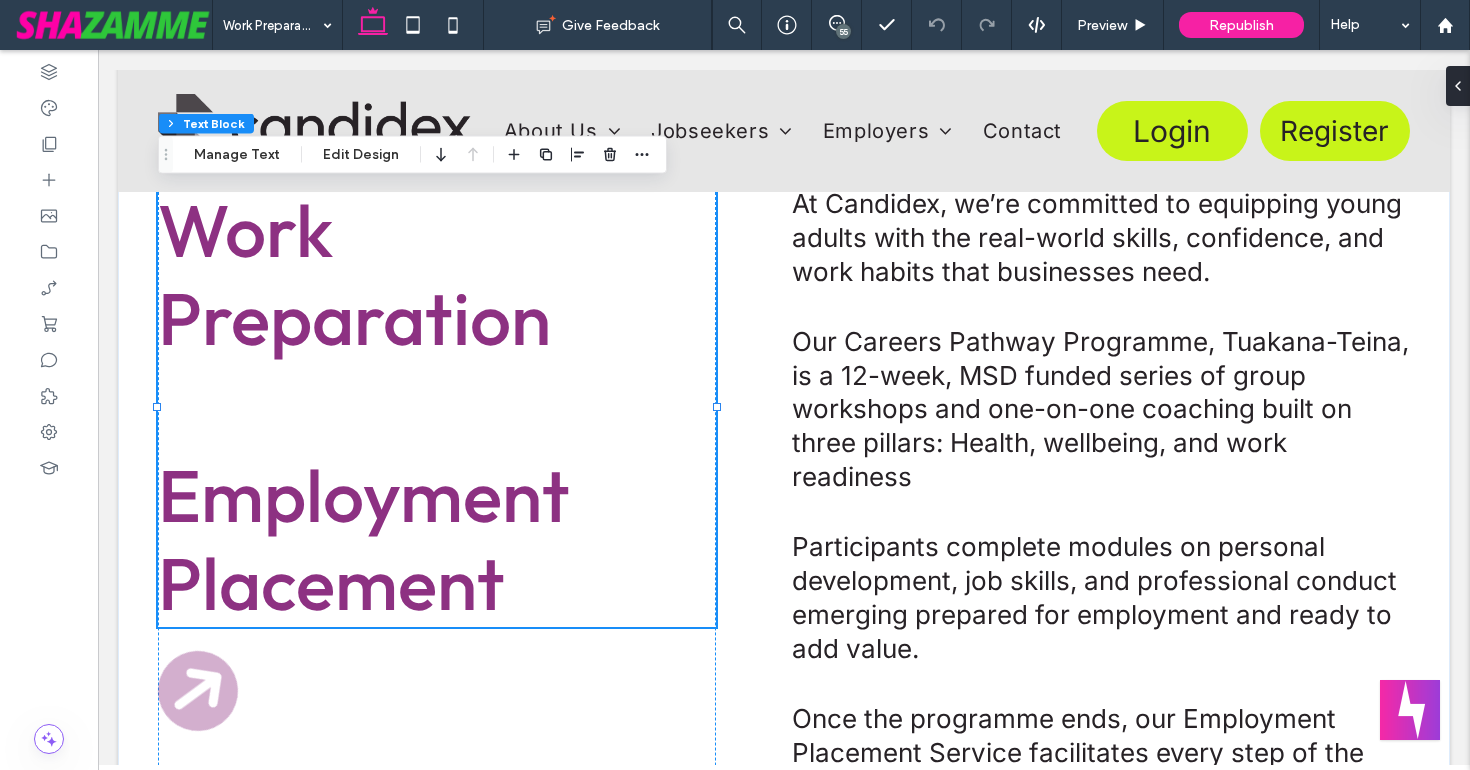 click on "55" at bounding box center [843, 31] 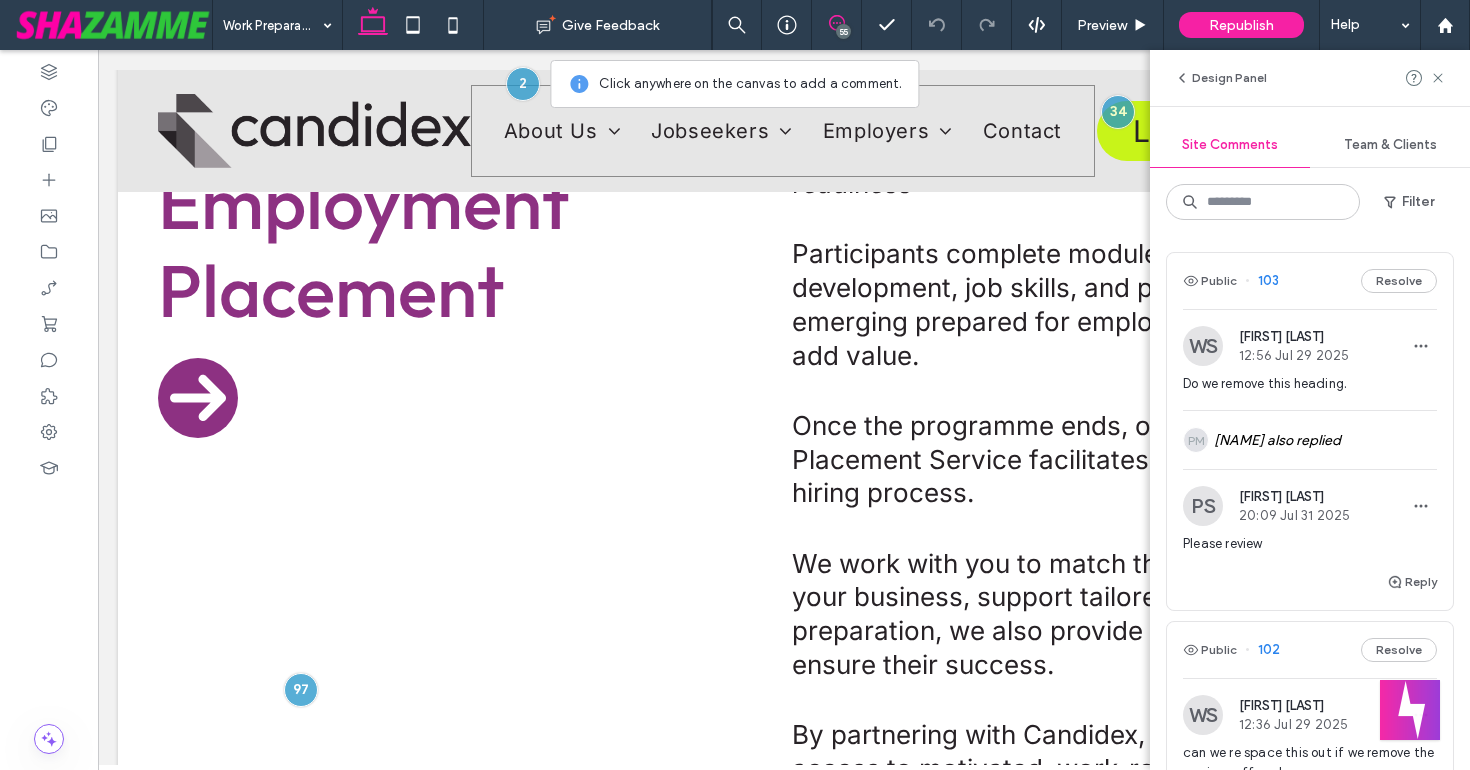 scroll, scrollTop: 749, scrollLeft: 0, axis: vertical 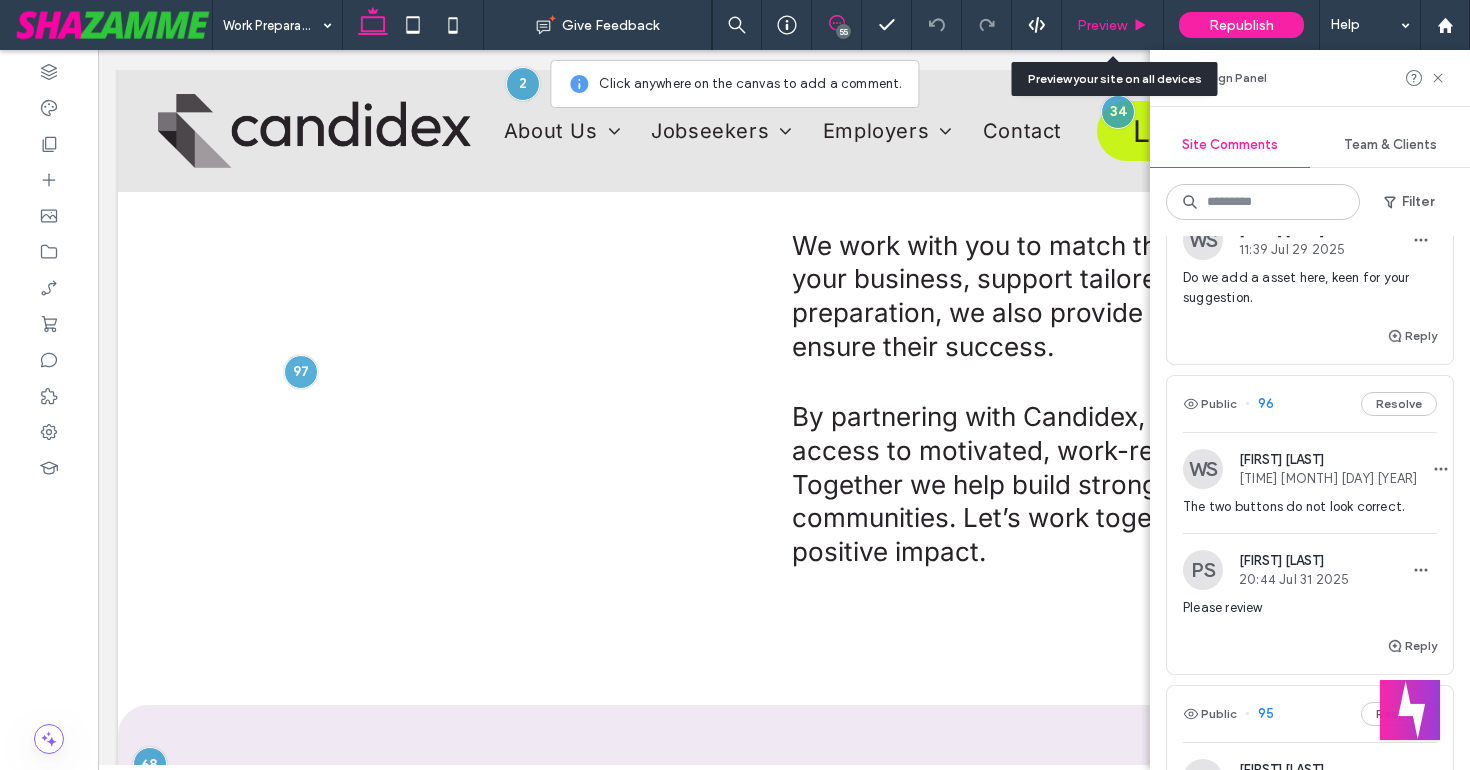 click on "Preview" at bounding box center (1102, 25) 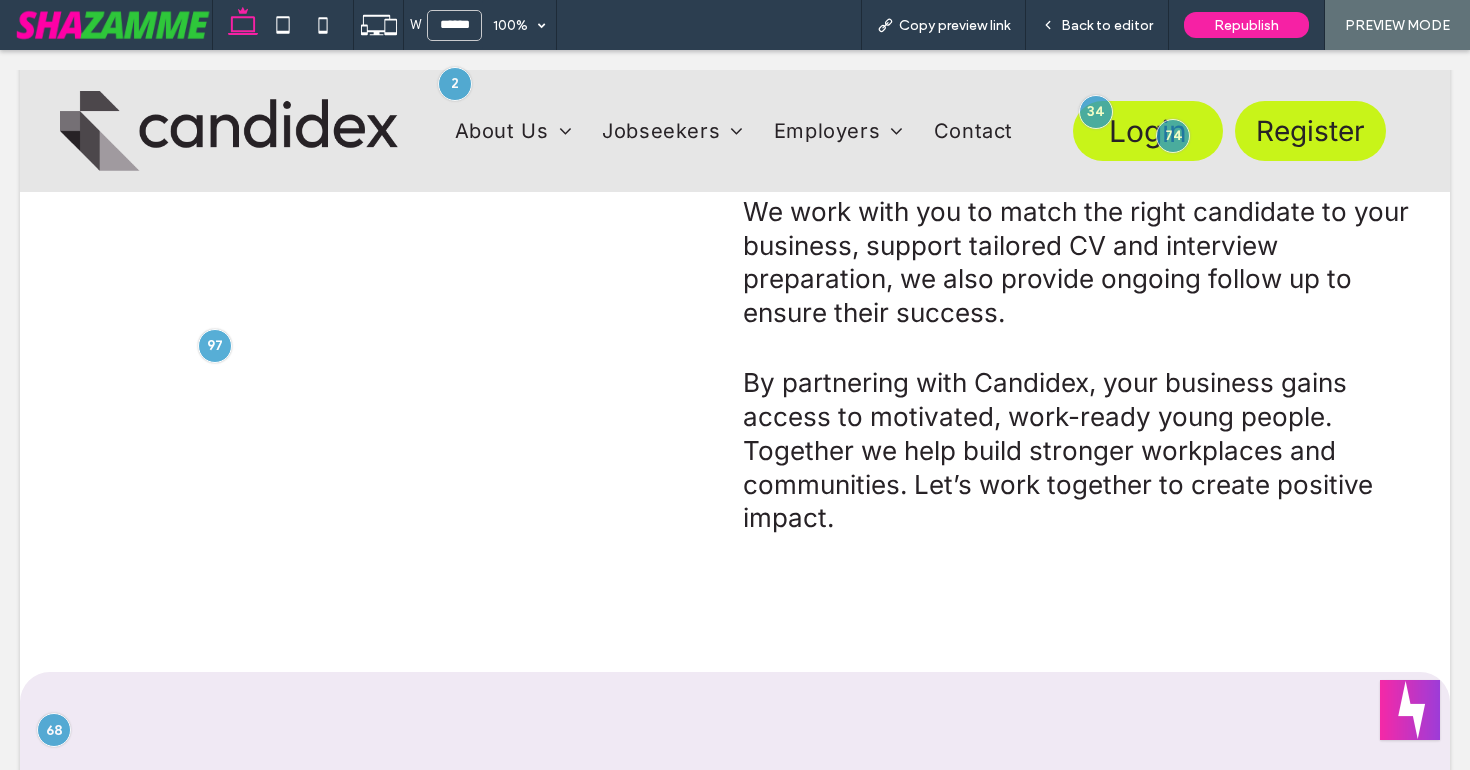 scroll, scrollTop: 0, scrollLeft: 0, axis: both 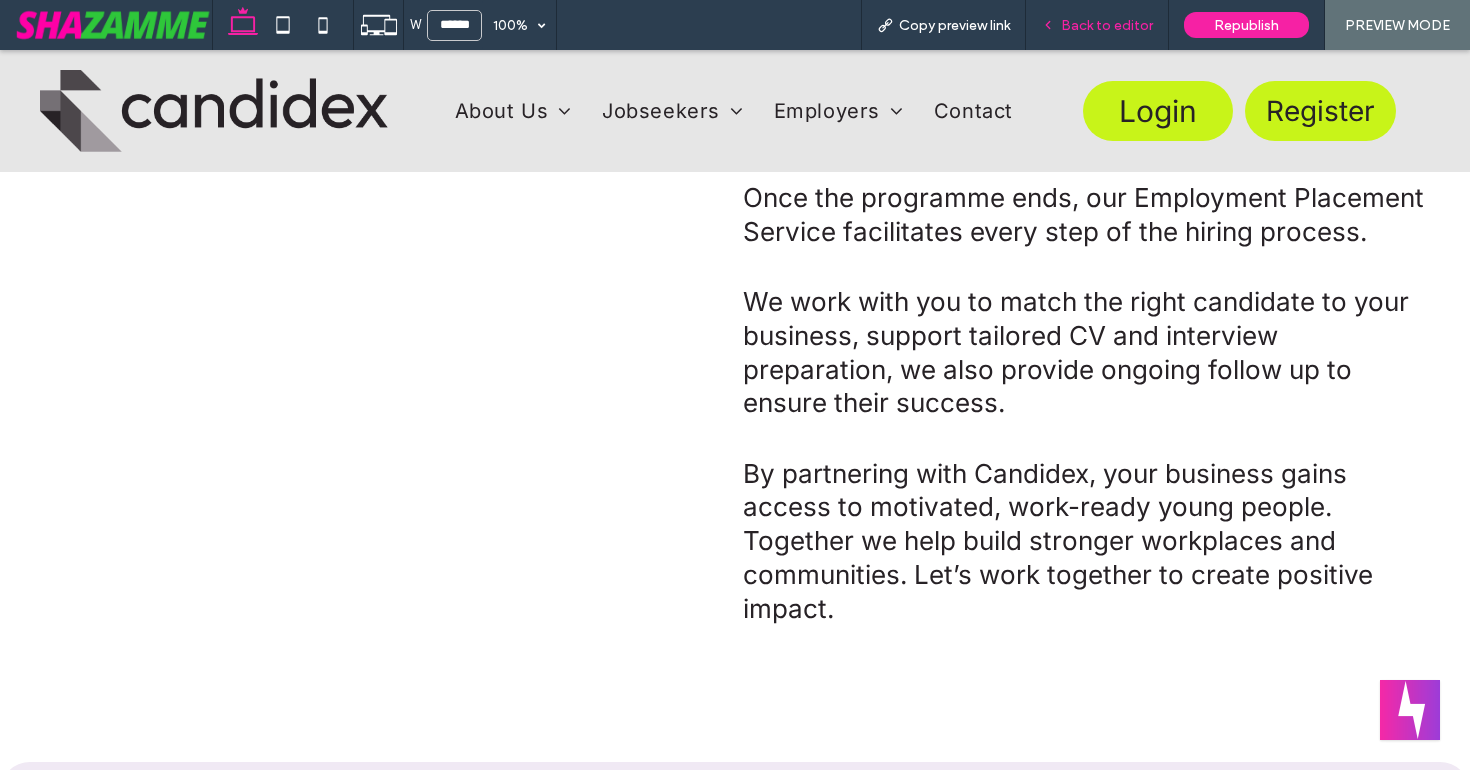 click on "Back to editor" at bounding box center [1097, 25] 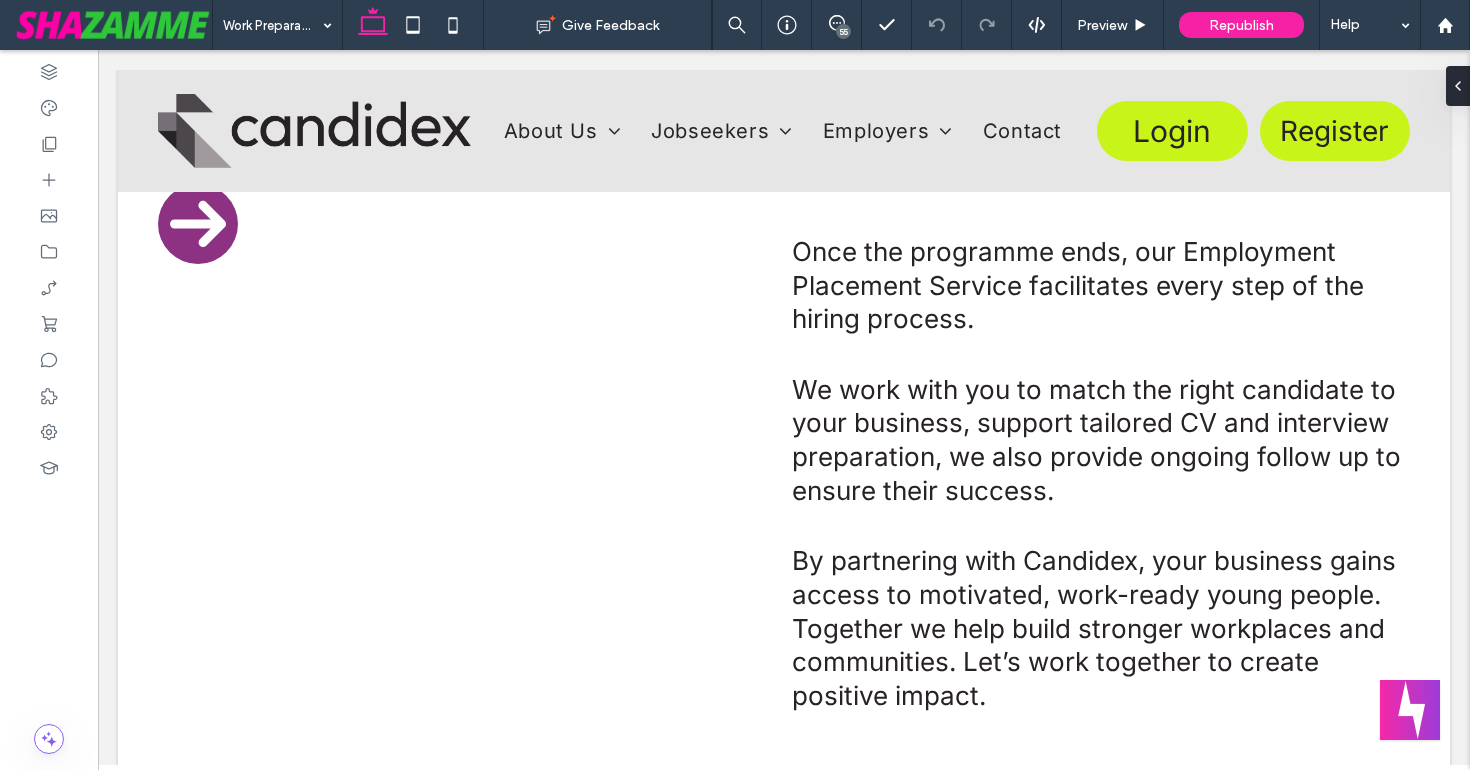 click on "55" at bounding box center (843, 31) 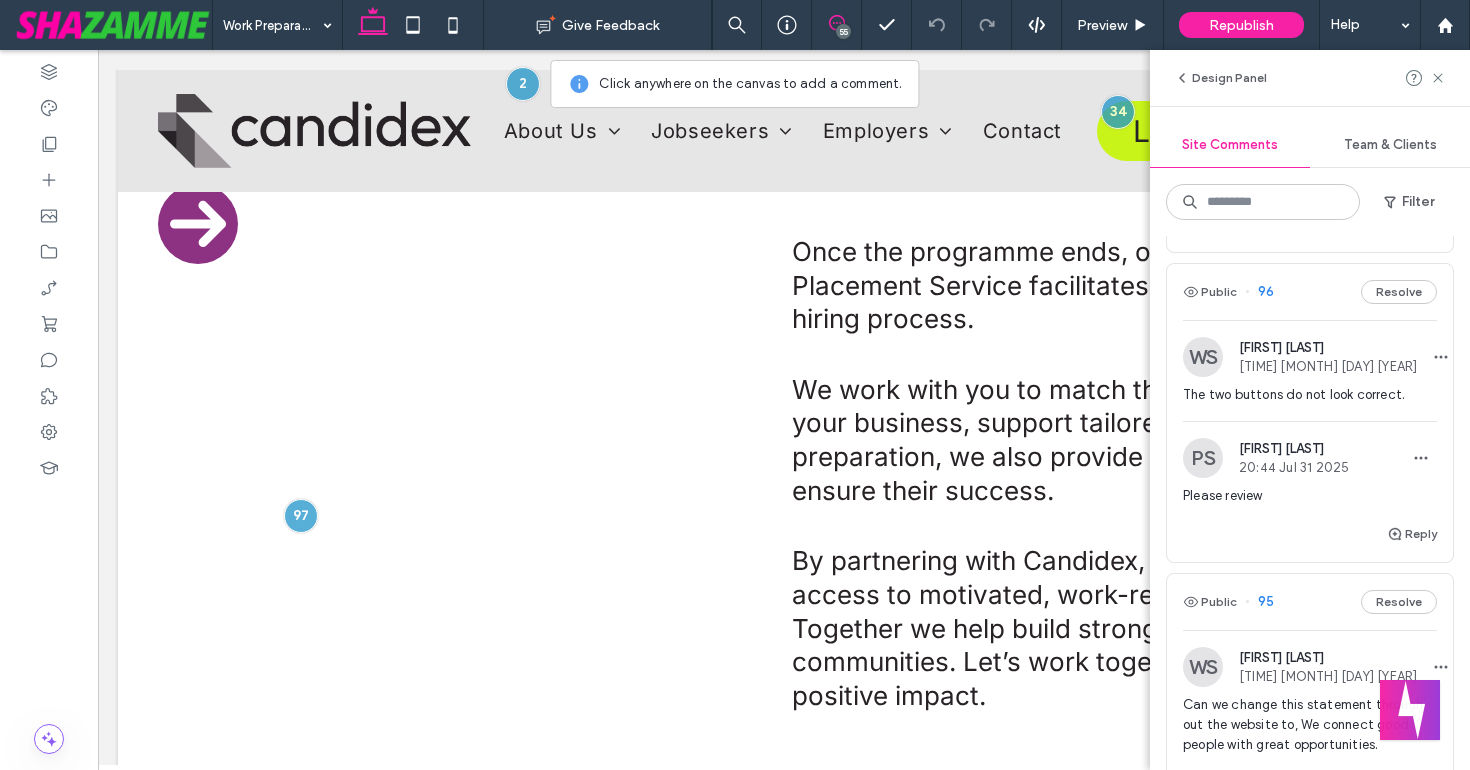 scroll, scrollTop: 1680, scrollLeft: 0, axis: vertical 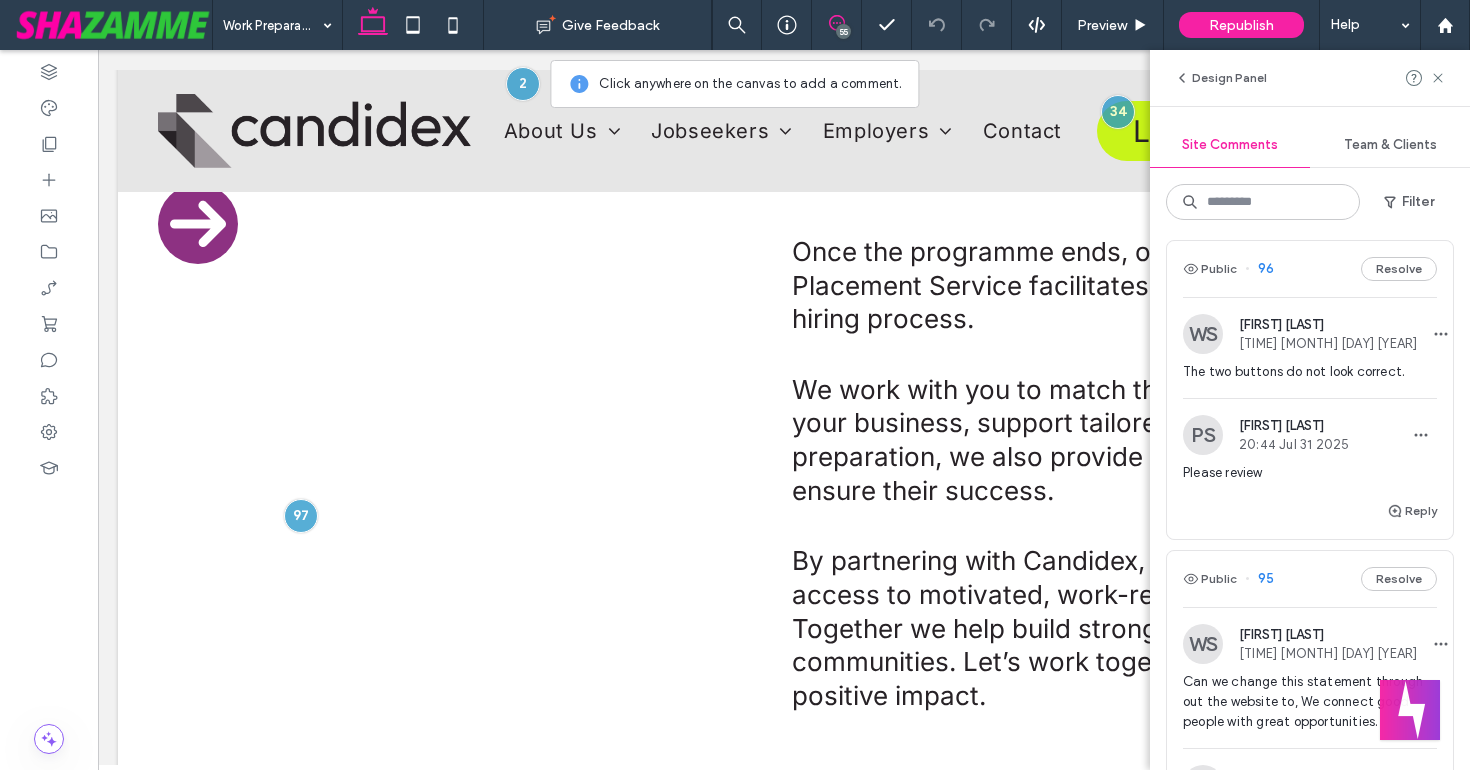 click on "The two buttons do not look correct." at bounding box center (1310, 372) 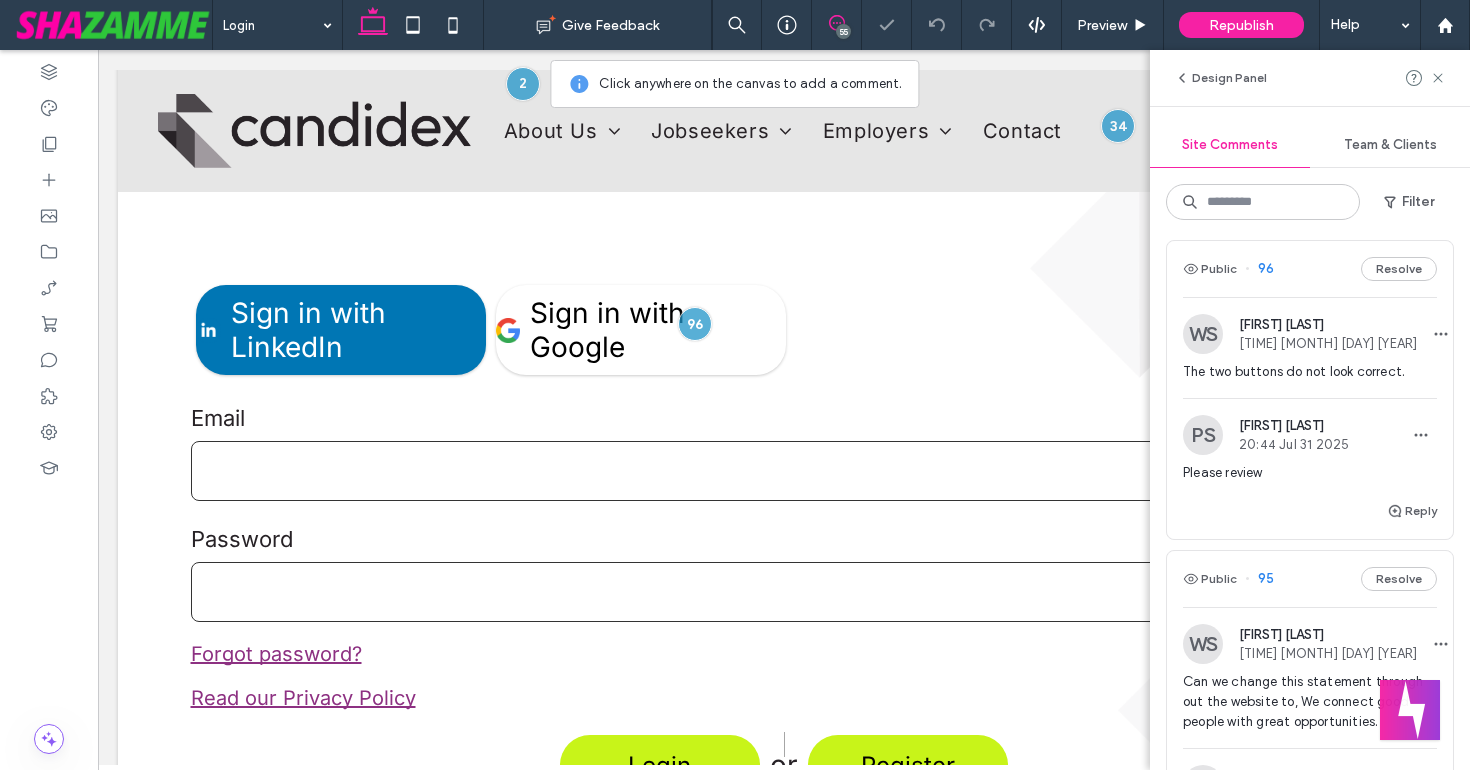 scroll, scrollTop: 561, scrollLeft: 0, axis: vertical 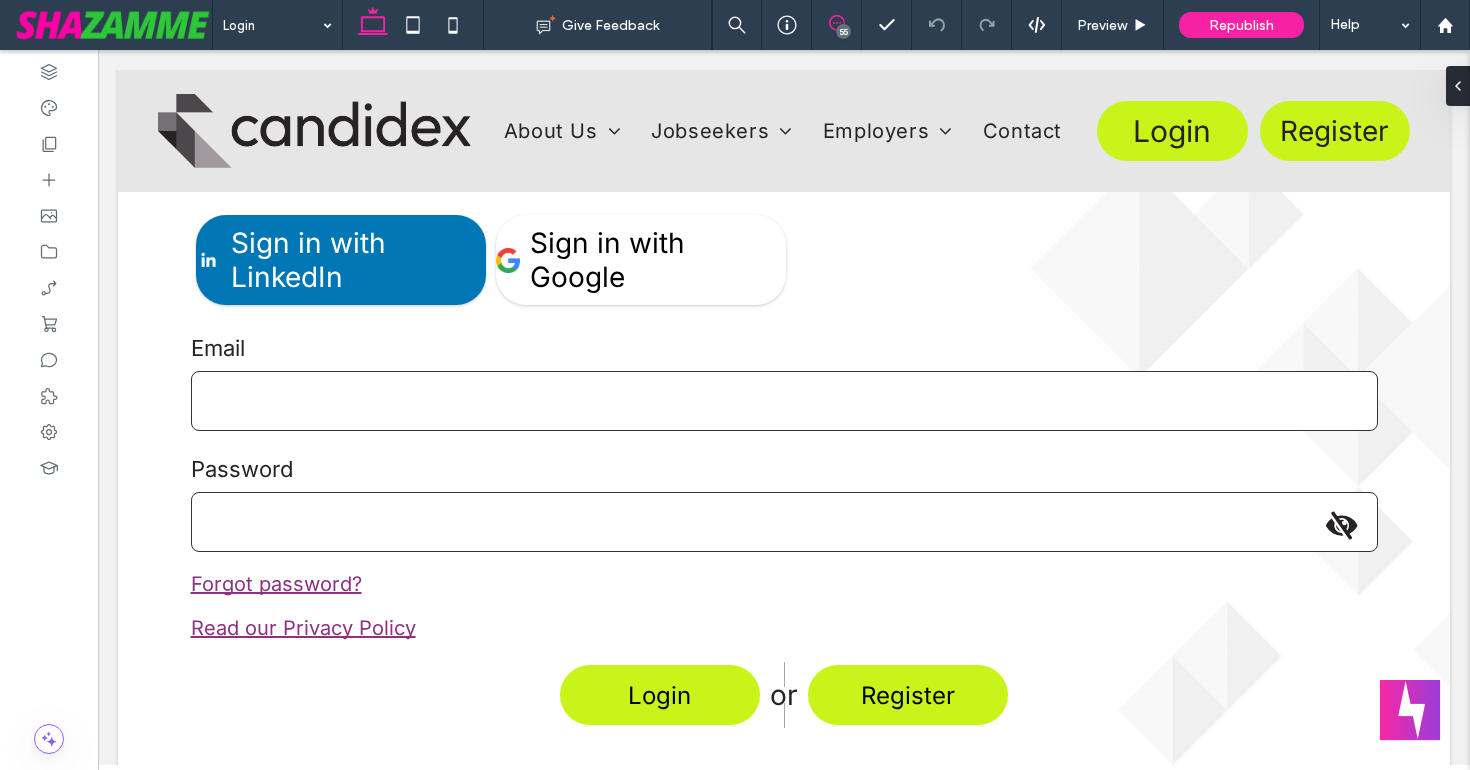 click 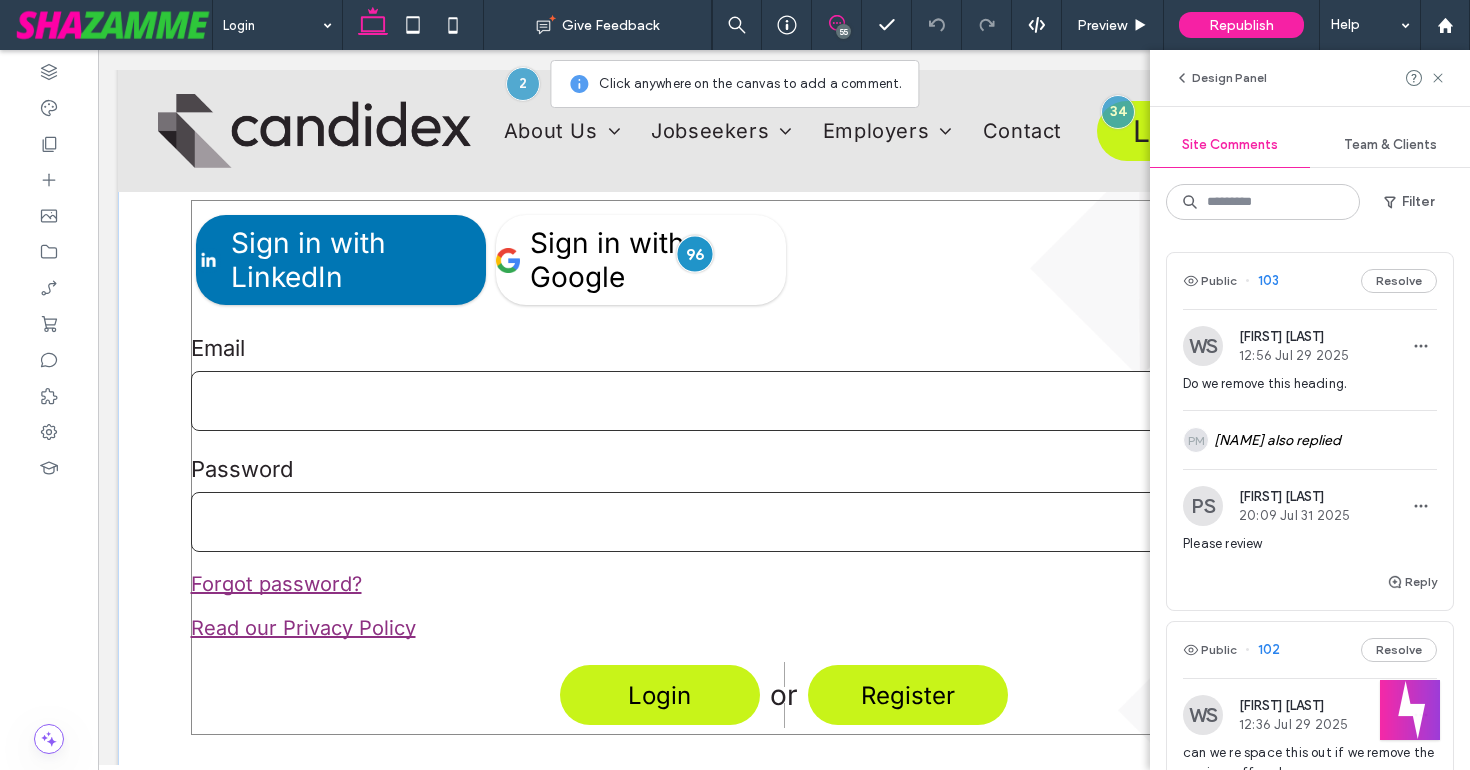 click at bounding box center (694, 253) 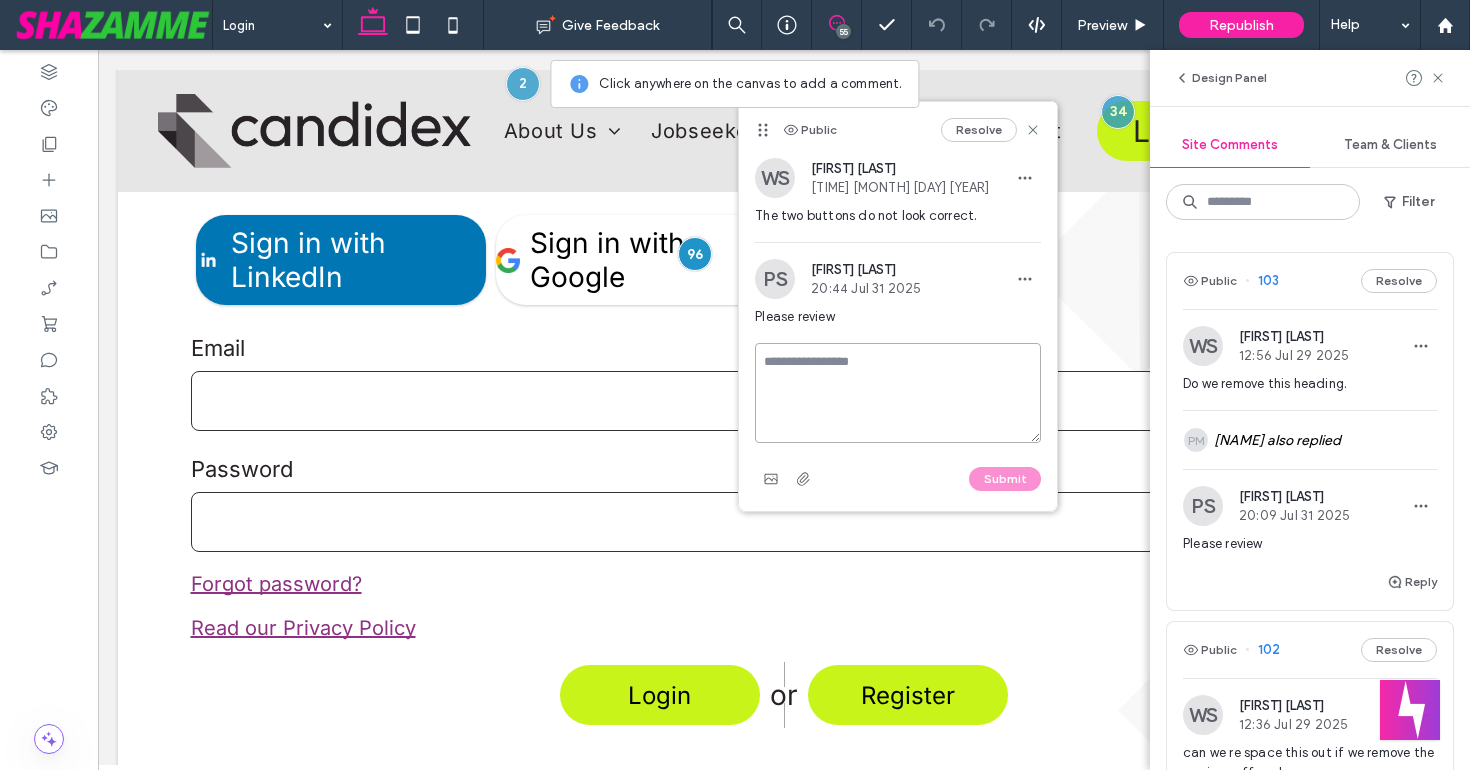 click at bounding box center (898, 393) 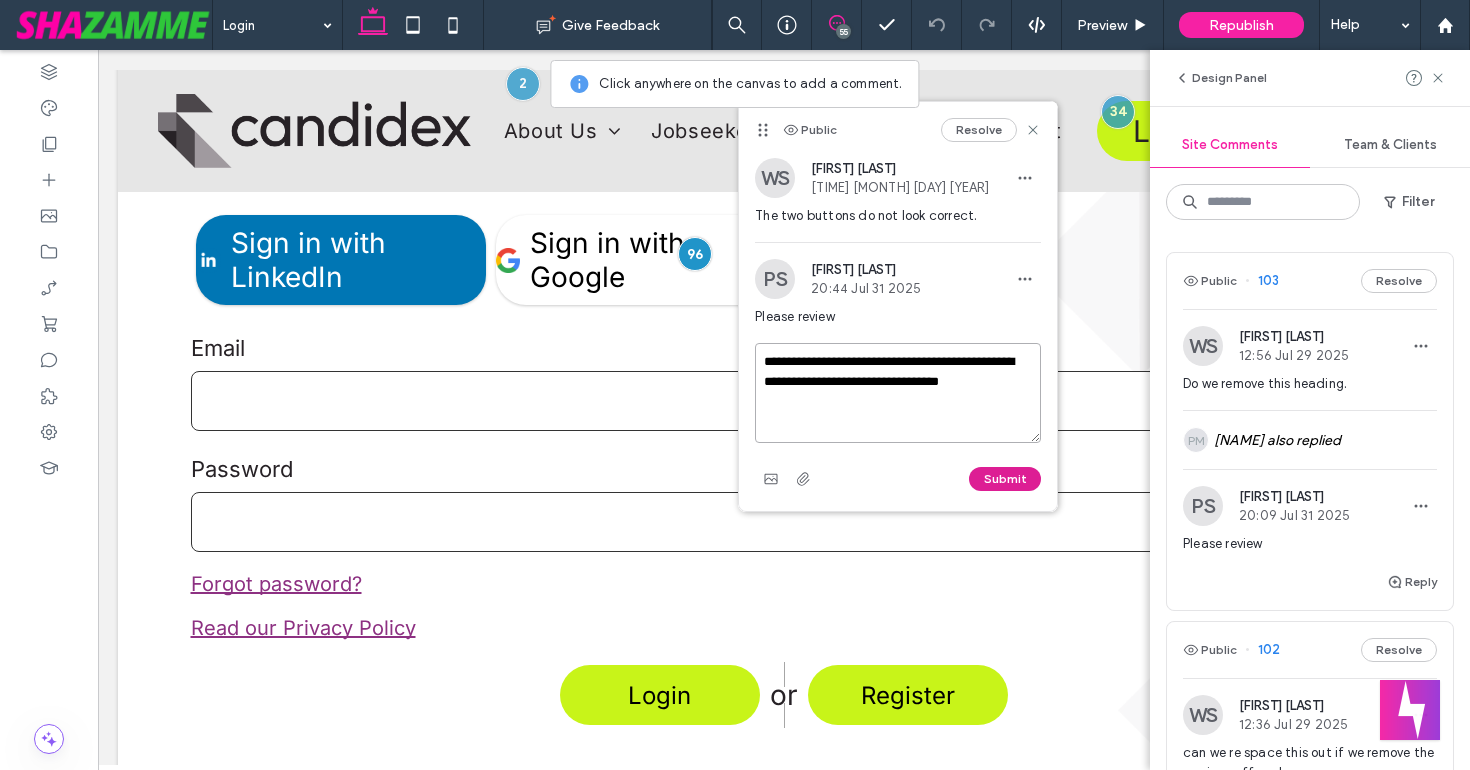 type on "**********" 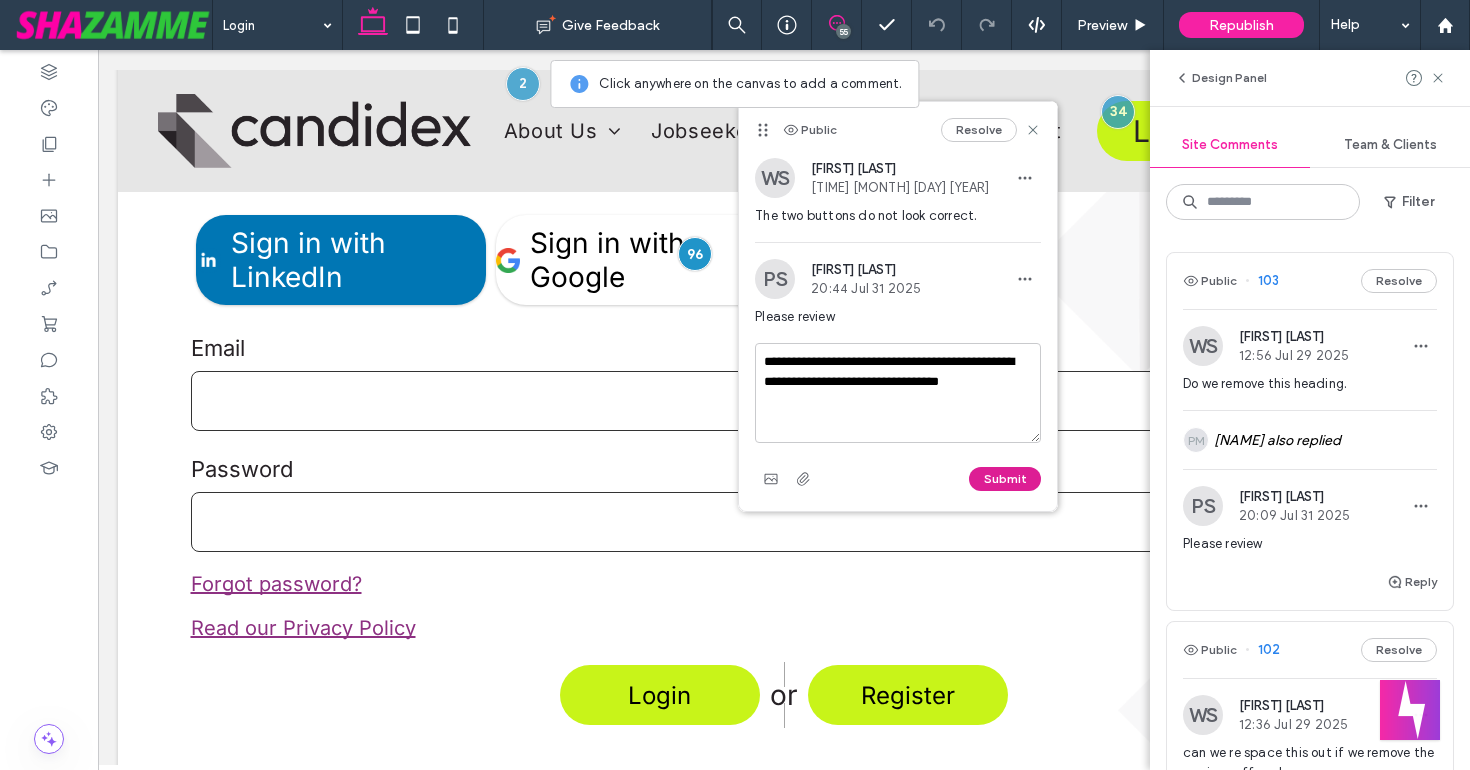 click on "Submit" at bounding box center (1005, 479) 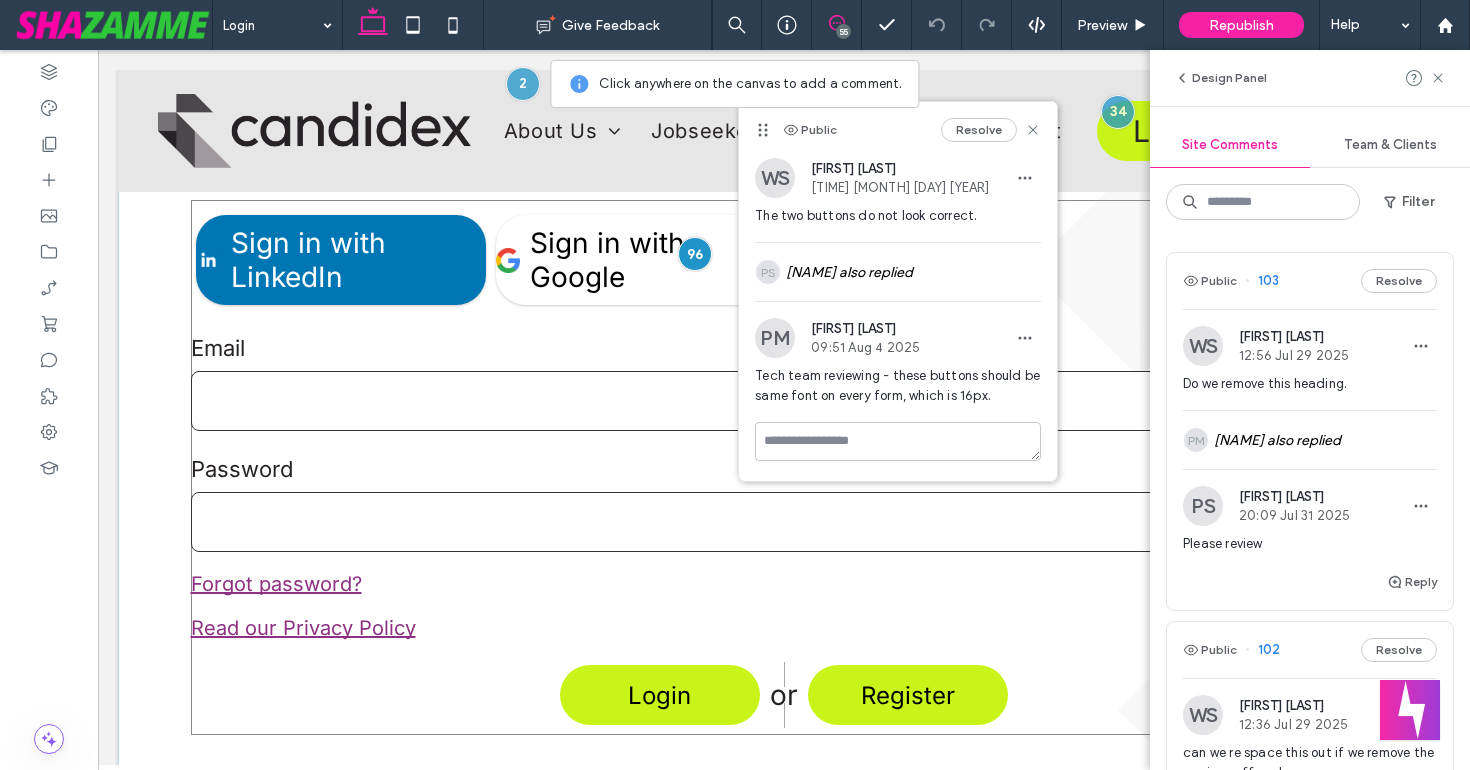click at bounding box center [695, 254] 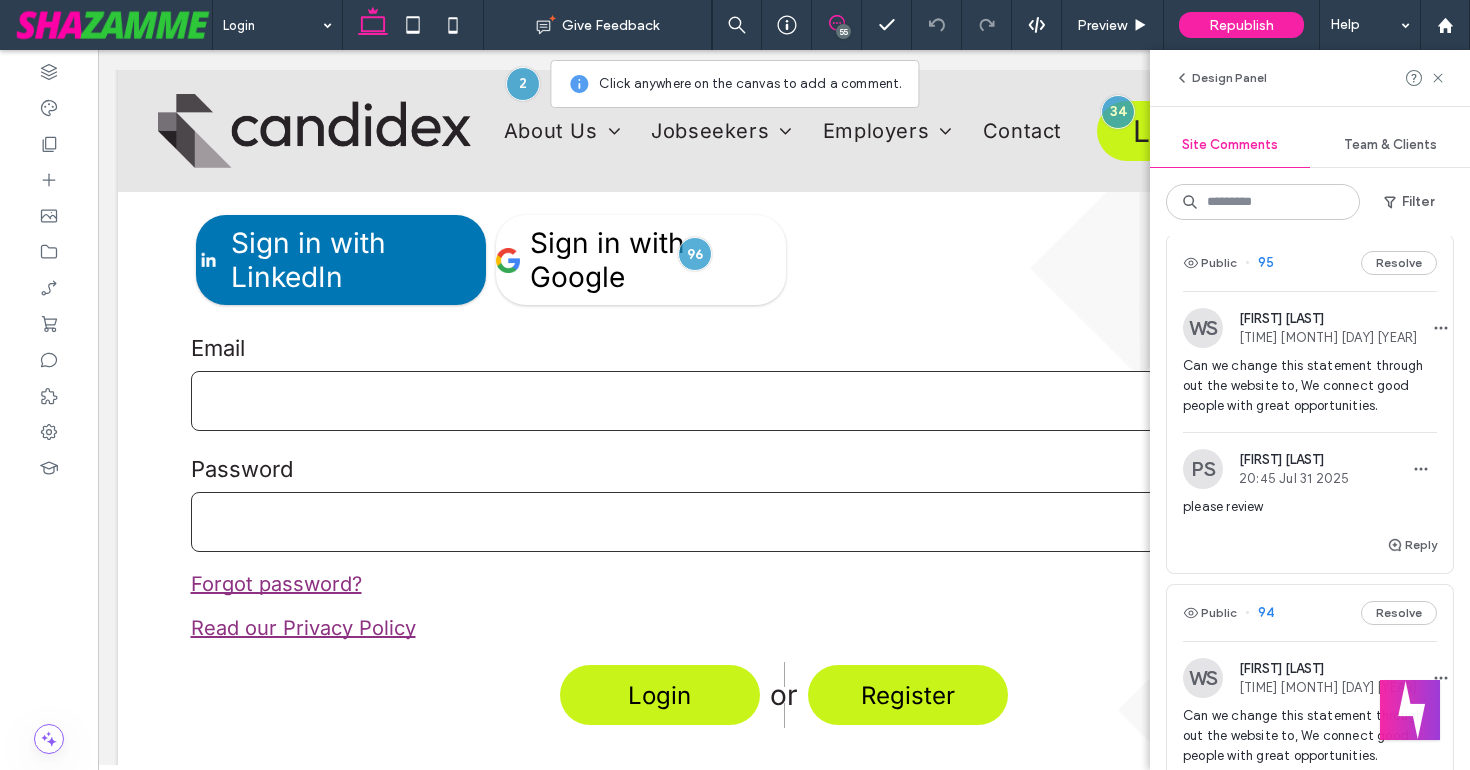 scroll, scrollTop: 2120, scrollLeft: 0, axis: vertical 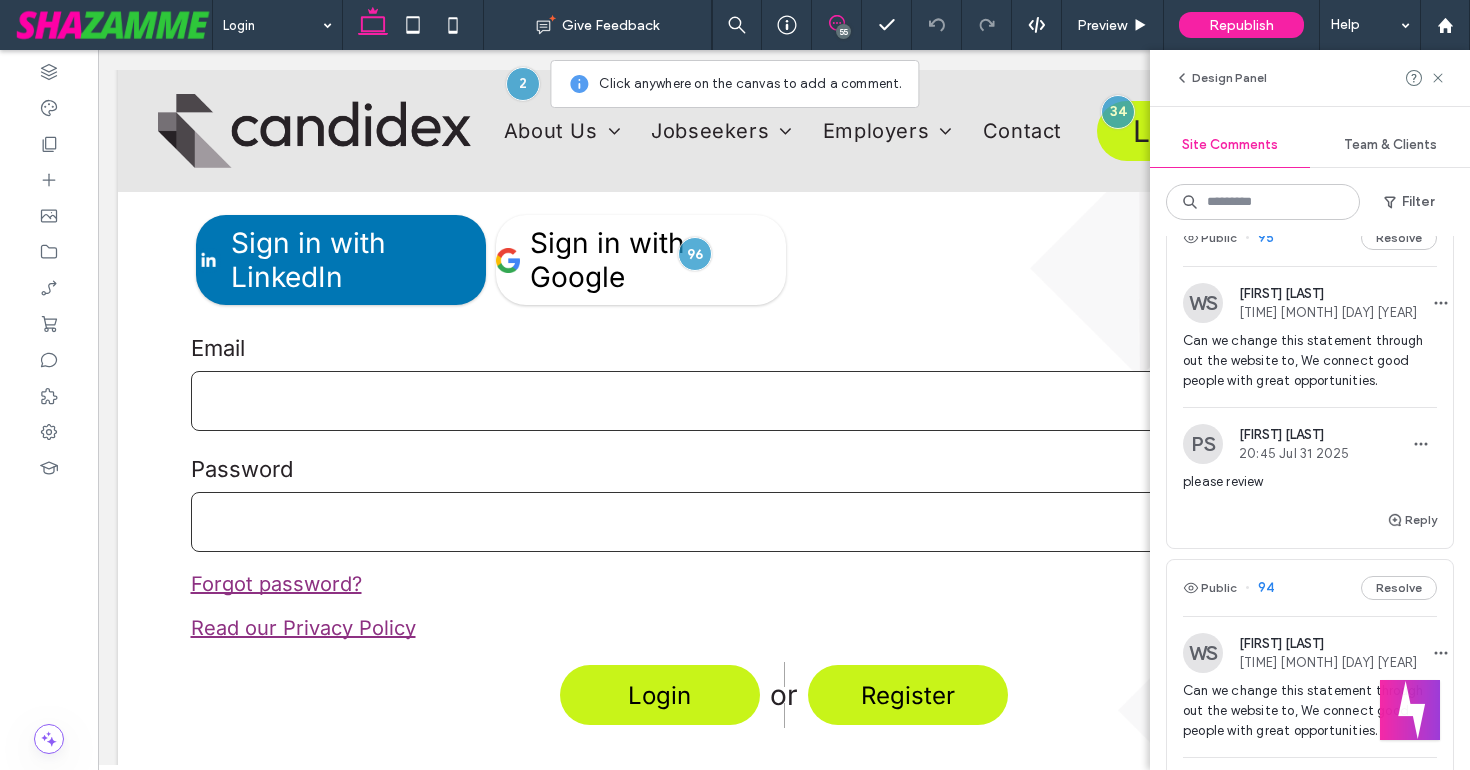 click on "Can we change this statement through out the website to, We connect good people with great opportunities." at bounding box center (1310, 361) 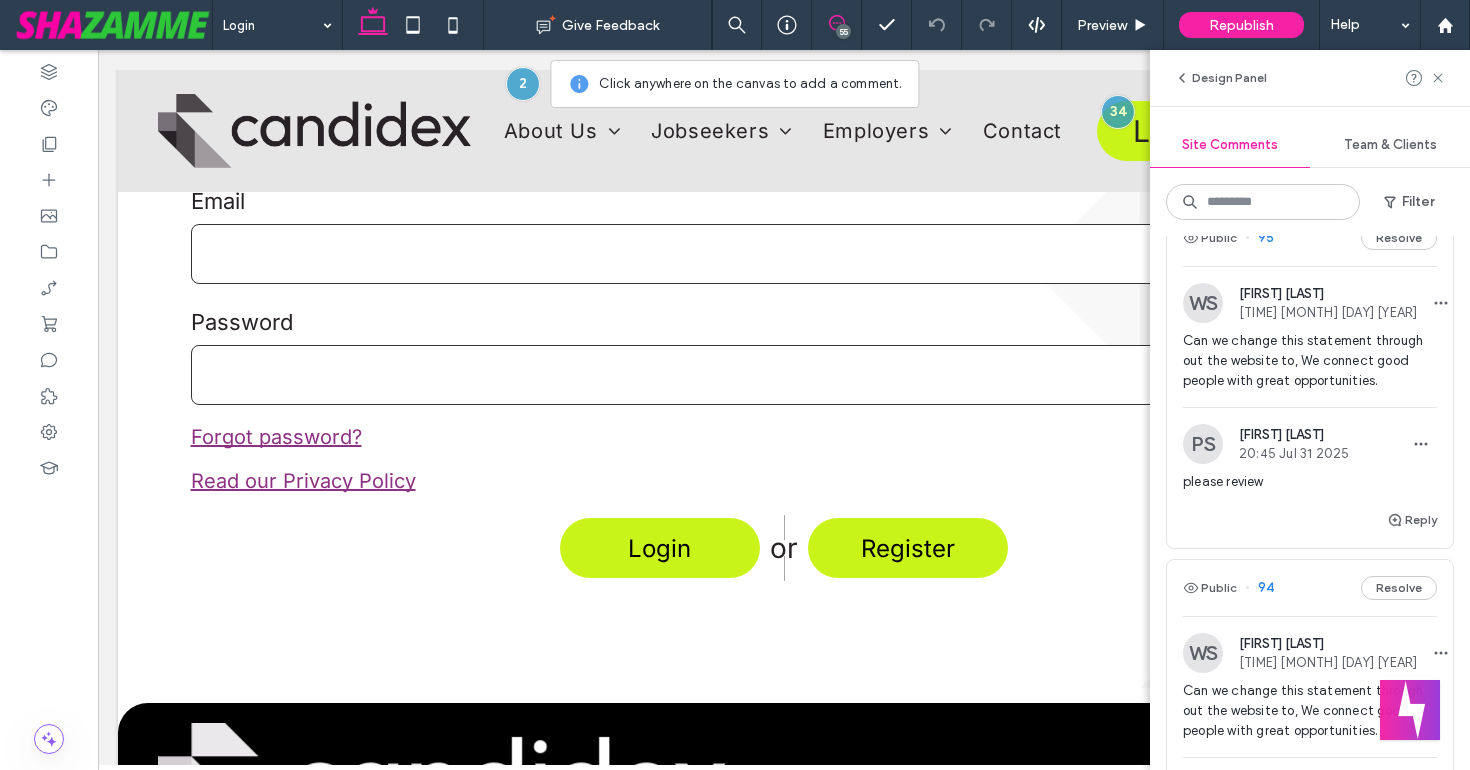 scroll, scrollTop: 1132, scrollLeft: 0, axis: vertical 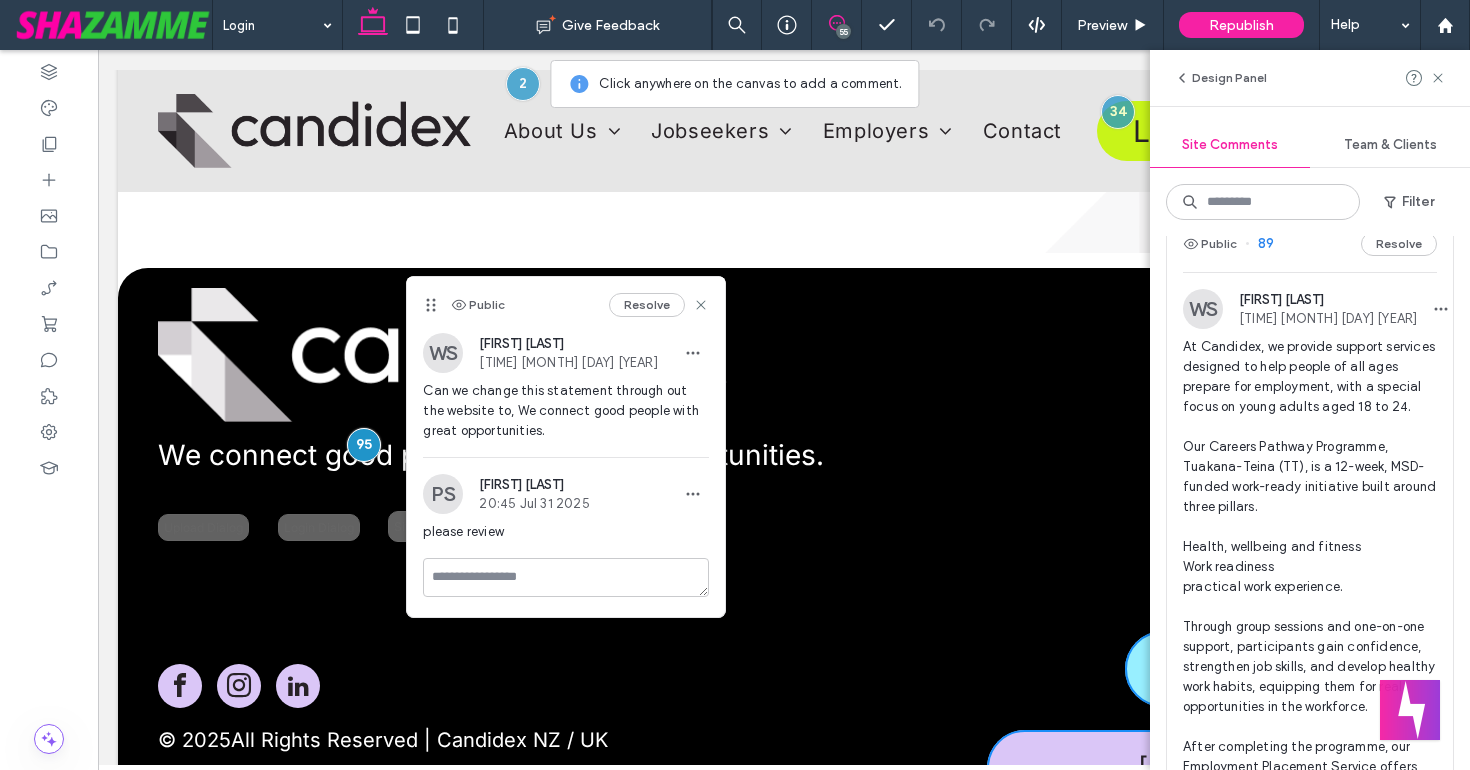click on "At Candidex, we provide support services designed to help people of all ages prepare for employment, with a special focus on young adults aged 18 to 24.
Our Careers Pathway Programme, Tuakana-Teina (TT), is a 12-week, MSD-funded work-ready initiative built around three pillars.
Health, wellbeing and fitness
Work readiness
practical work experience.
Through group sessions and one-on-one support, participants gain confidence, strengthen job skills, and develop healthy work habits, equipping them for real opportunities in the workforce.
After completing the programme, our Employment Placement Service offers tailored support at every step, from CV and interview preparation to employer matching and placement follow up.
No matter your starting point, we’re here to back you." at bounding box center (1310, 617) 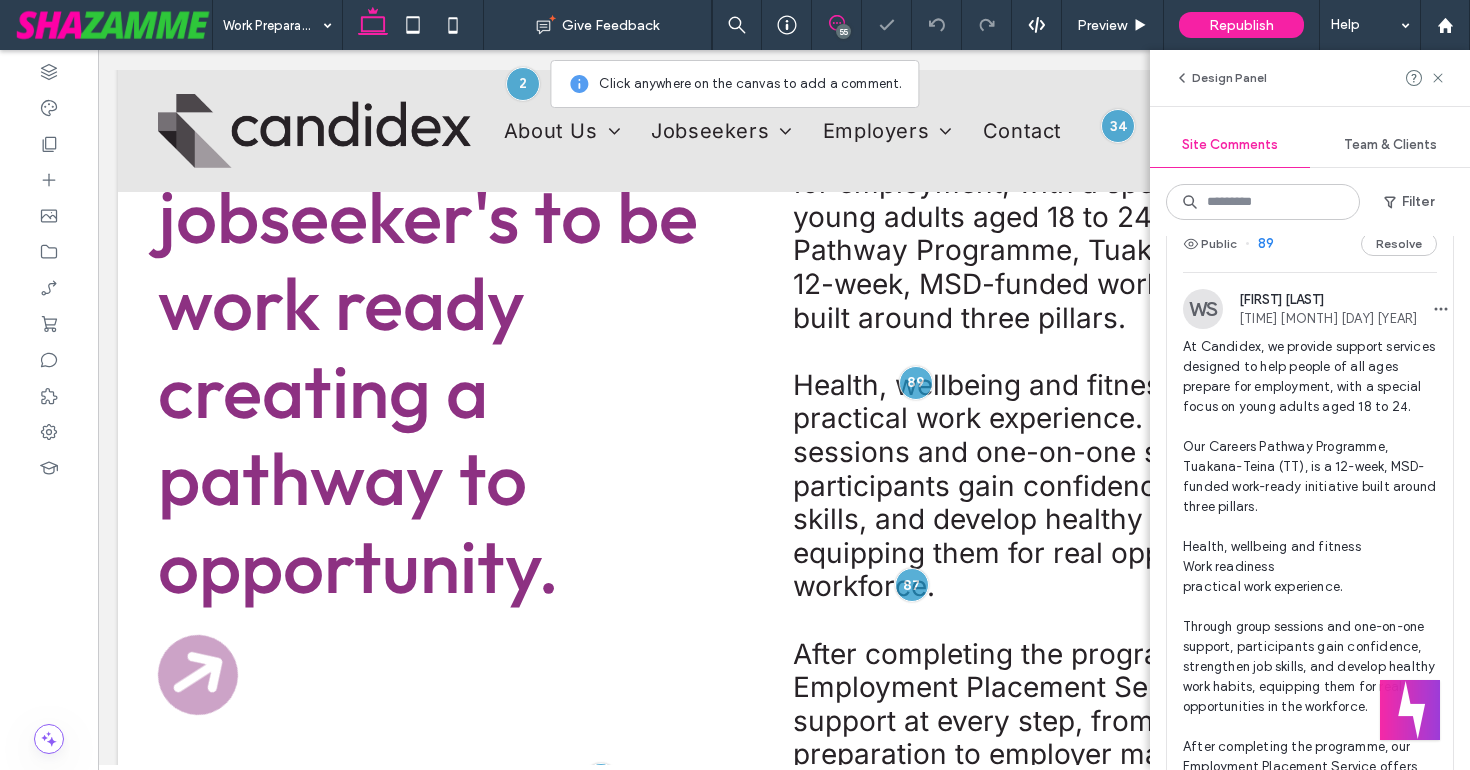 scroll, scrollTop: 612, scrollLeft: 0, axis: vertical 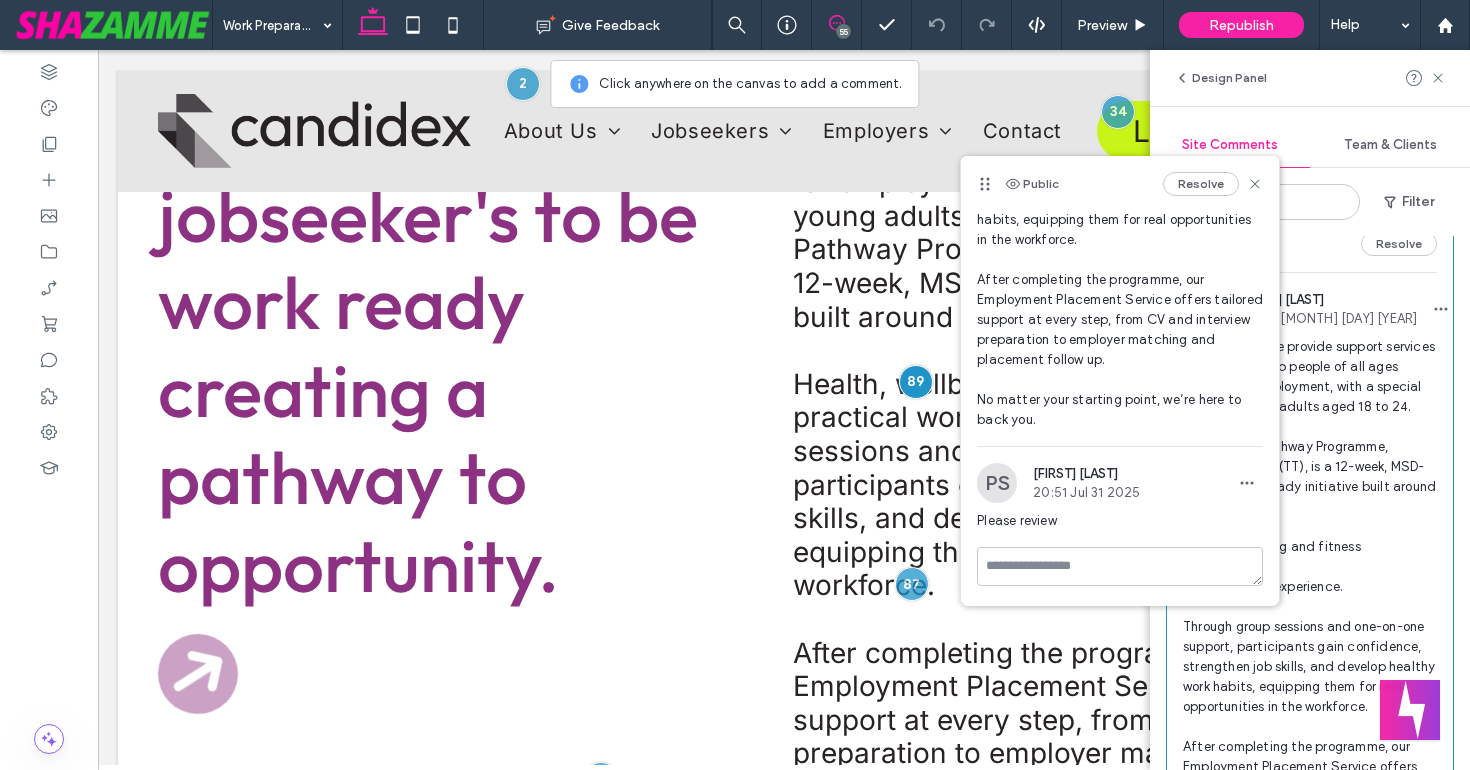 click 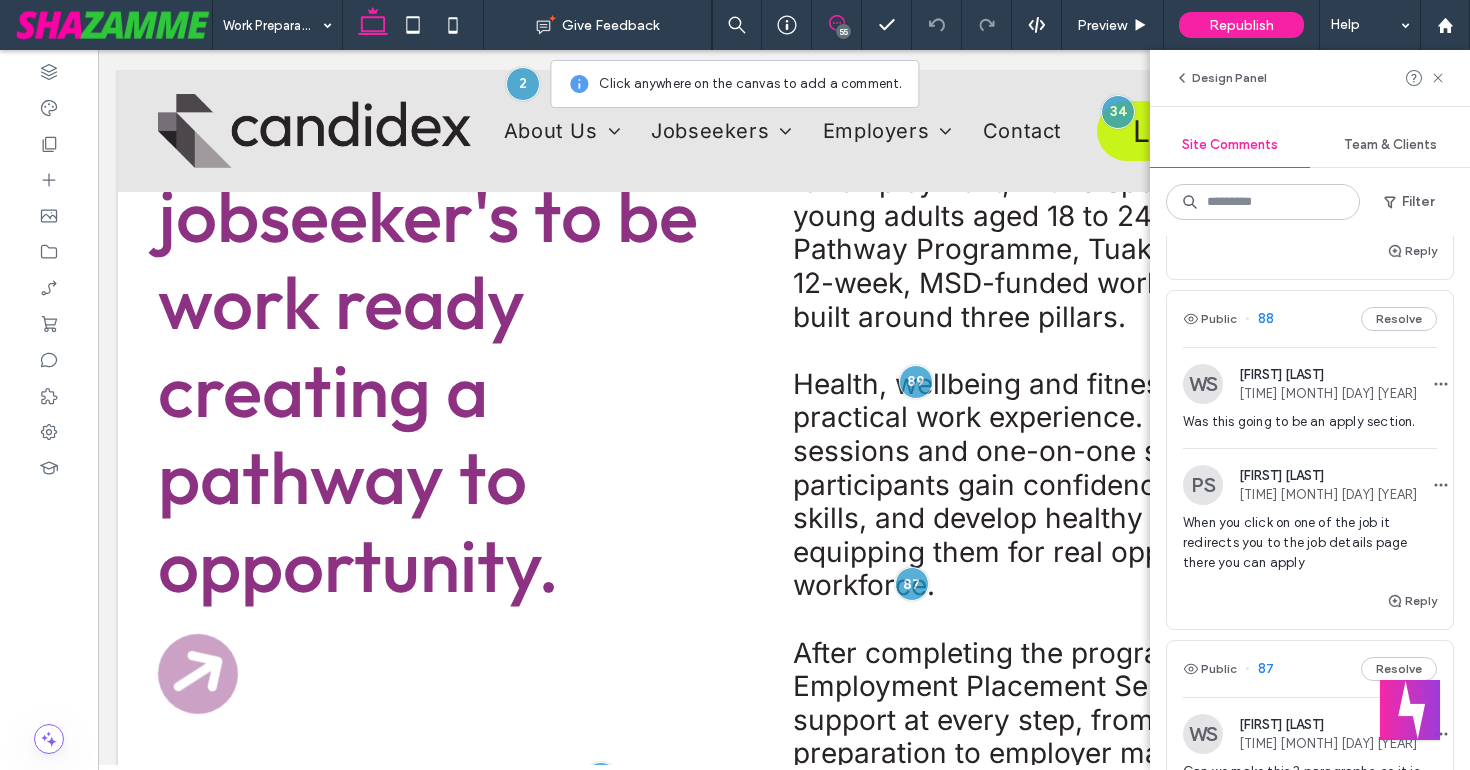 scroll, scrollTop: 4555, scrollLeft: 0, axis: vertical 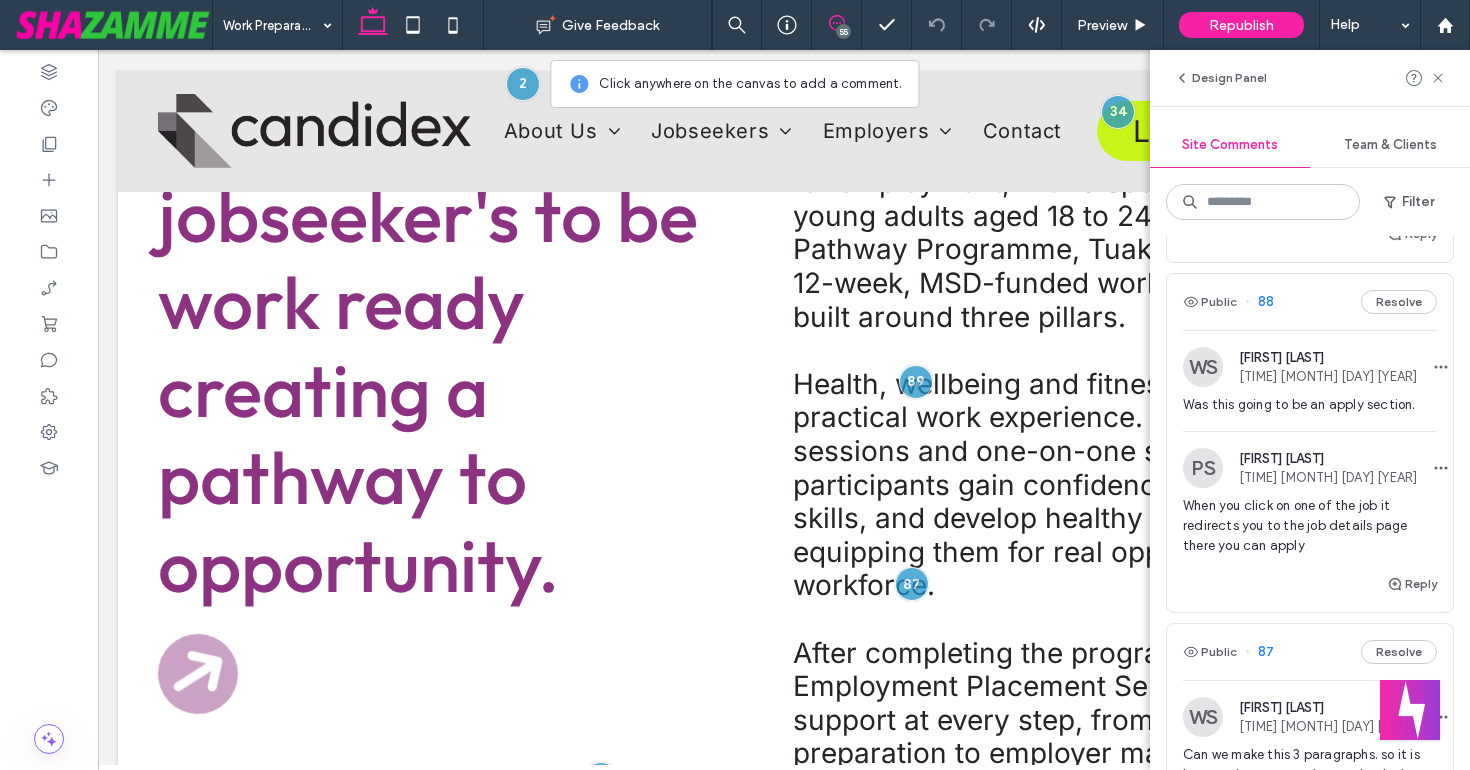 click on "Was this going to be an apply section." at bounding box center (1310, 405) 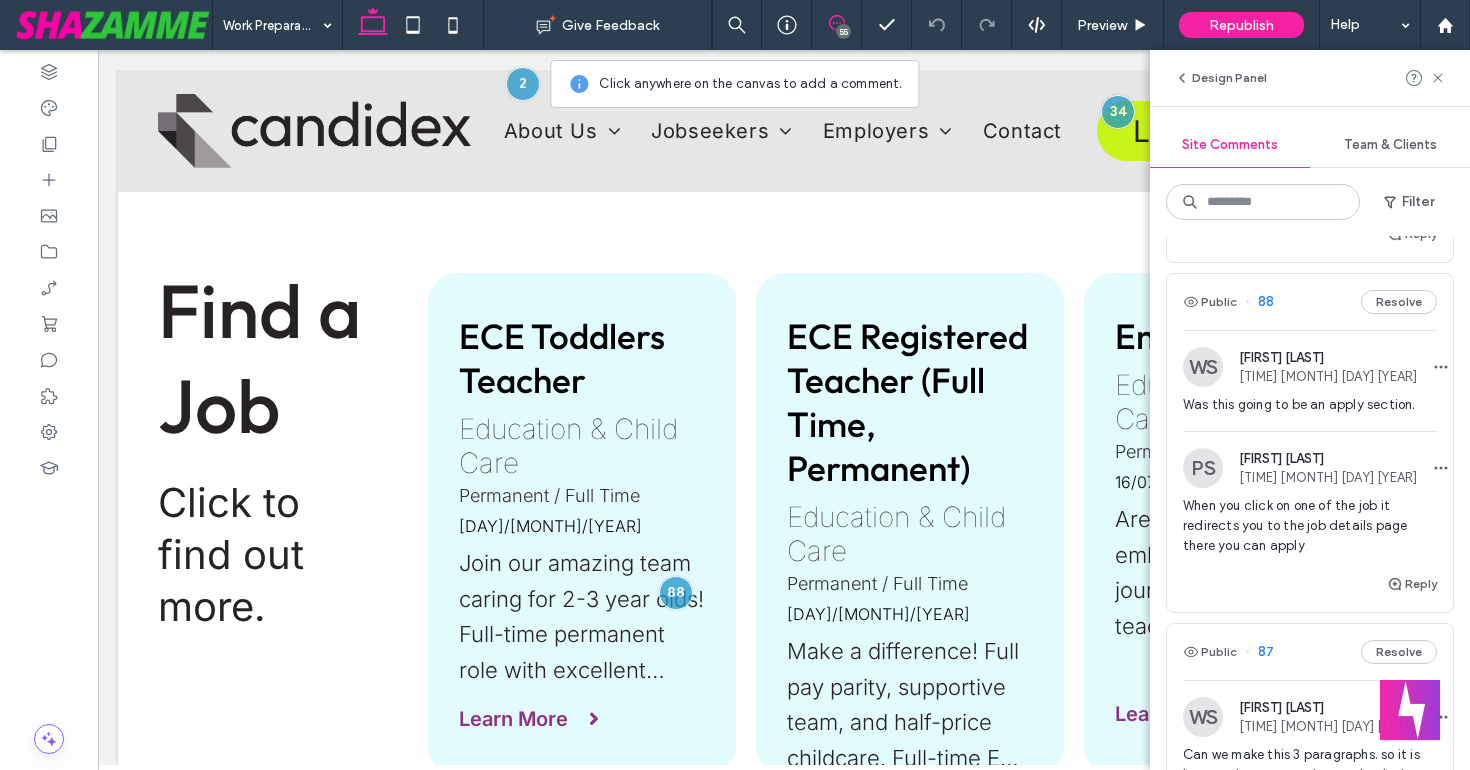 scroll, scrollTop: 1455, scrollLeft: 0, axis: vertical 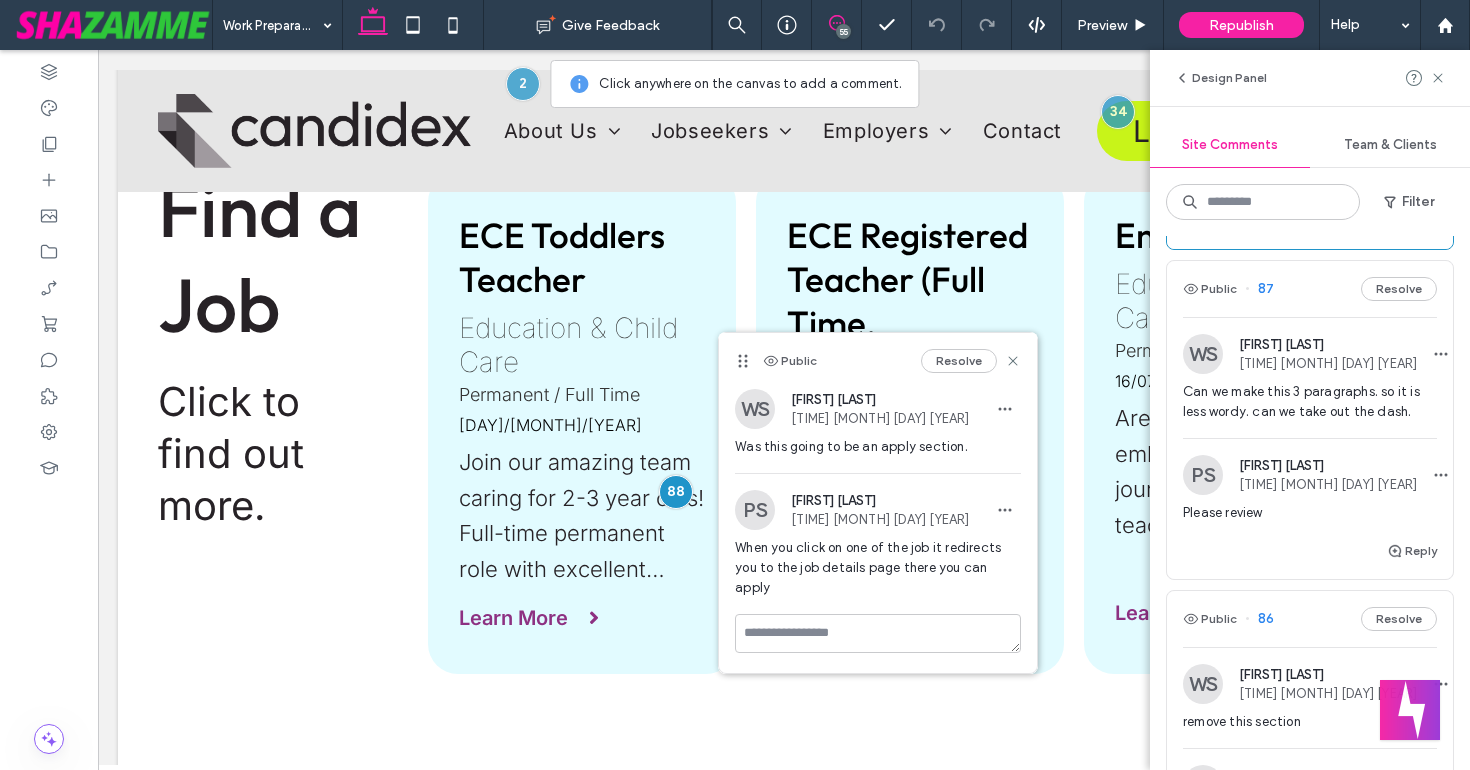 click on "Can we make this 3 paragraphs. so it is less wordy. can we take out the dash." at bounding box center (1310, 402) 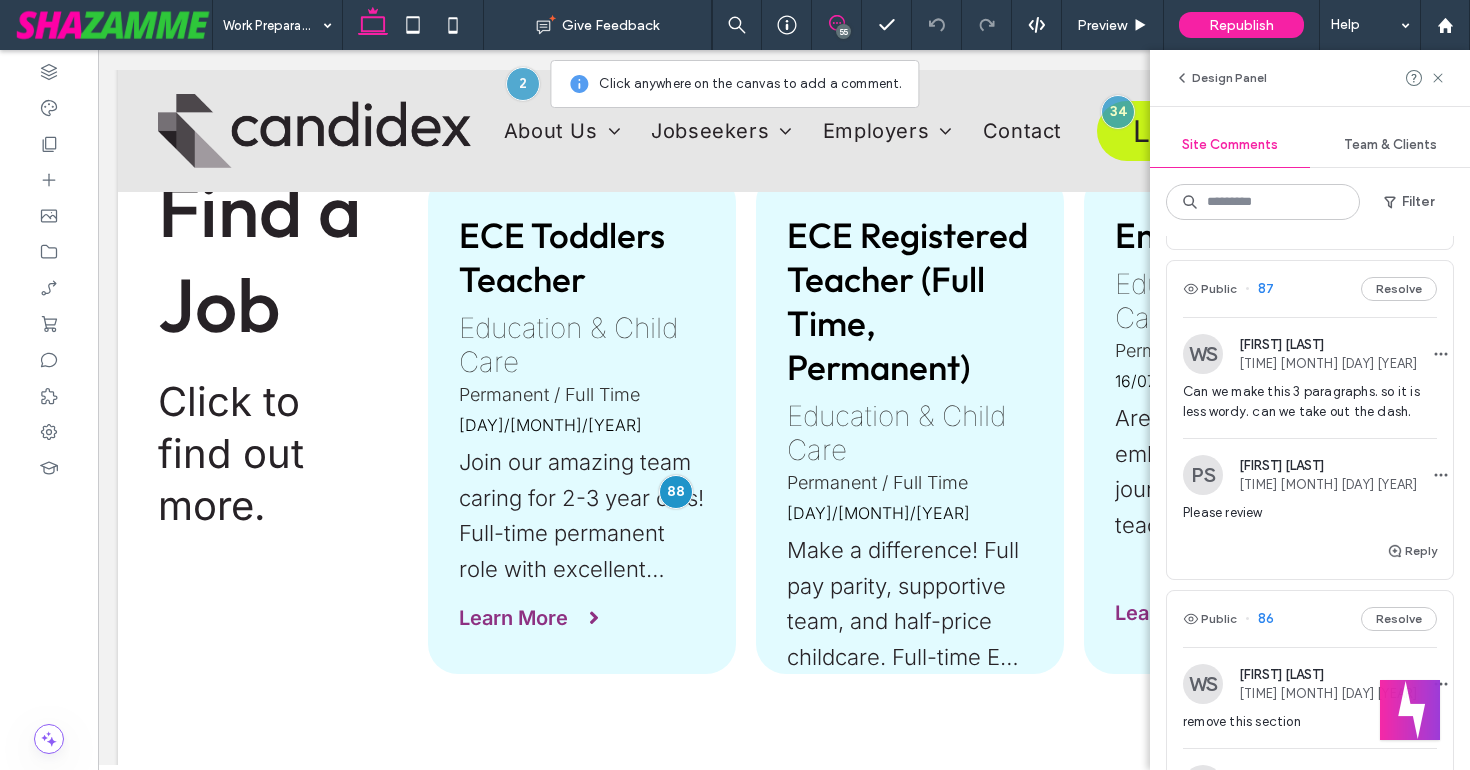scroll, scrollTop: 4915, scrollLeft: 0, axis: vertical 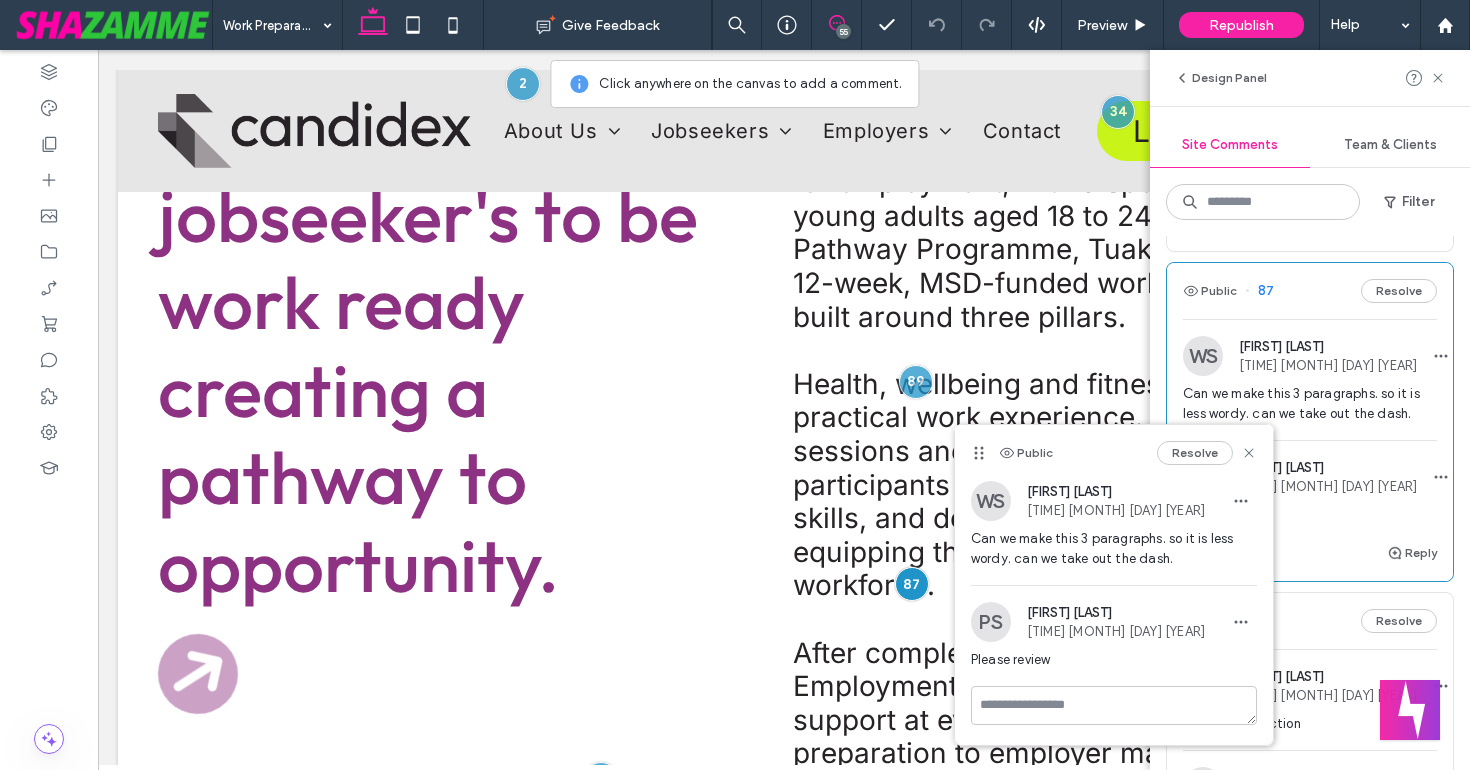 click on "Can we make this 3 paragraphs. so it is less wordy. can we take out the dash." at bounding box center [1310, 404] 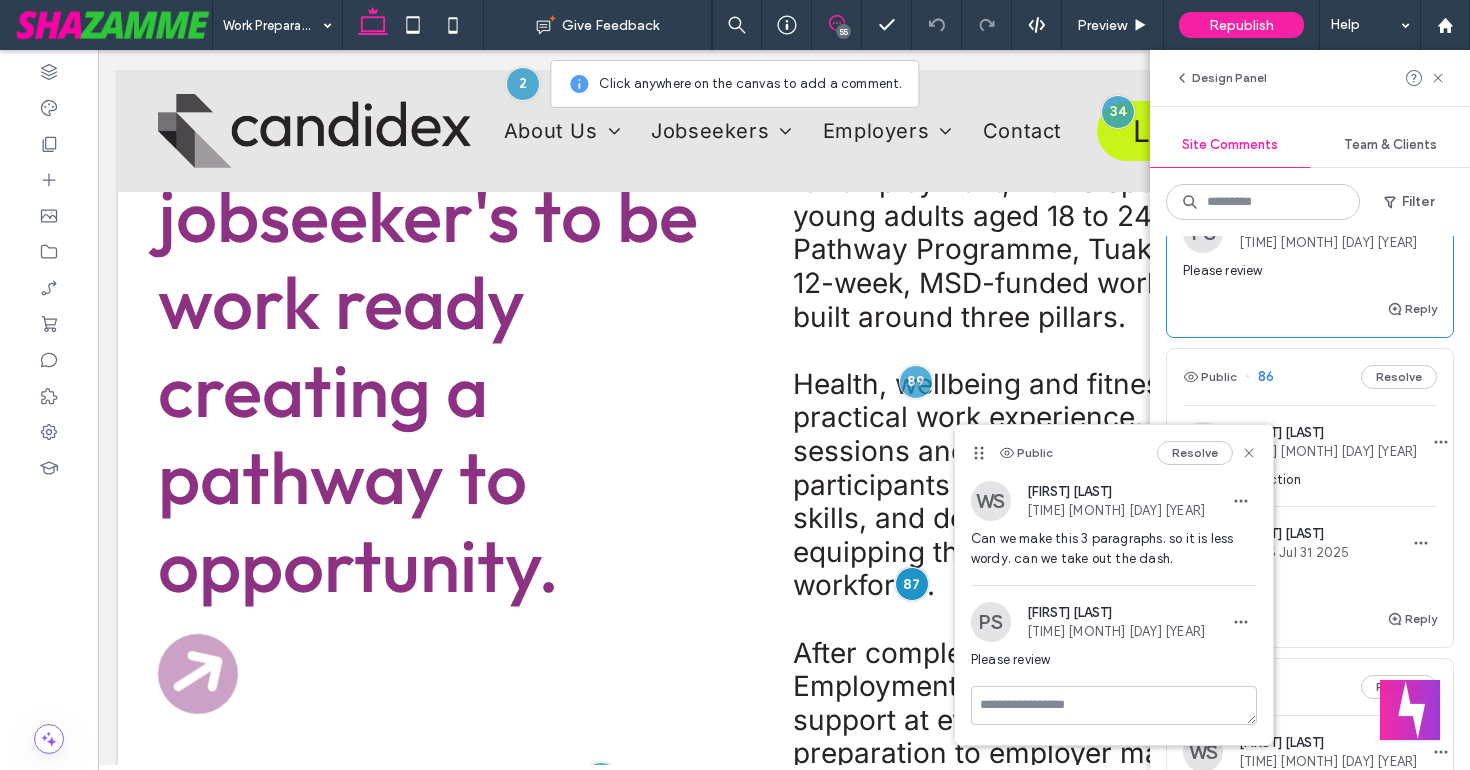scroll, scrollTop: 5170, scrollLeft: 0, axis: vertical 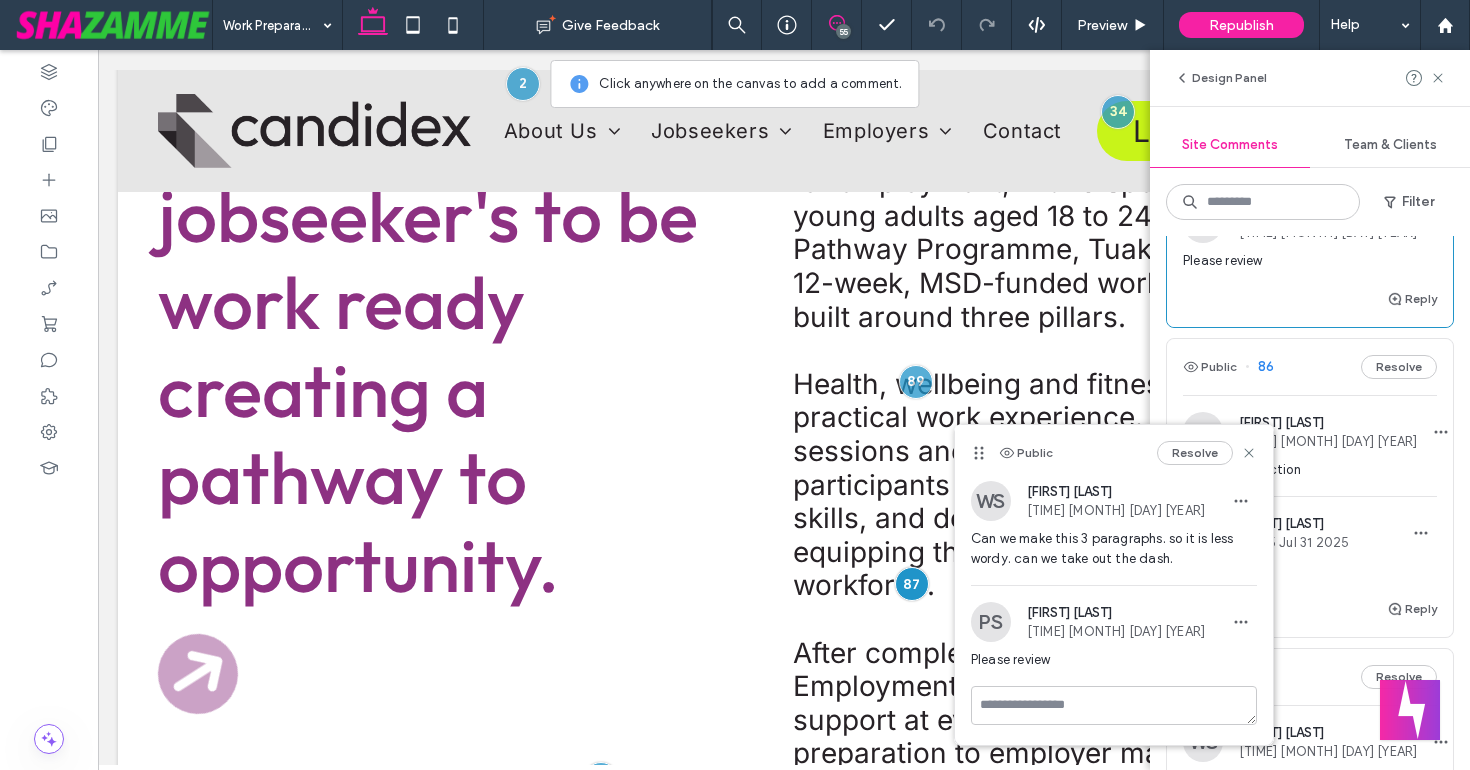 click 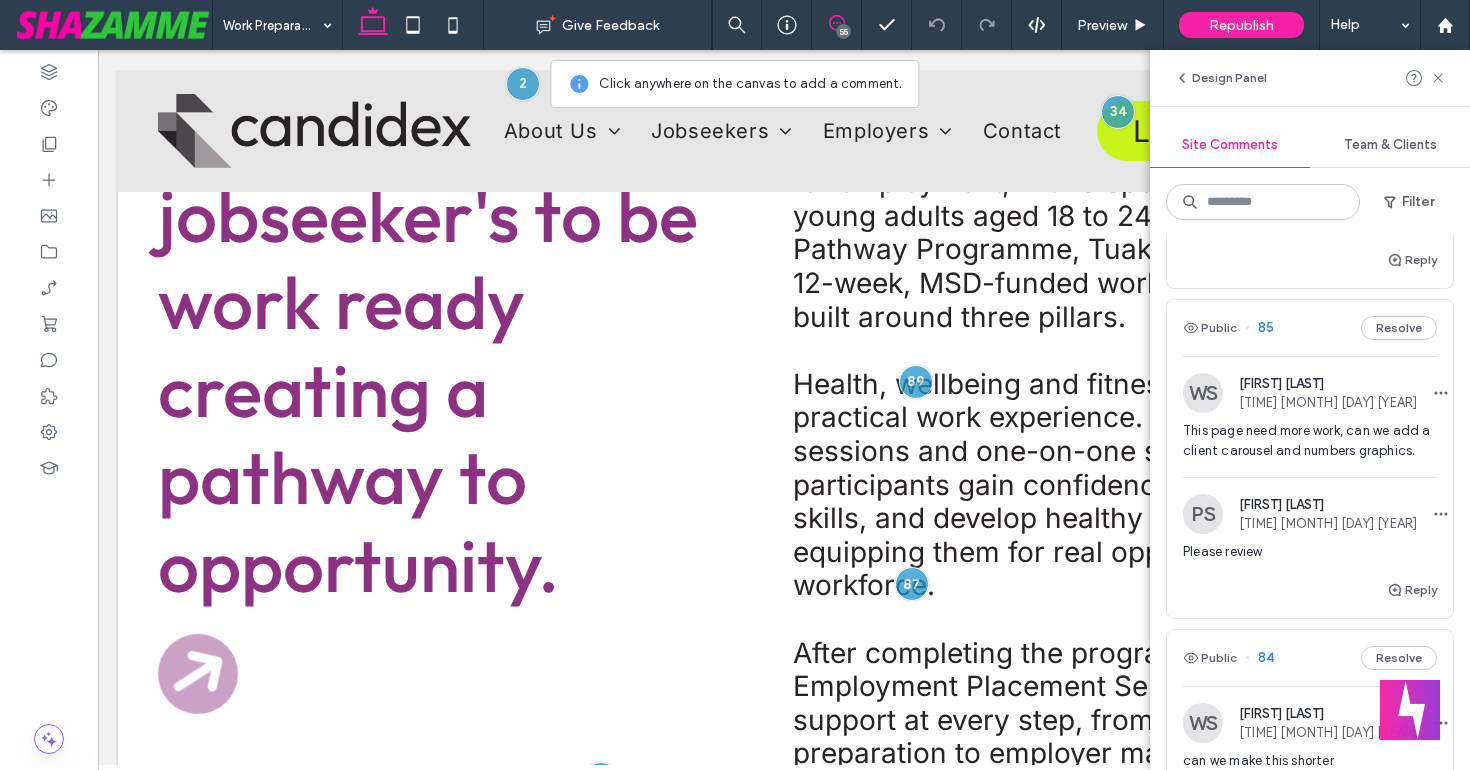 scroll, scrollTop: 5535, scrollLeft: 0, axis: vertical 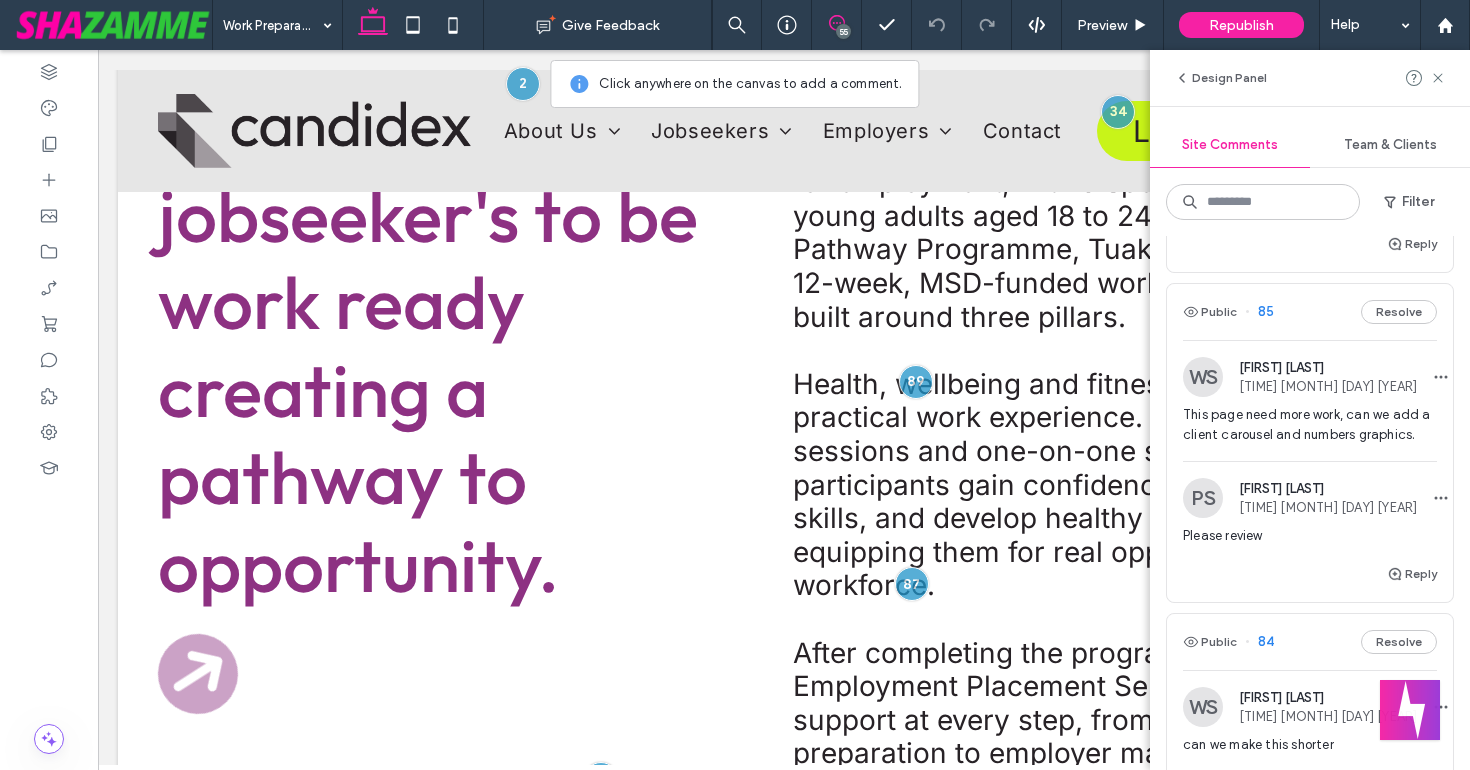 click on "This page need more work, can we add a client carousel and numbers graphics." at bounding box center [1310, 425] 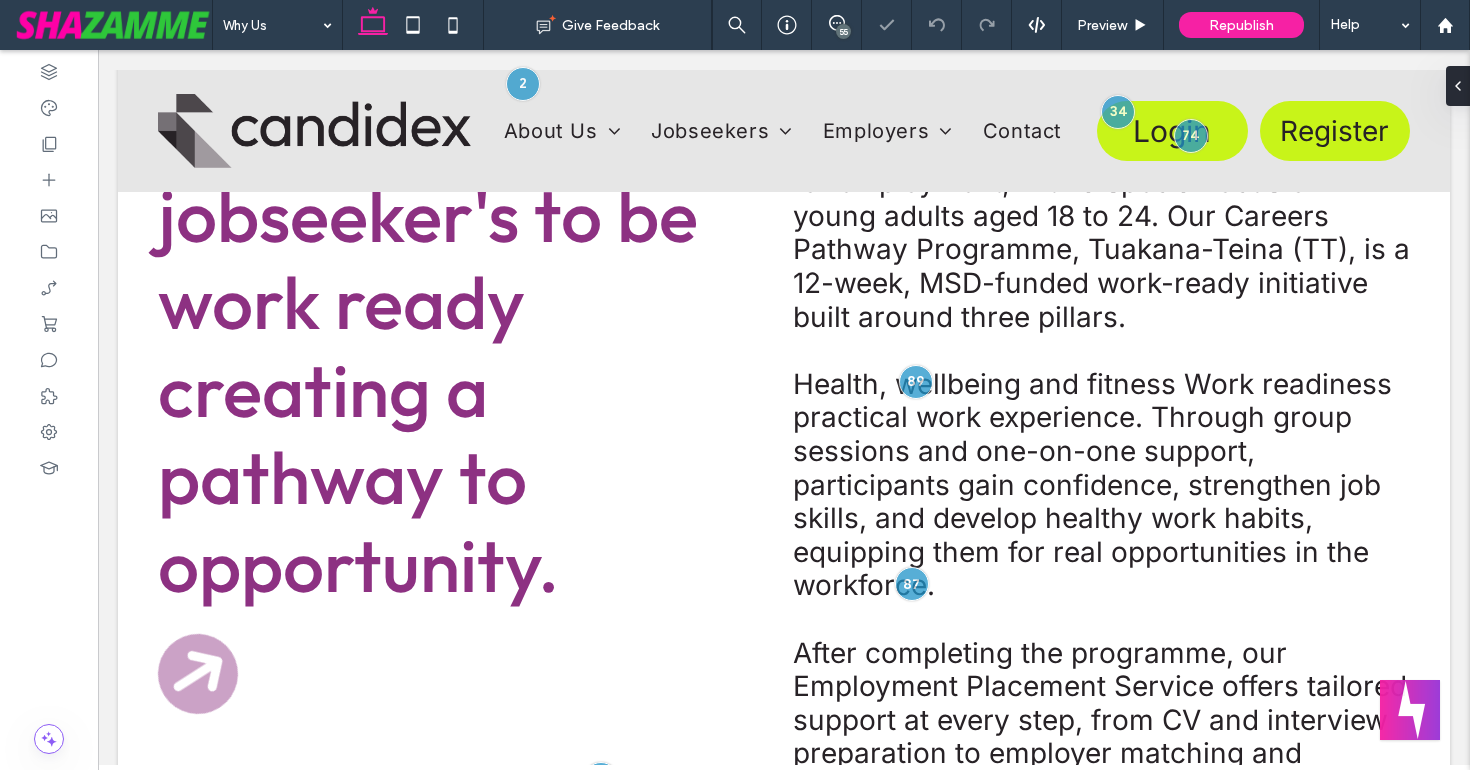 scroll, scrollTop: 0, scrollLeft: 0, axis: both 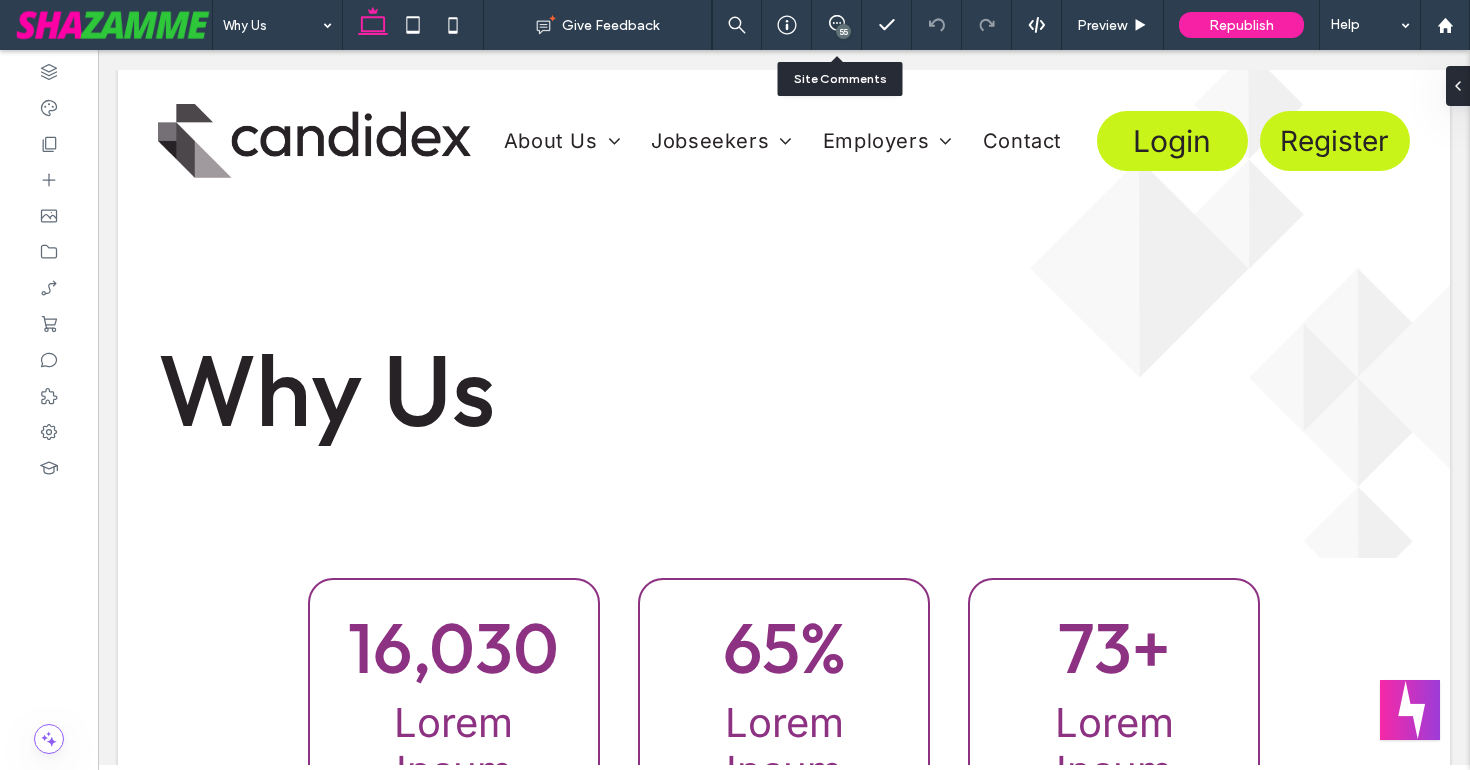 click on "55" at bounding box center [837, 25] 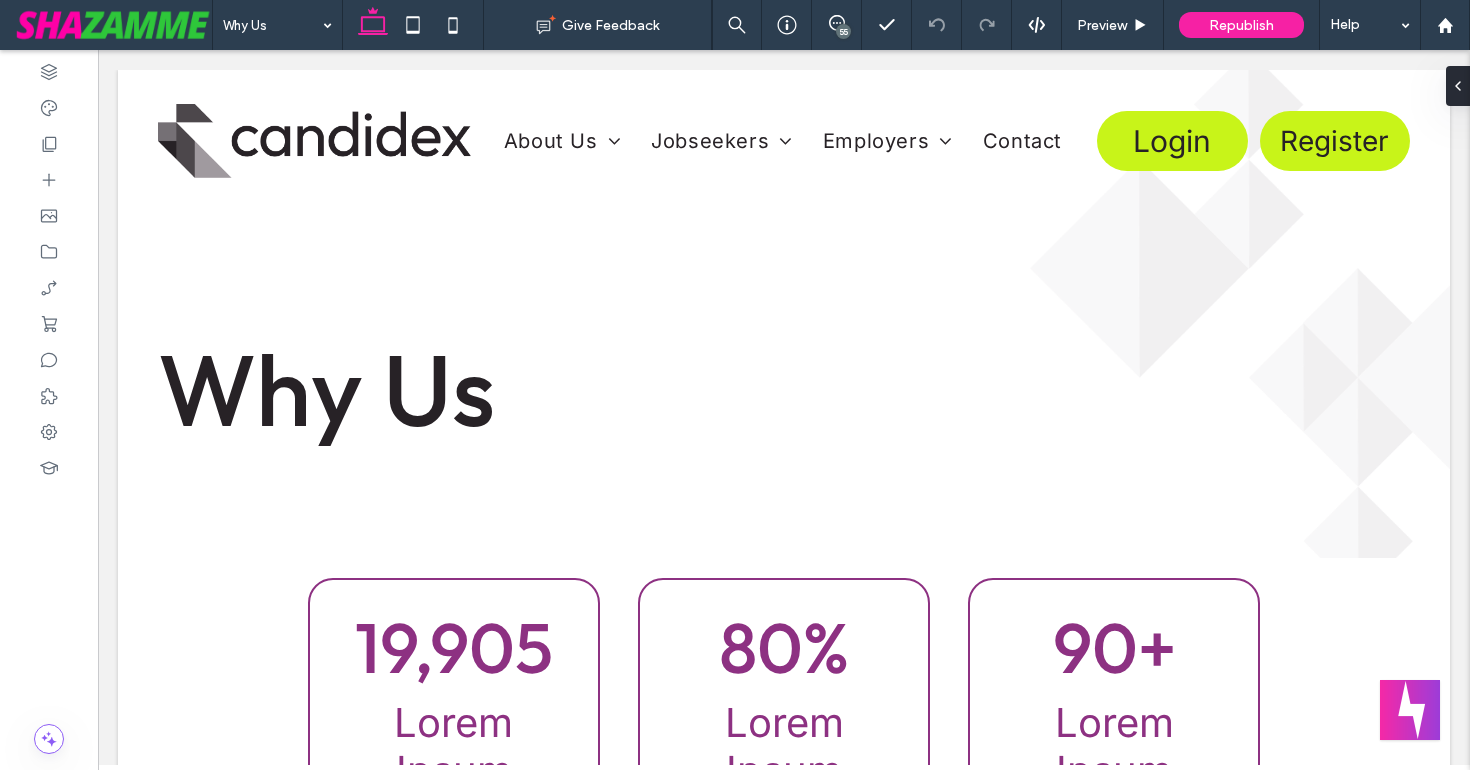 click on "55" at bounding box center [843, 31] 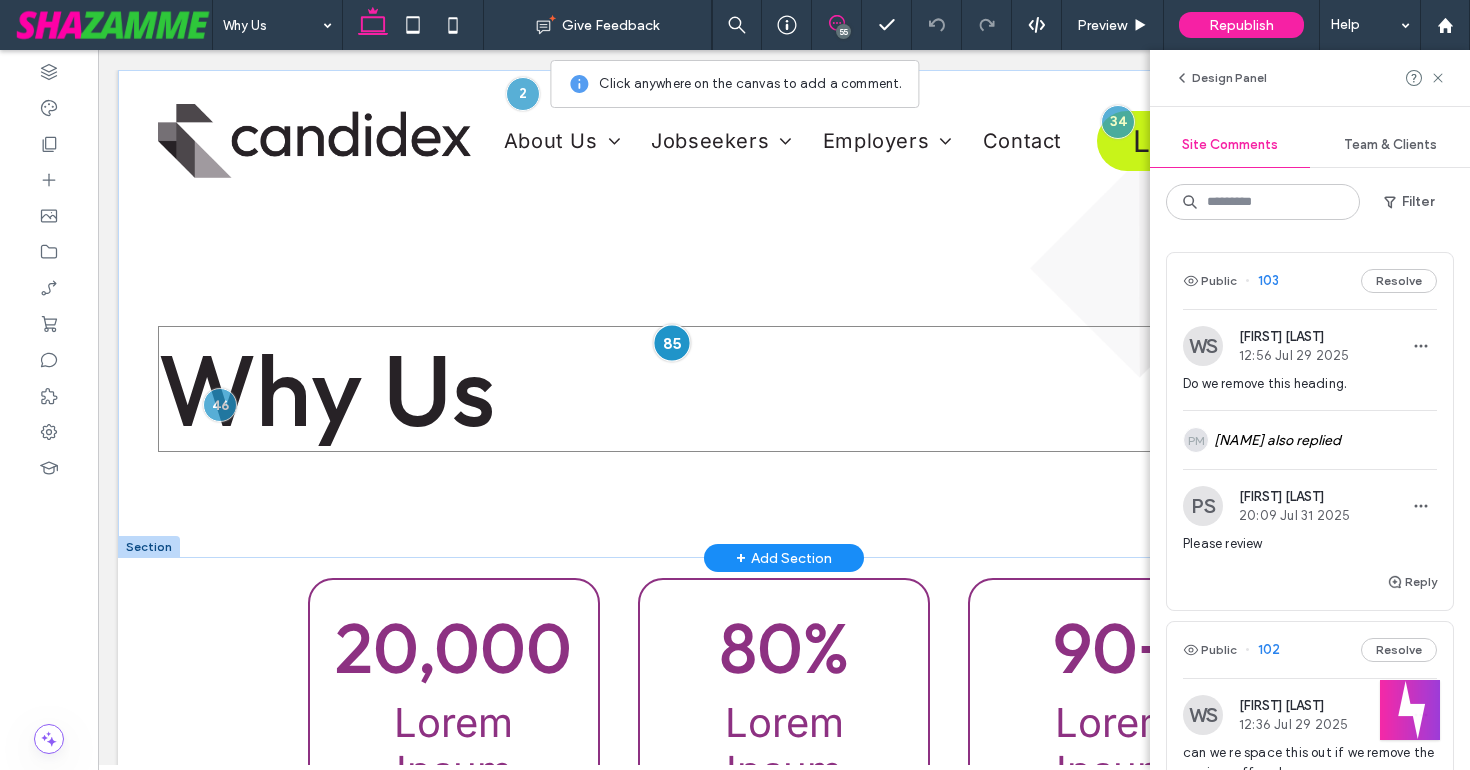 click at bounding box center [671, 342] 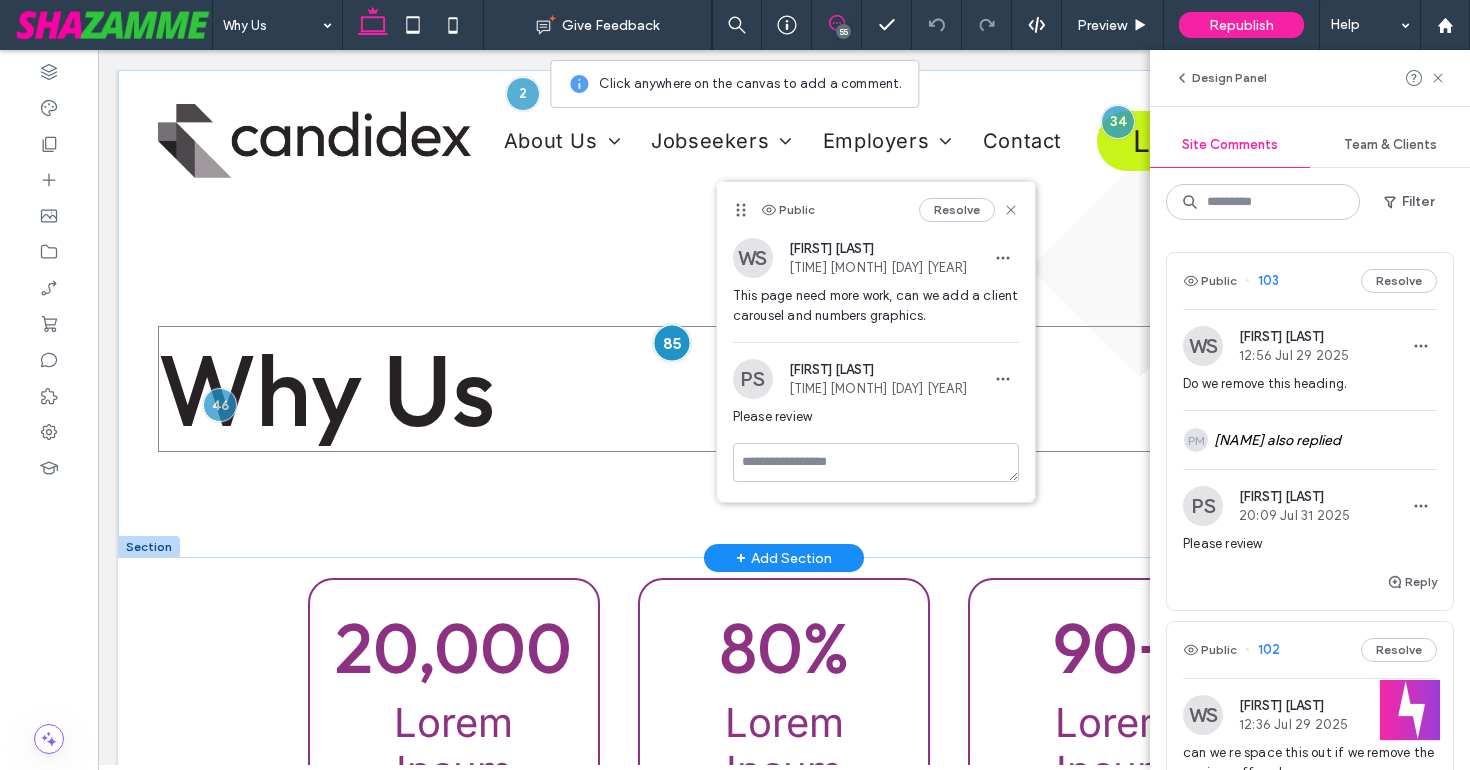 click at bounding box center (671, 342) 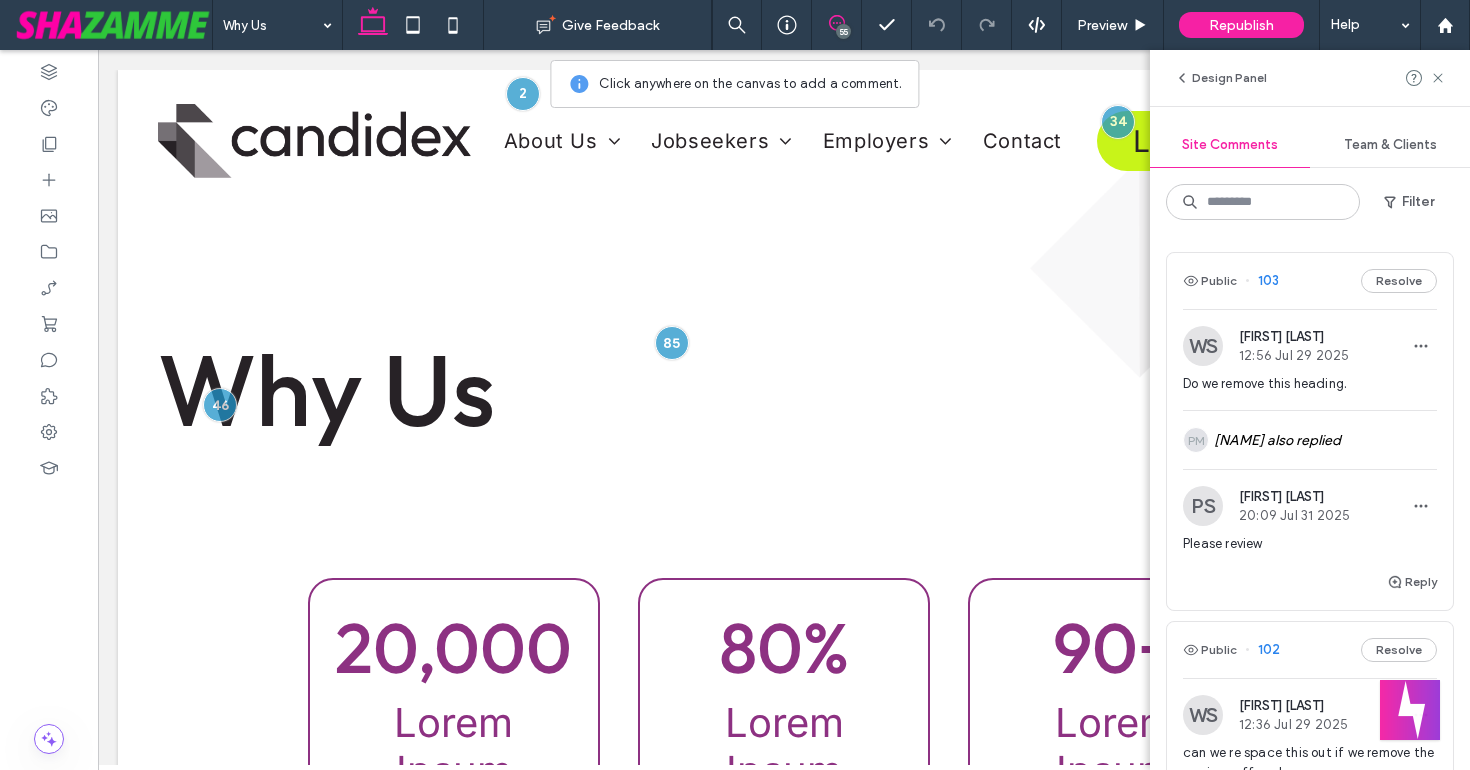 click 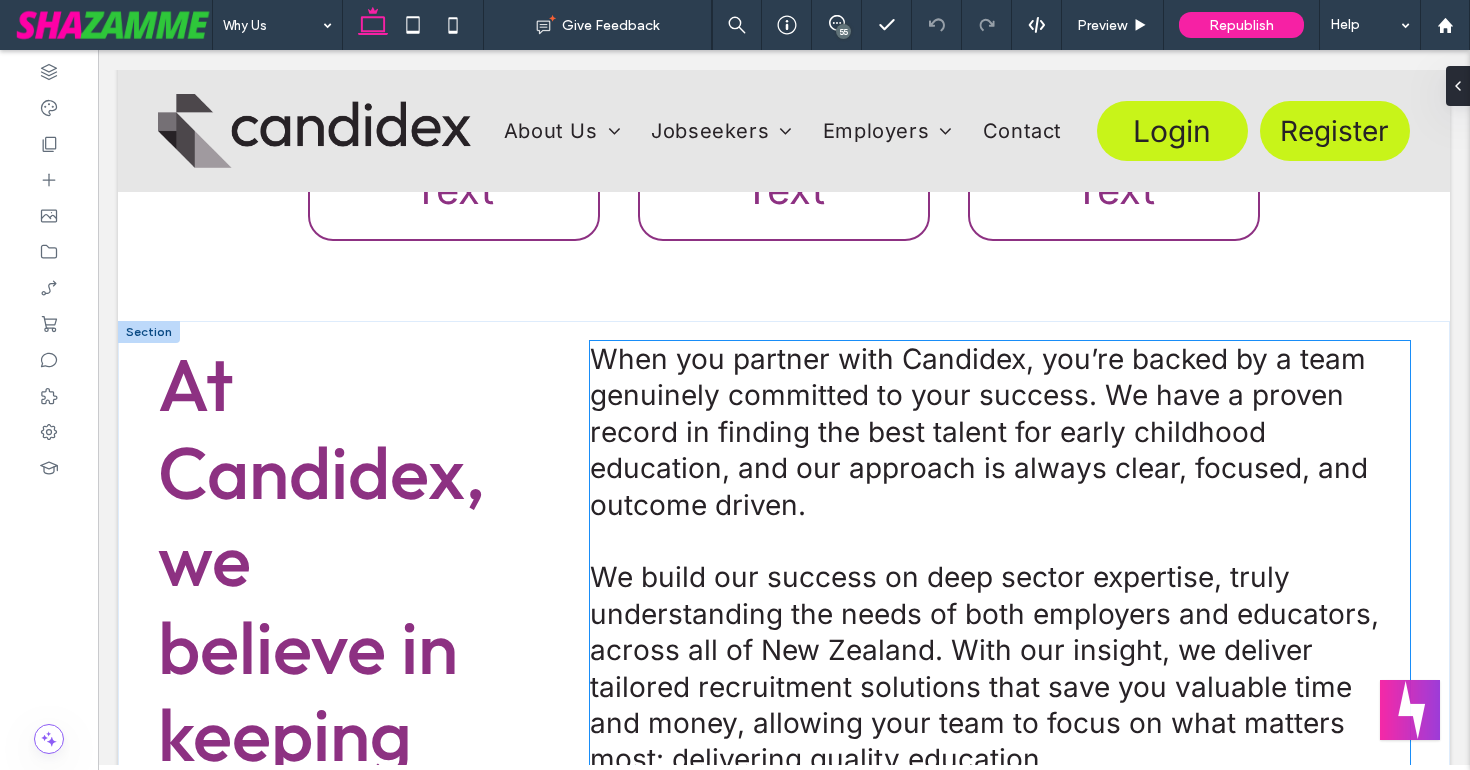 scroll, scrollTop: 571, scrollLeft: 0, axis: vertical 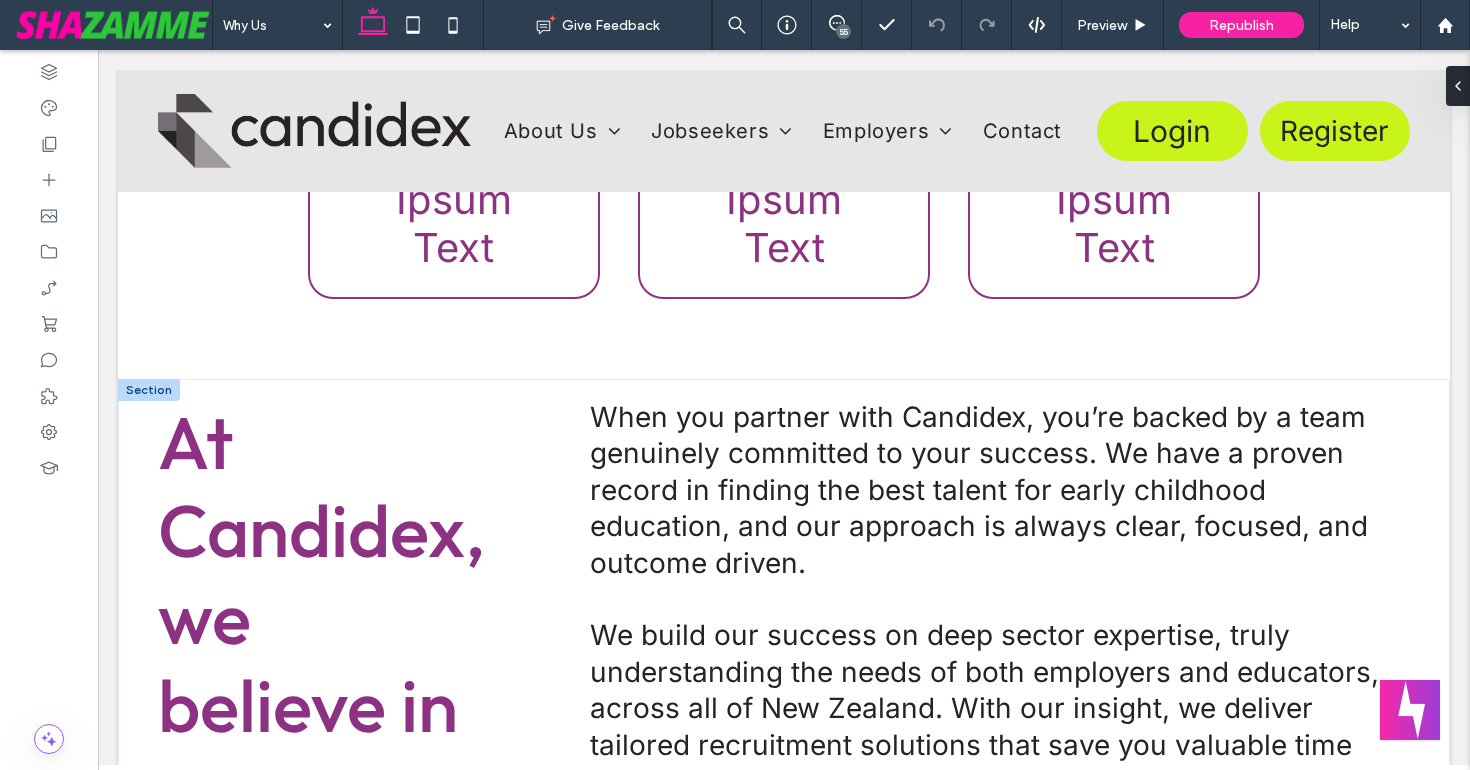 click at bounding box center [149, 390] 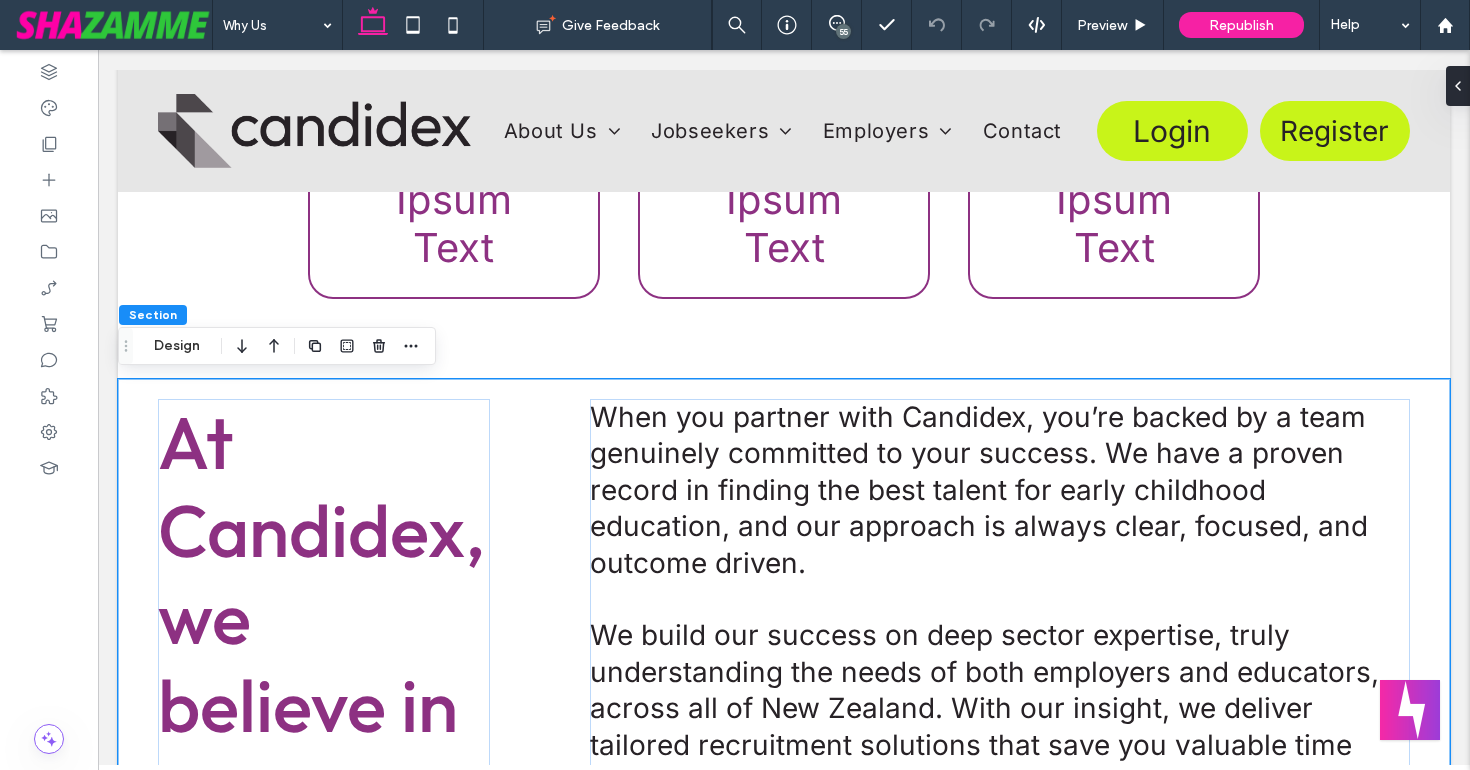click 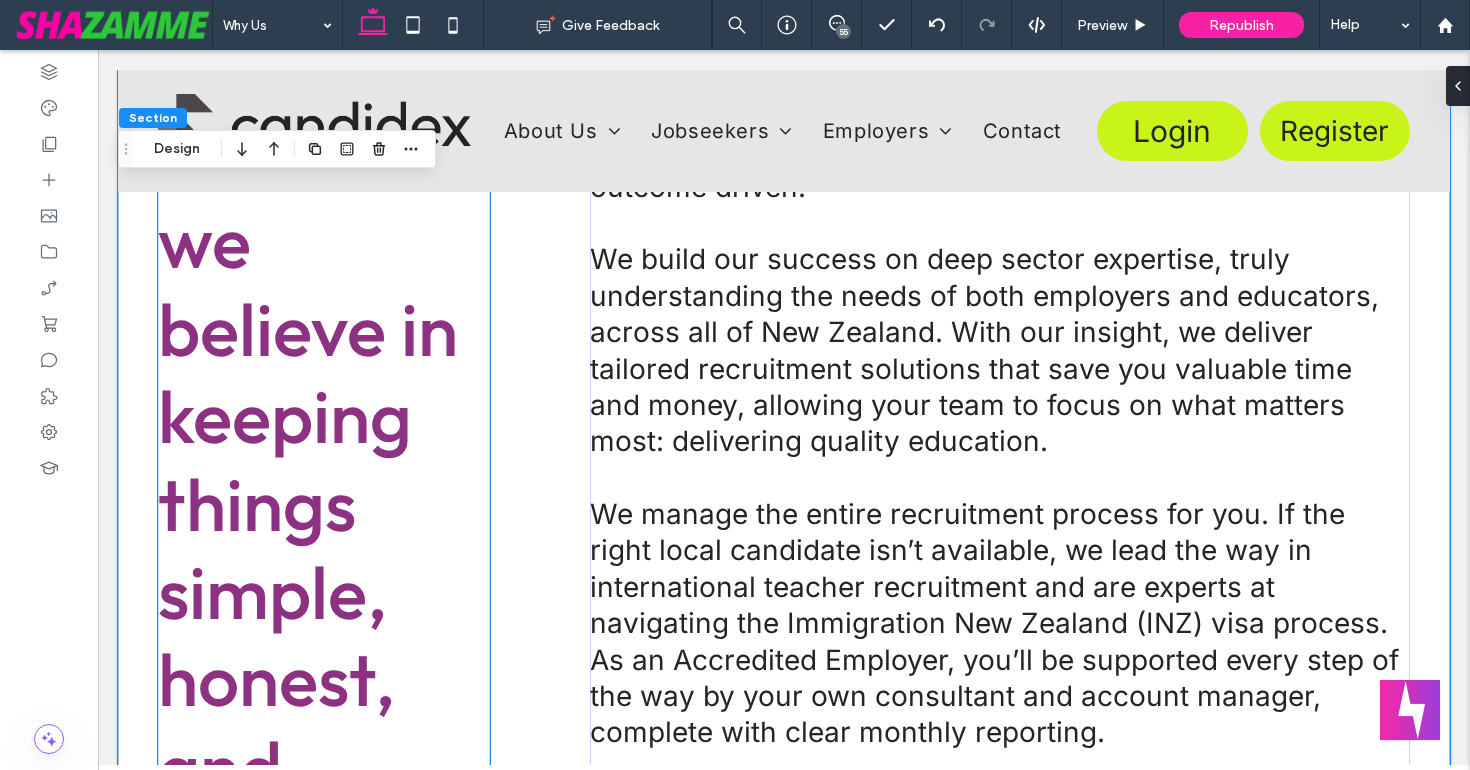 scroll, scrollTop: 566, scrollLeft: 0, axis: vertical 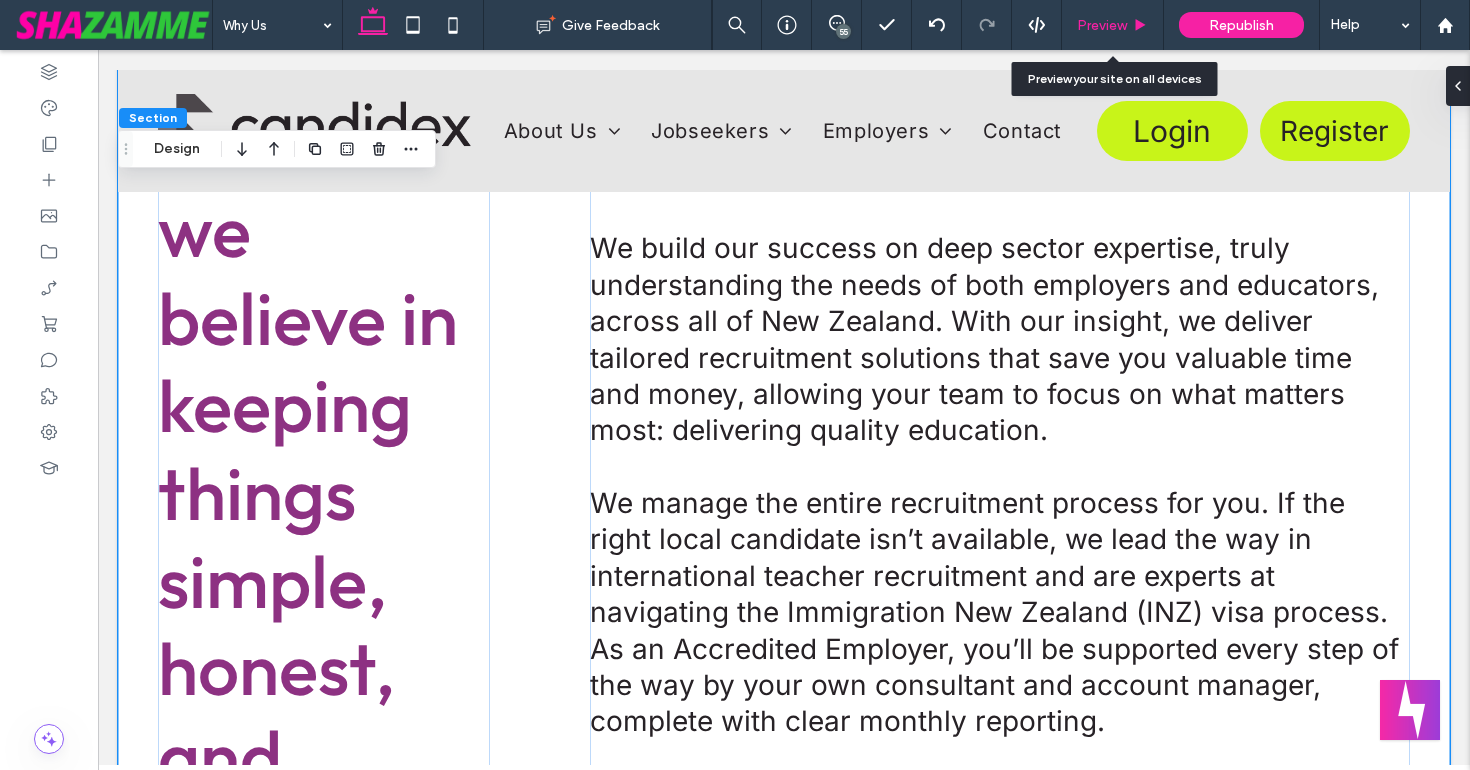 click on "Preview" at bounding box center [1102, 25] 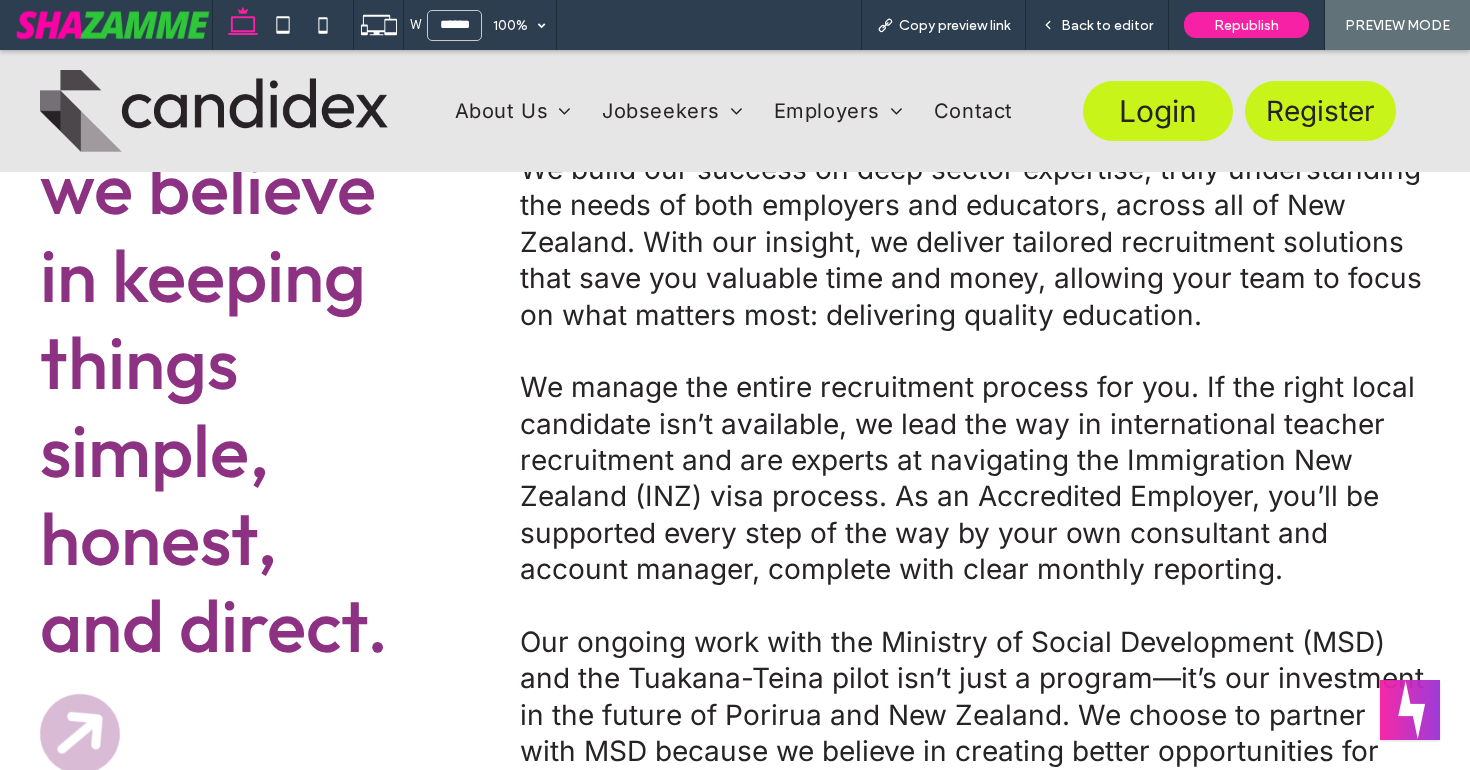 scroll, scrollTop: 609, scrollLeft: 0, axis: vertical 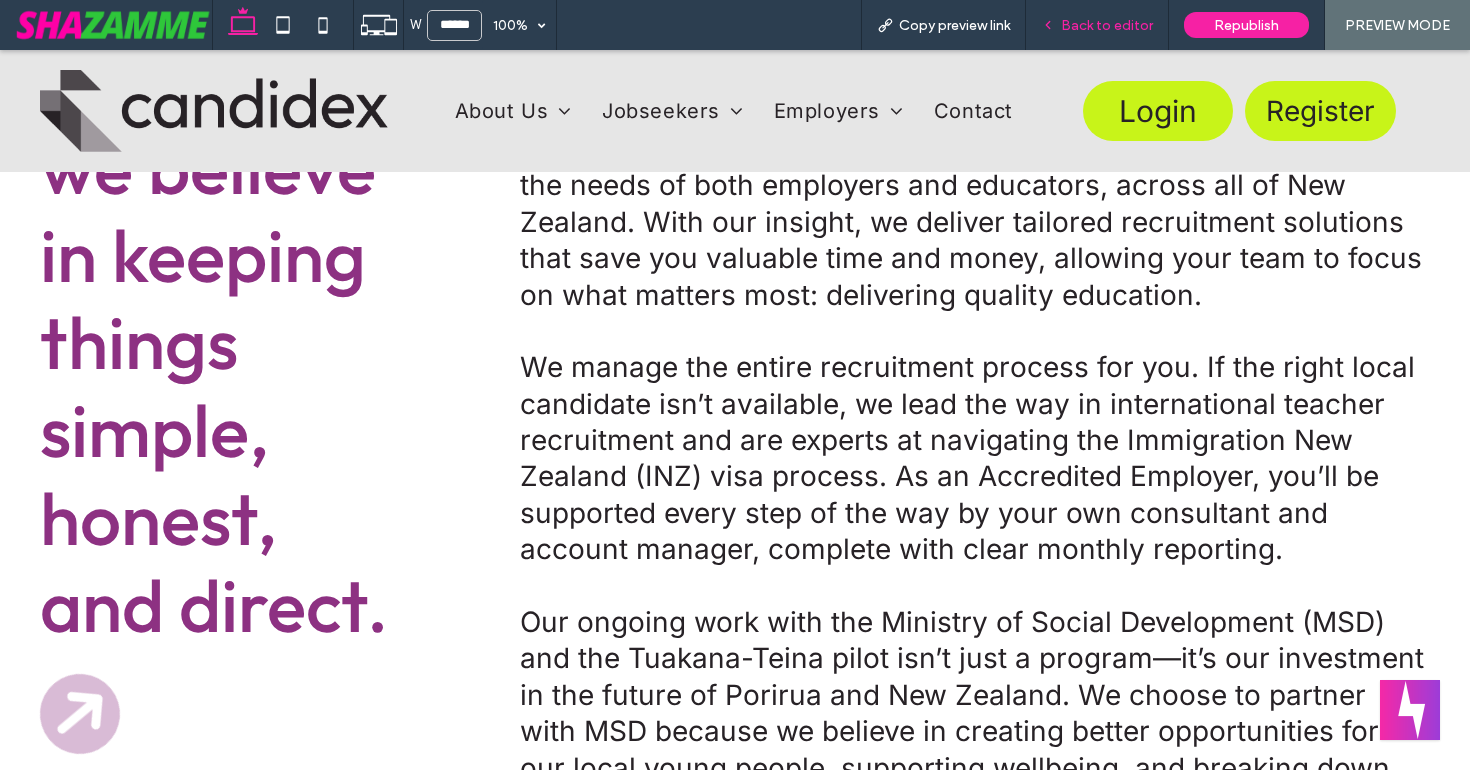 click on "Back to editor" at bounding box center (1107, 25) 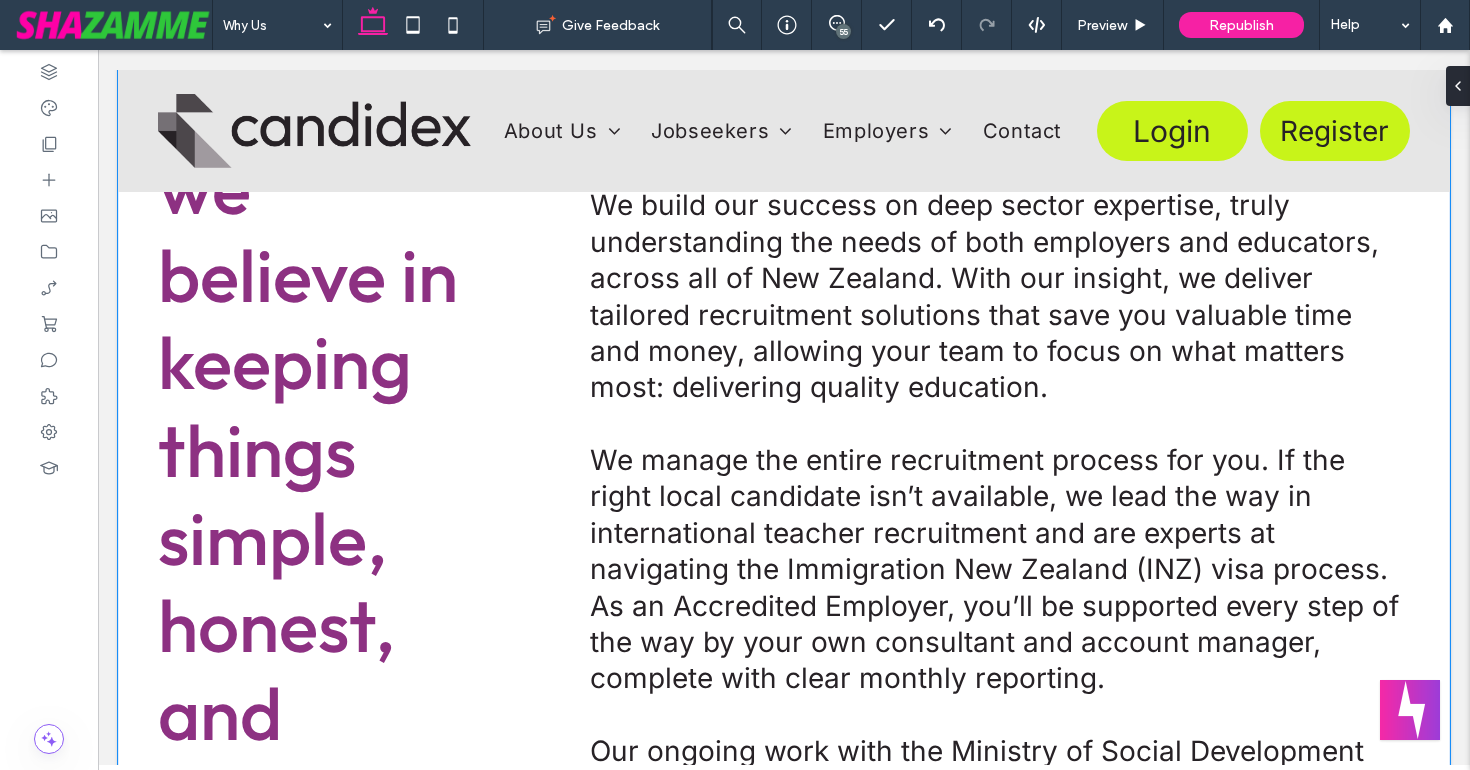 click on "At Candidex, we believe in keeping things simple, honest, and direct.
When you partner with Candidex, you’re backed by a team genuinely committed to your success. We have a proven record in finding the best talent for early childhood education, and our approach is always clear, focused, and outcome driven. We build our success on deep sector expertise, truly understanding the needs of both employers and educators, across all of New Zealand. With our insight, we deliver tailored recruitment solutions that save you valuable time and money, allowing your team to focus on what matters most: delivering quality education. ﻿ Candidex. Recruitment that’s simple, honest, and direct—with proven results and a heart for your community." at bounding box center [784, 533] 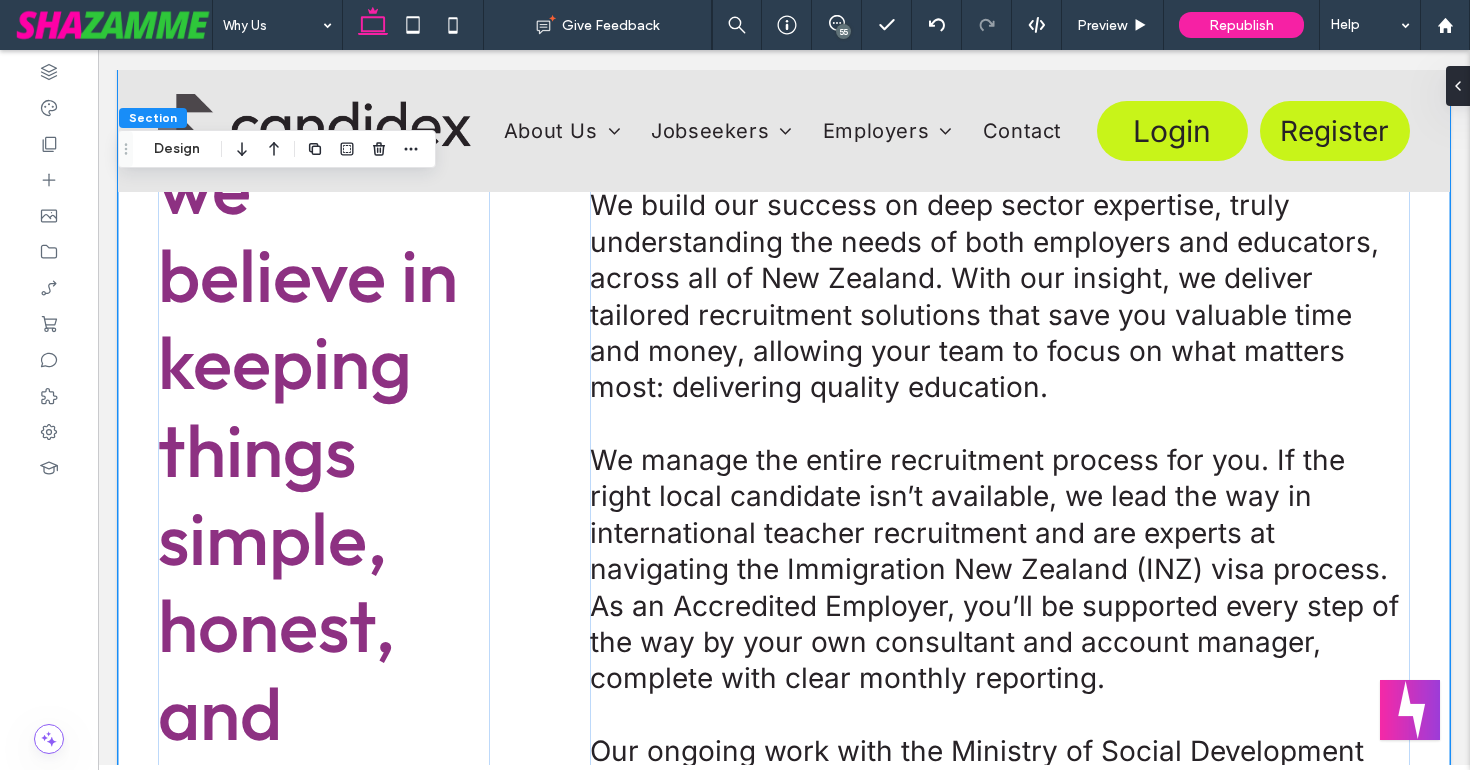 click on "At Candidex, we believe in keeping things simple, honest, and direct.
When you partner with Candidex, you’re backed by a team genuinely committed to your success. We have a proven record in finding the best talent for early childhood education, and our approach is always clear, focused, and outcome driven. We build our success on deep sector expertise, truly understanding the needs of both employers and educators, across all of New Zealand. With our insight, we deliver tailored recruitment solutions that save you valuable time and money, allowing your team to focus on what matters most: delivering quality education. ﻿ Candidex. Recruitment that’s simple, honest, and direct—with proven results and a heart for your community." at bounding box center [784, 533] 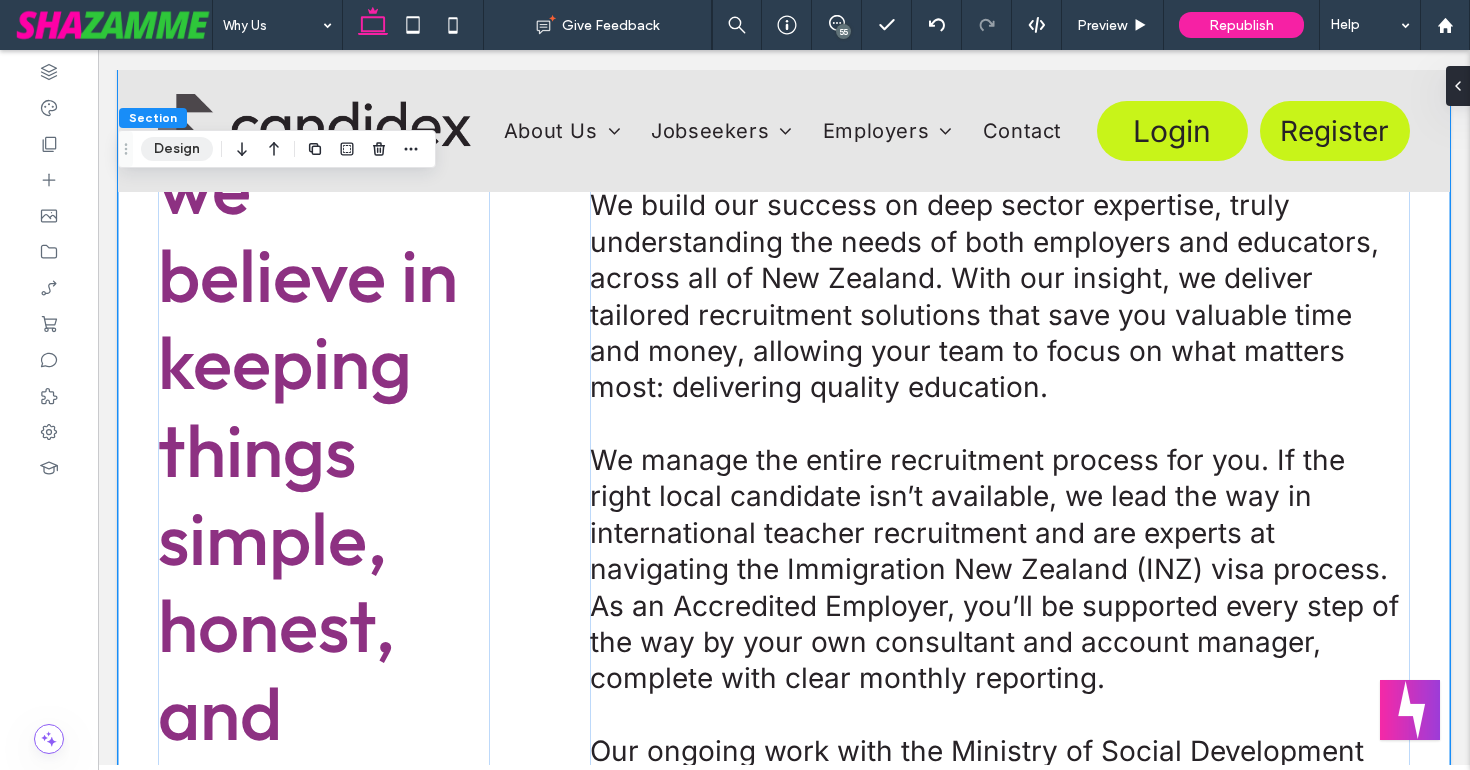 click on "Design" at bounding box center (177, 149) 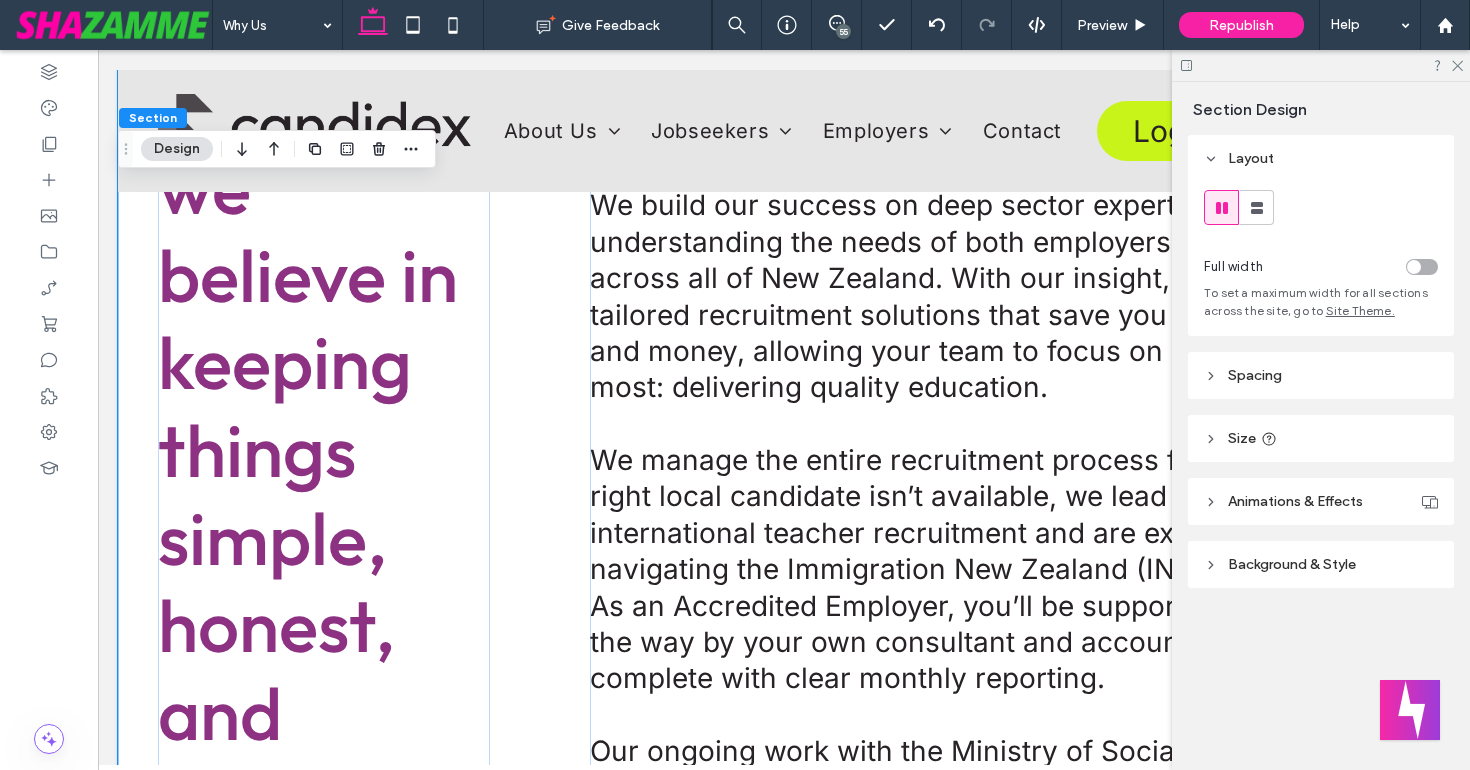 click on "Spacing" at bounding box center (1255, 375) 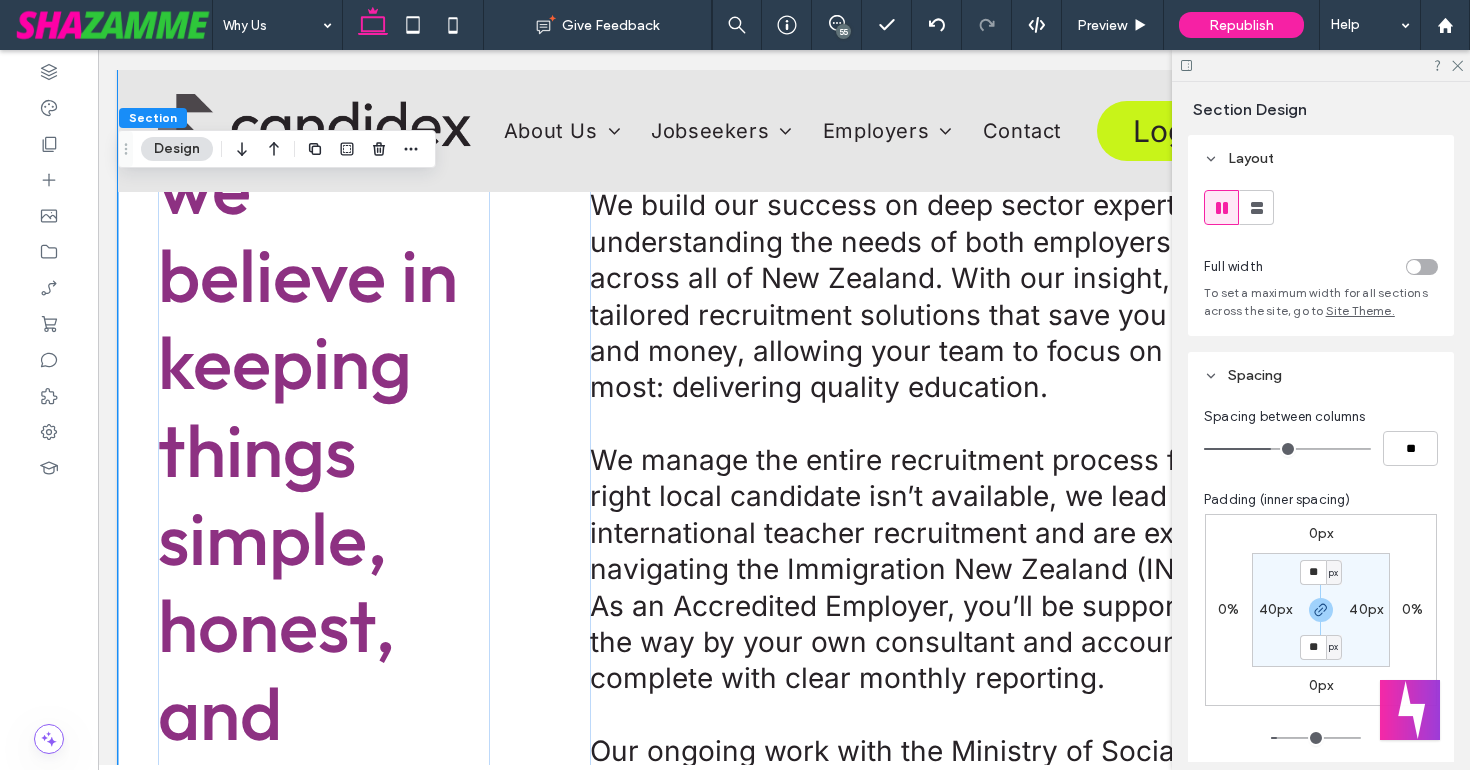 type on "*" 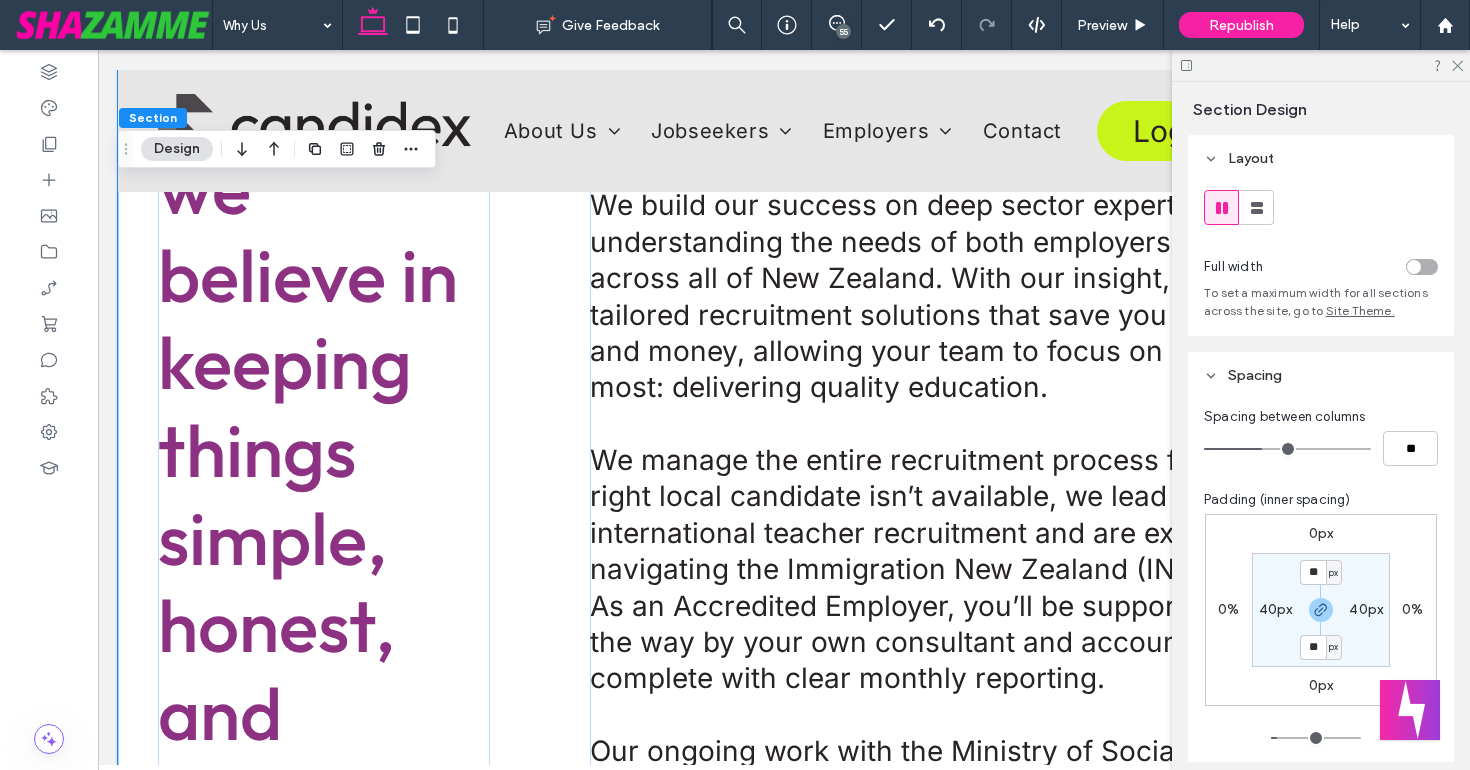 type on "*" 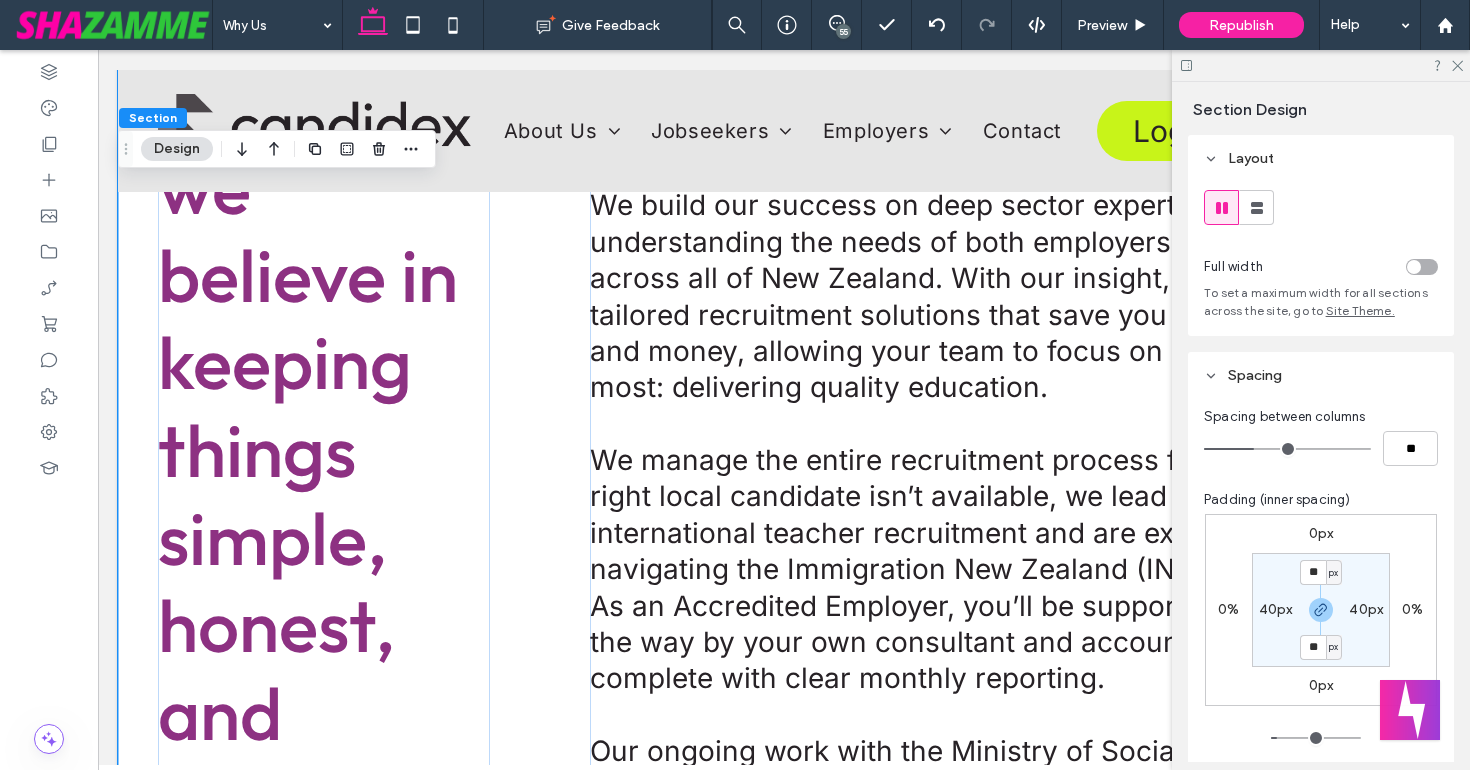 type on "*" 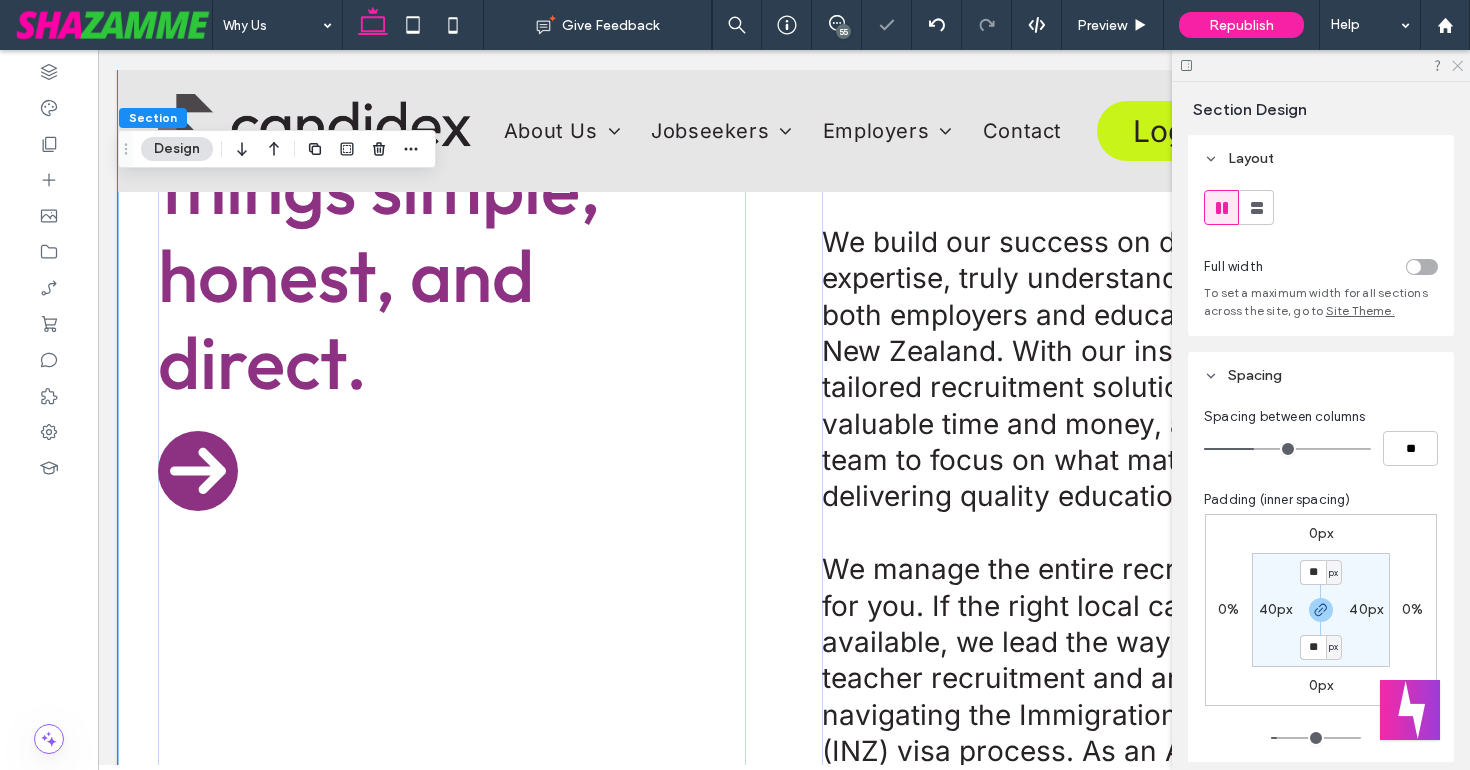 click at bounding box center [1321, 65] 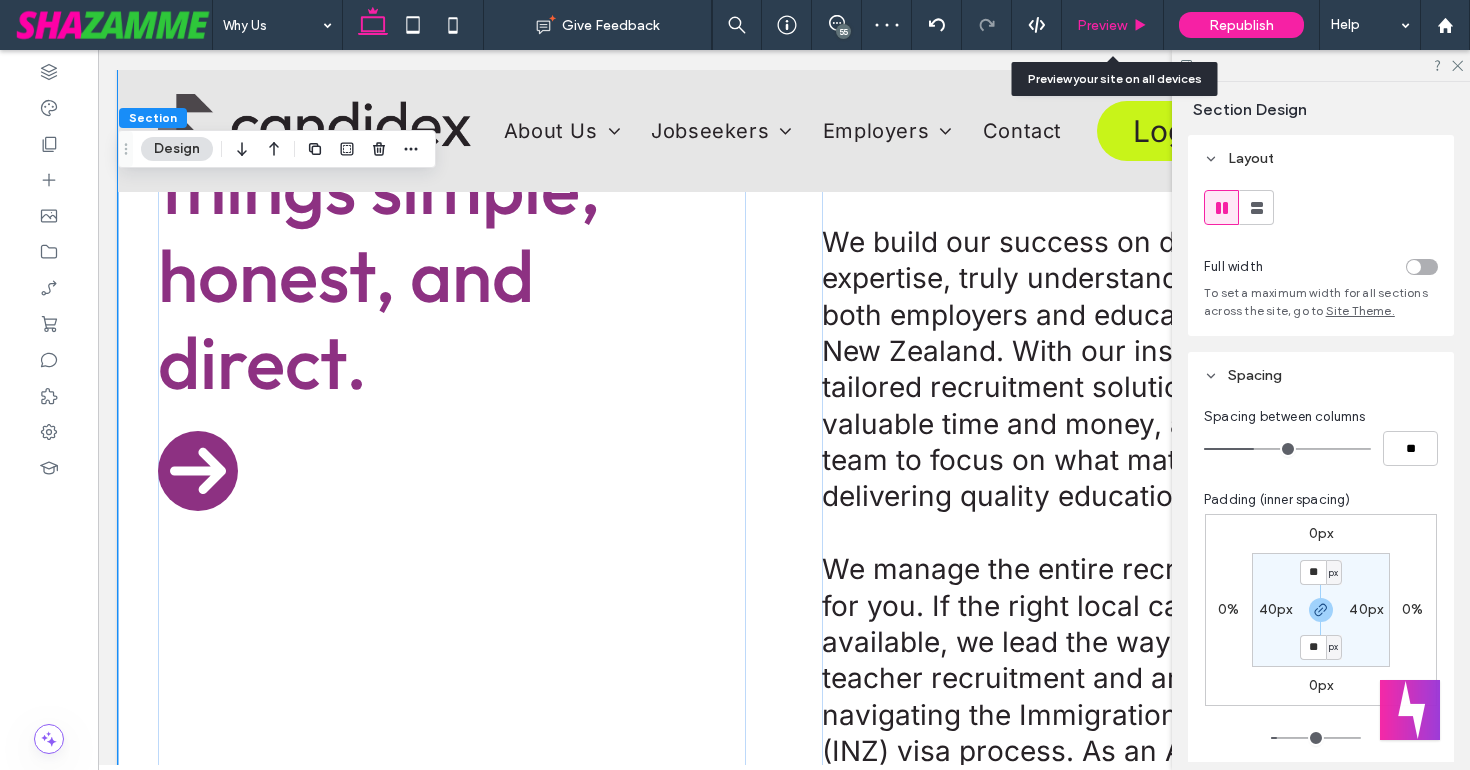 click on "Preview" at bounding box center (1102, 25) 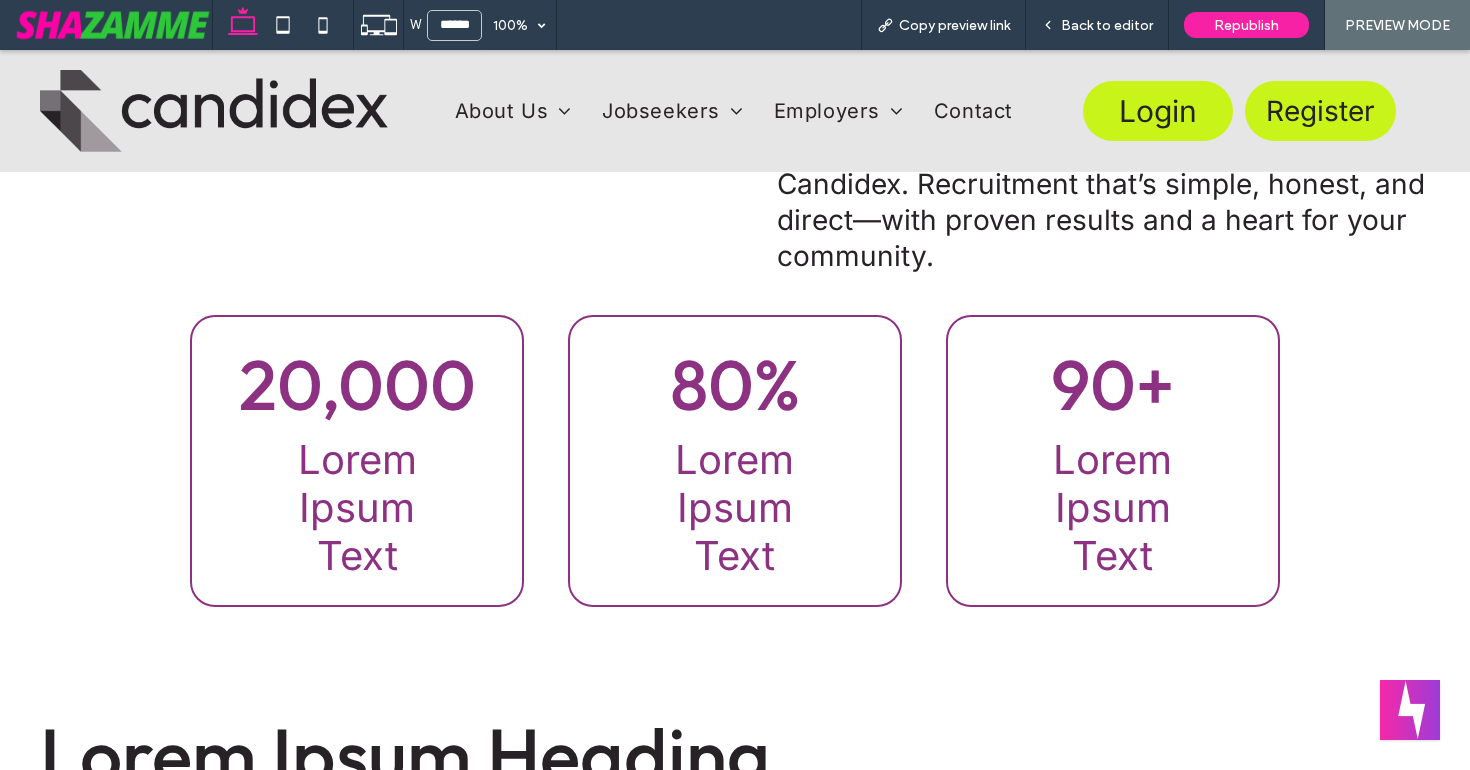 scroll, scrollTop: 1669, scrollLeft: 0, axis: vertical 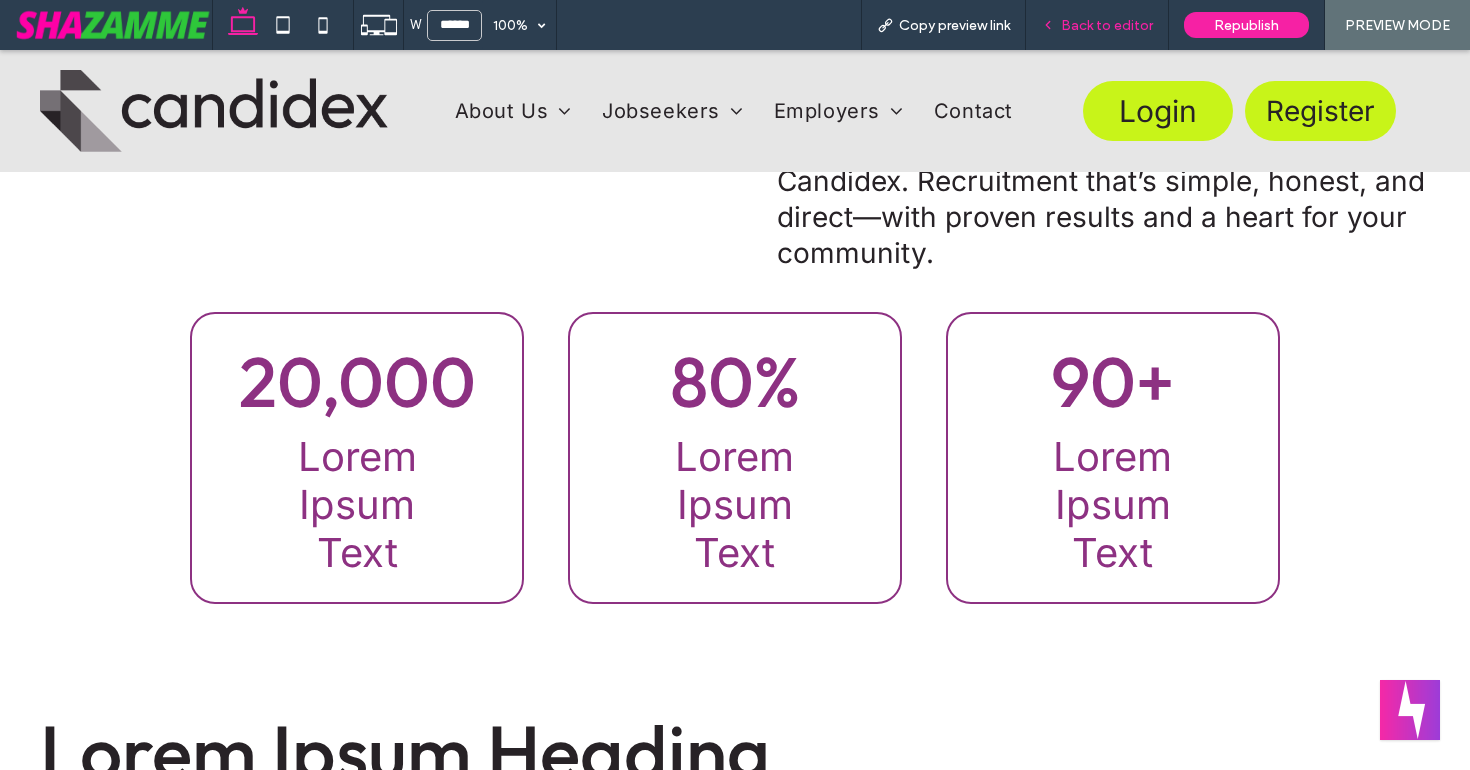click on "Back to editor" at bounding box center [1107, 25] 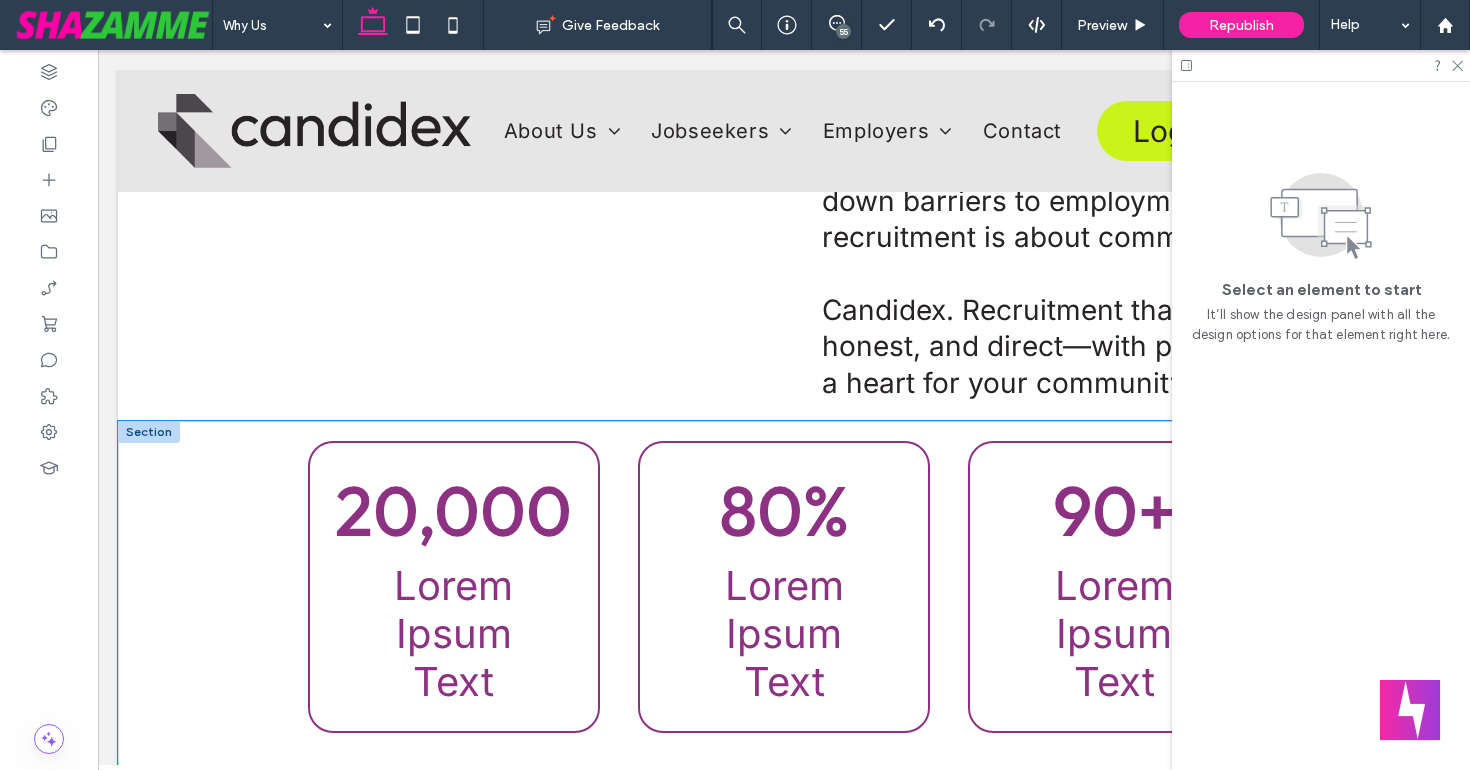 click on "20,000
Lorem Ipsum Text
80
%
Lorem Ipsum Text
90
+
Lorem Ipsum Text" at bounding box center [784, 617] 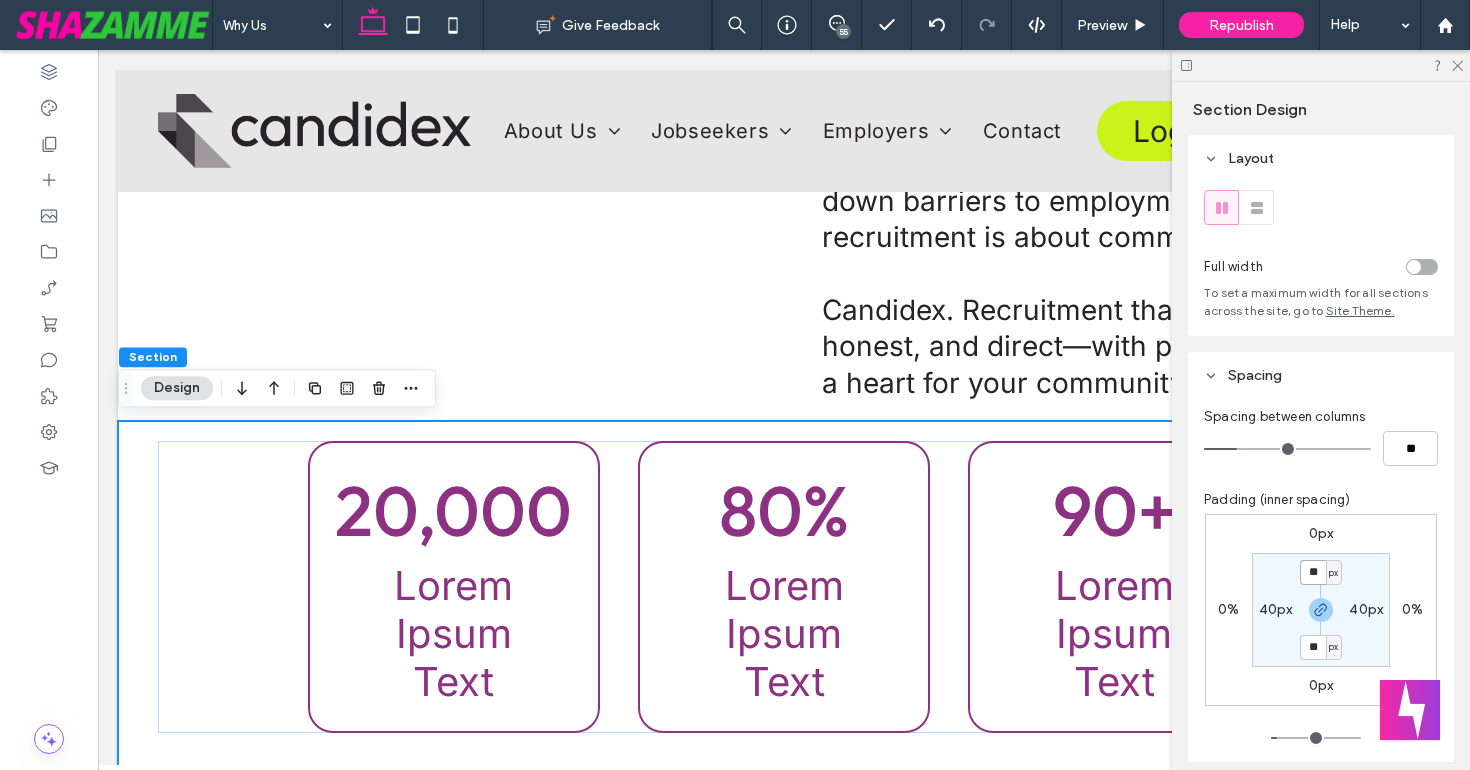 click on "**" at bounding box center (1313, 572) 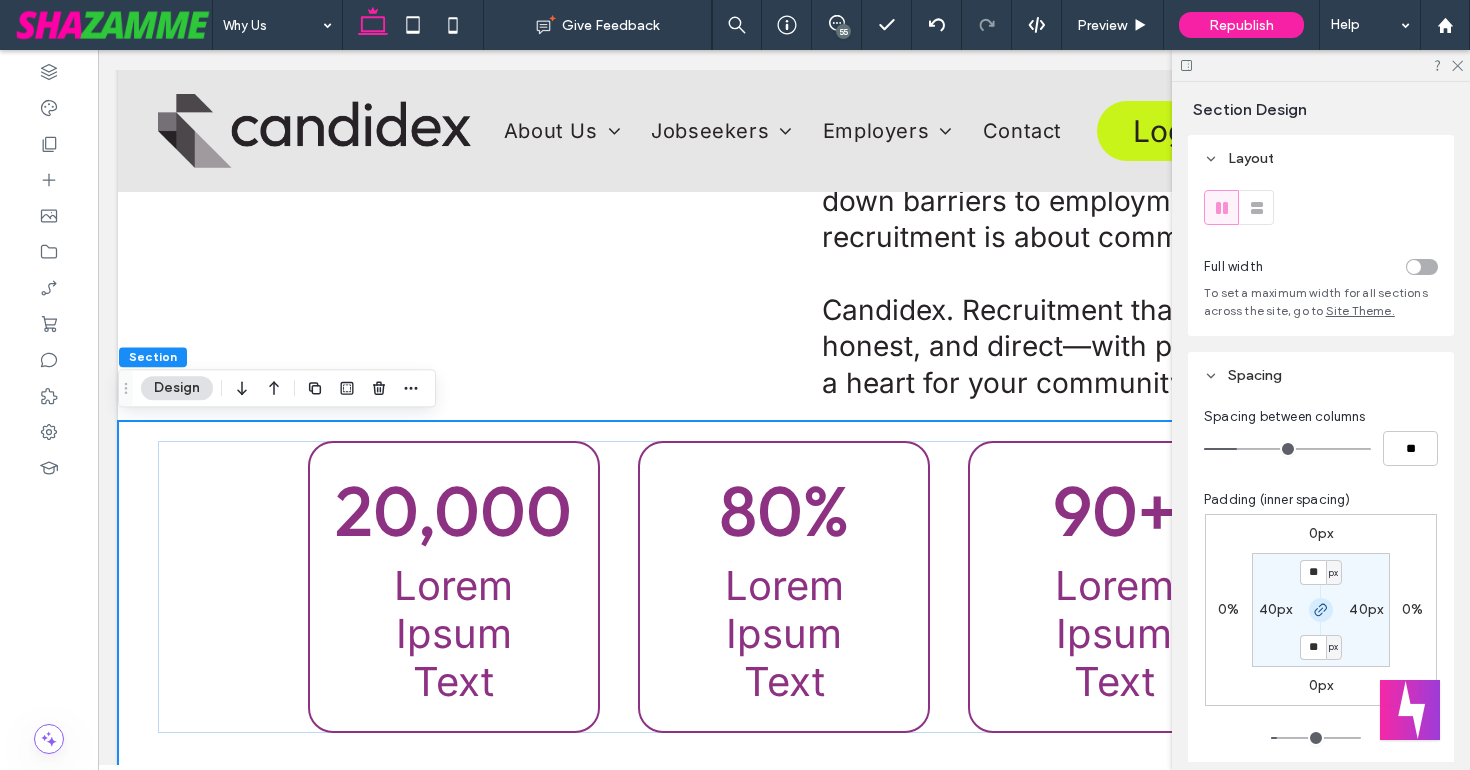click 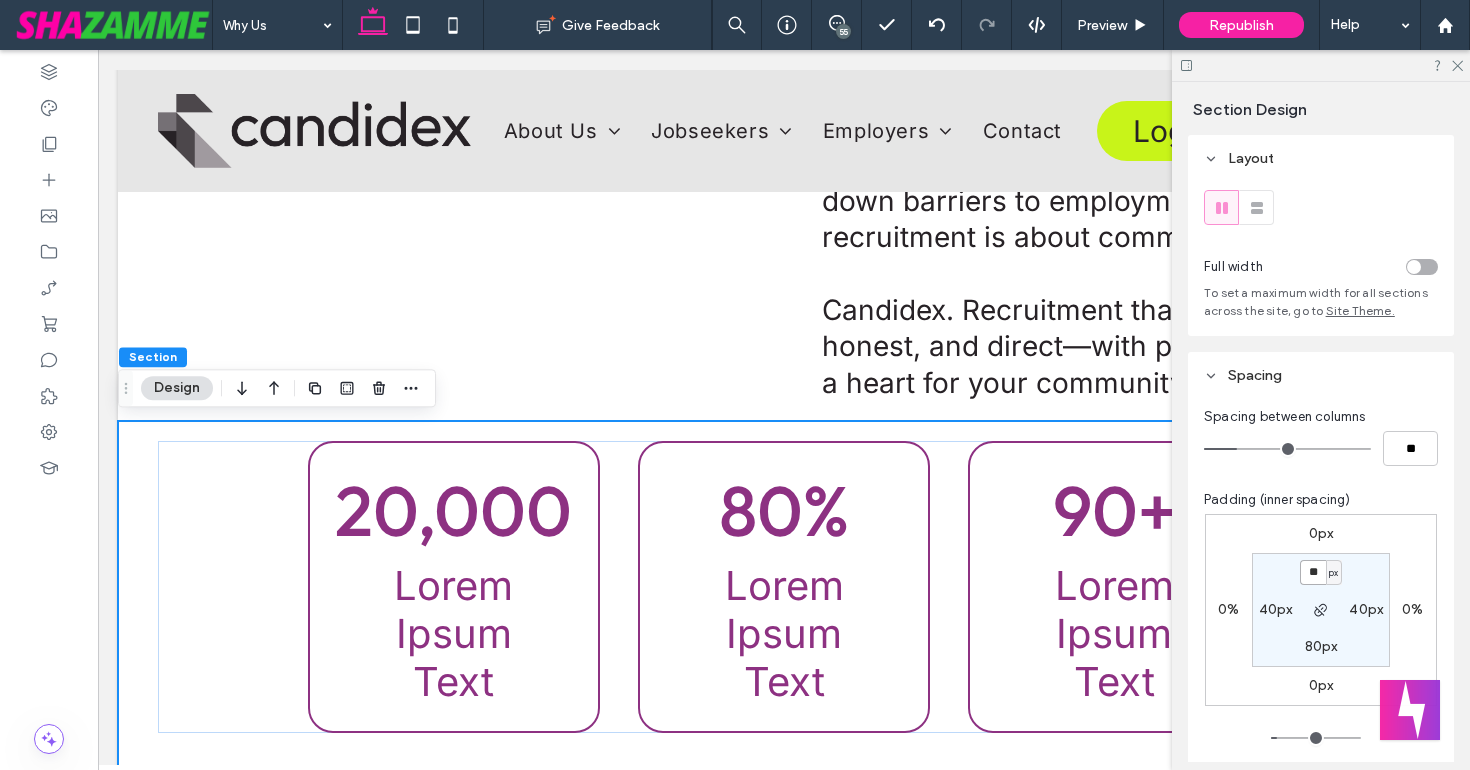 click on "**" at bounding box center (1313, 572) 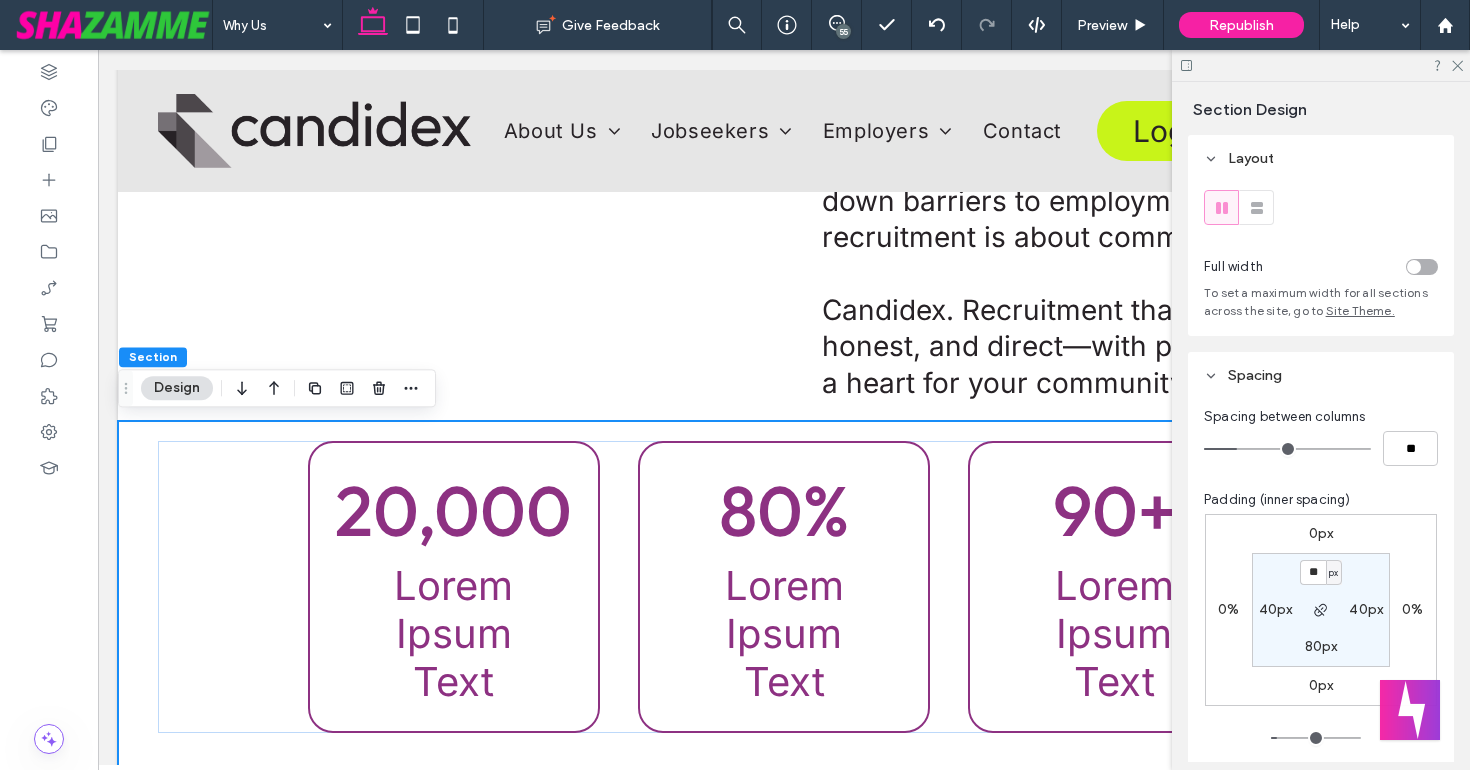 type on "**" 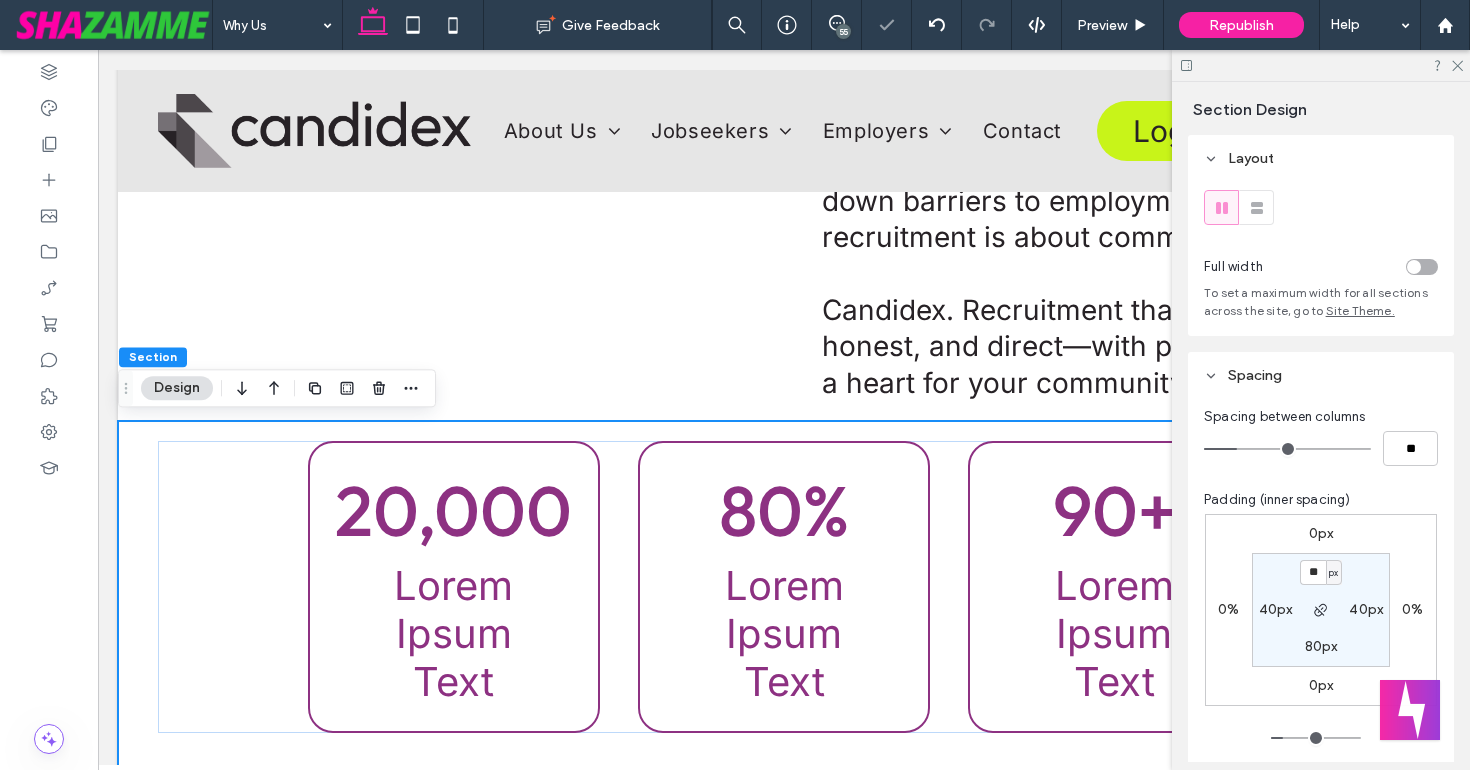 click on "** px 40px 80px 40px" at bounding box center (1321, 610) 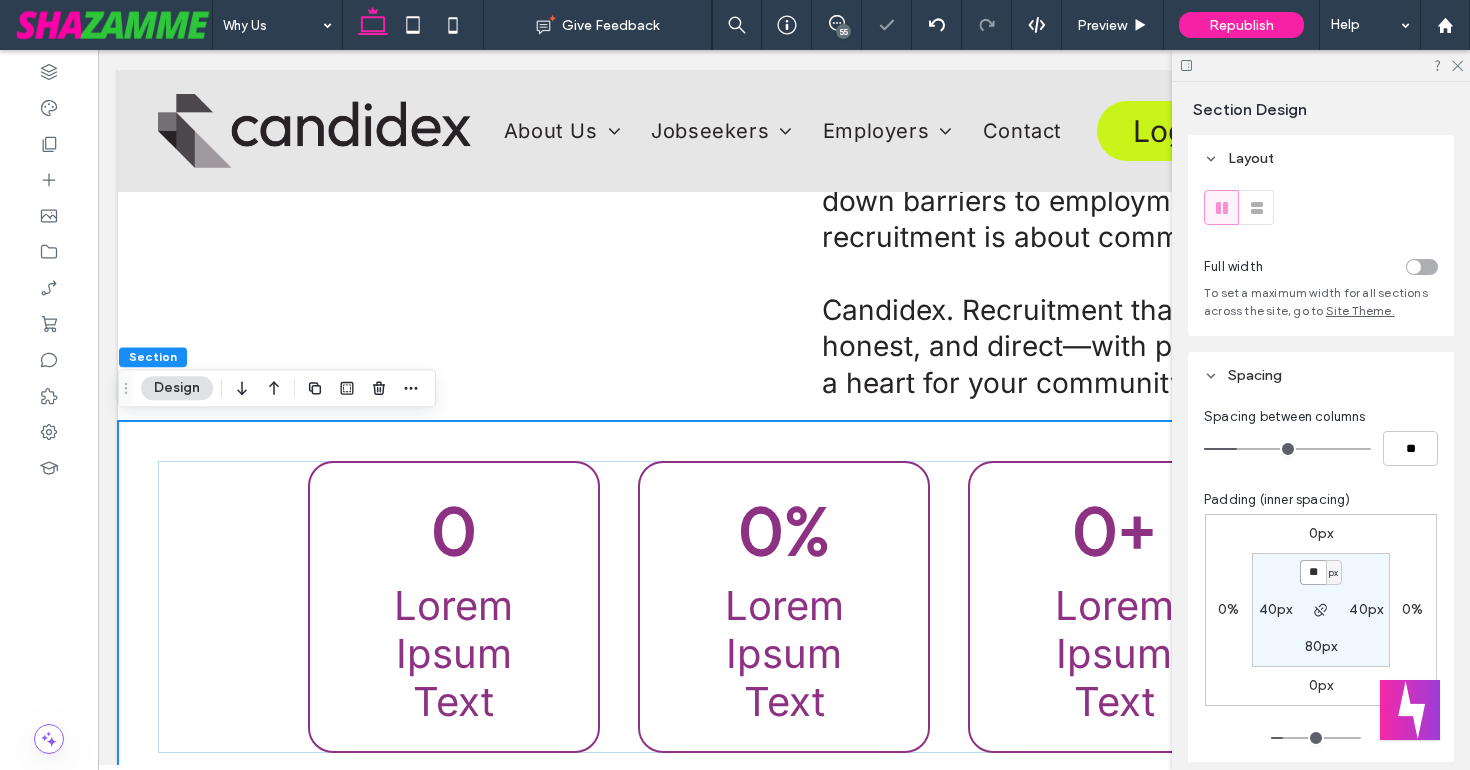 click on "**" at bounding box center (1313, 572) 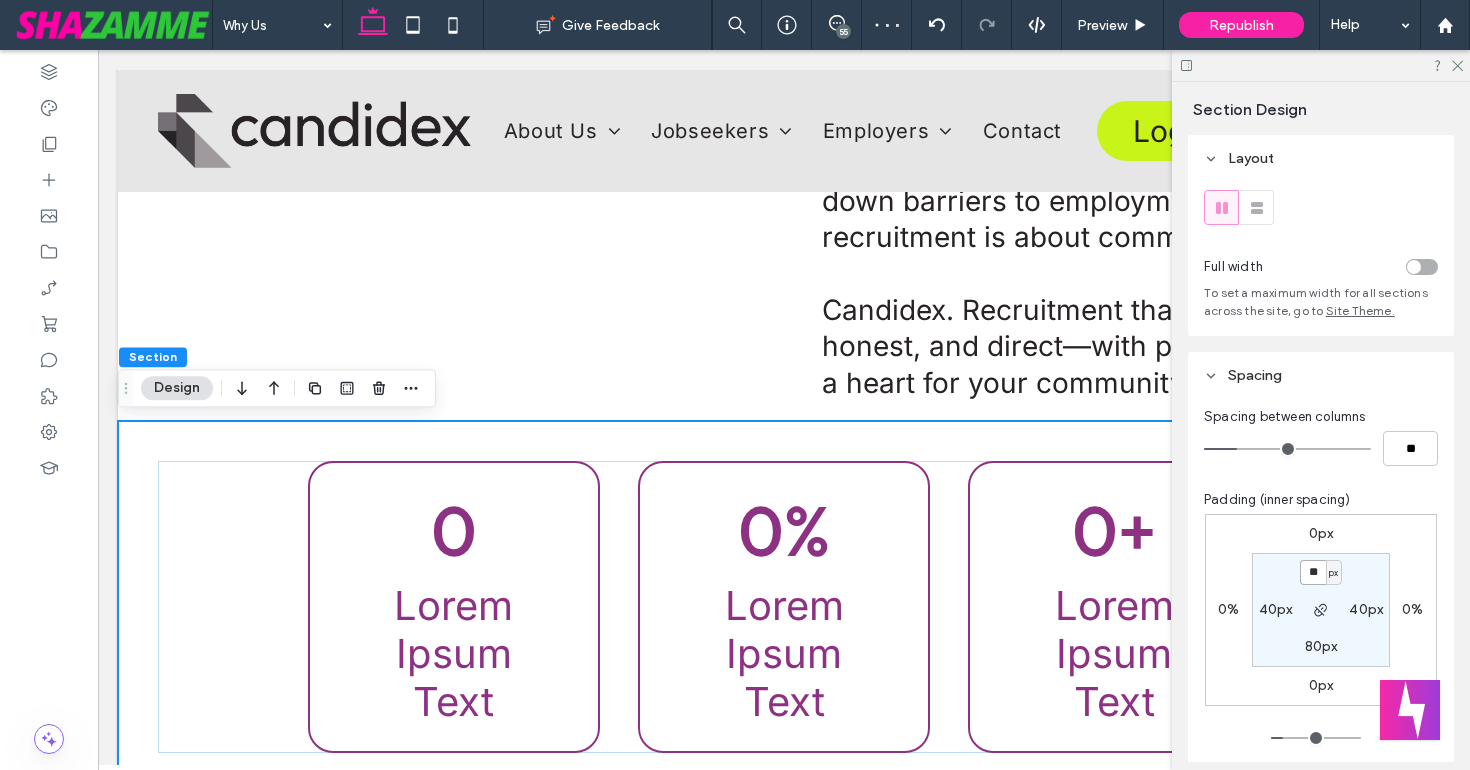 type on "**" 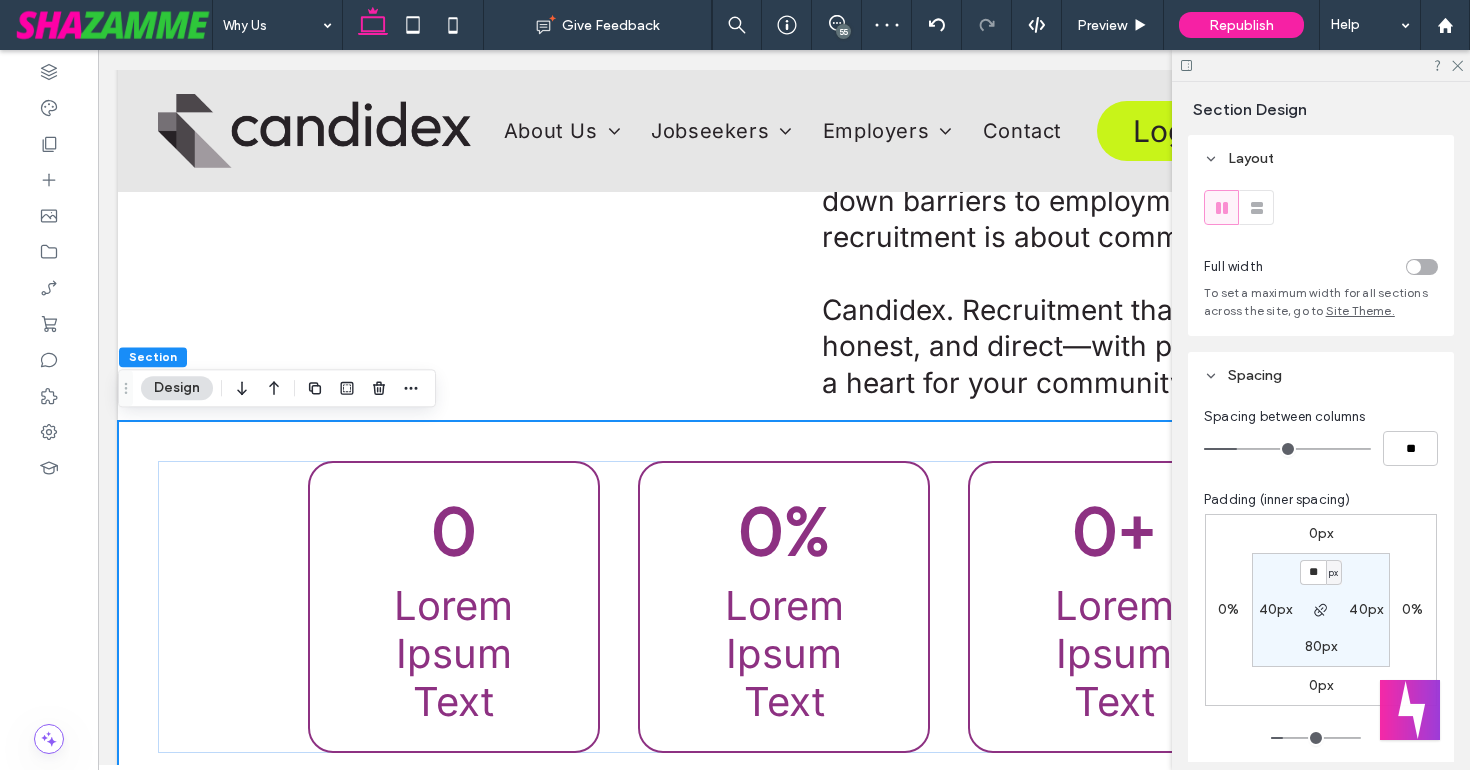 type on "**" 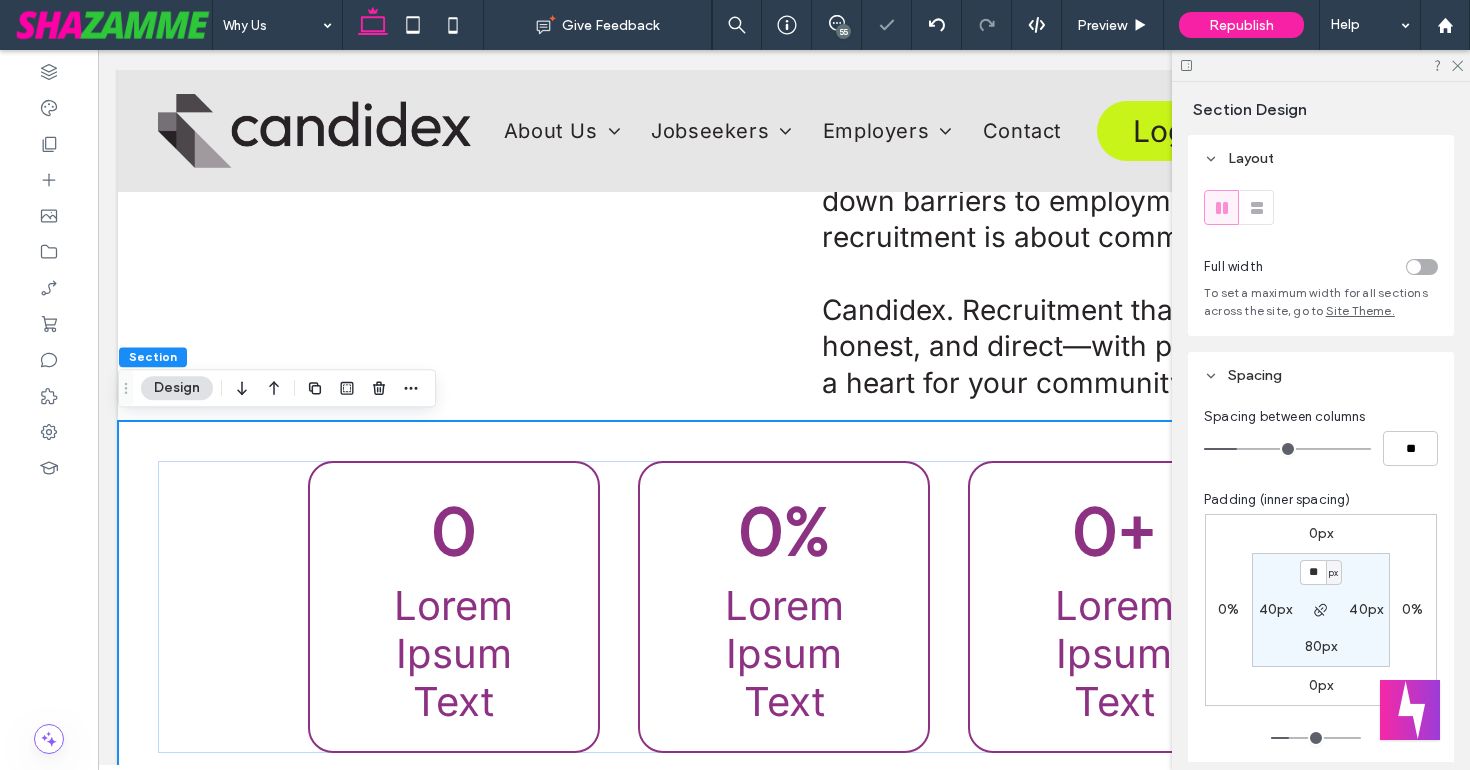 click on "** px 40px 80px 40px" at bounding box center [1321, 610] 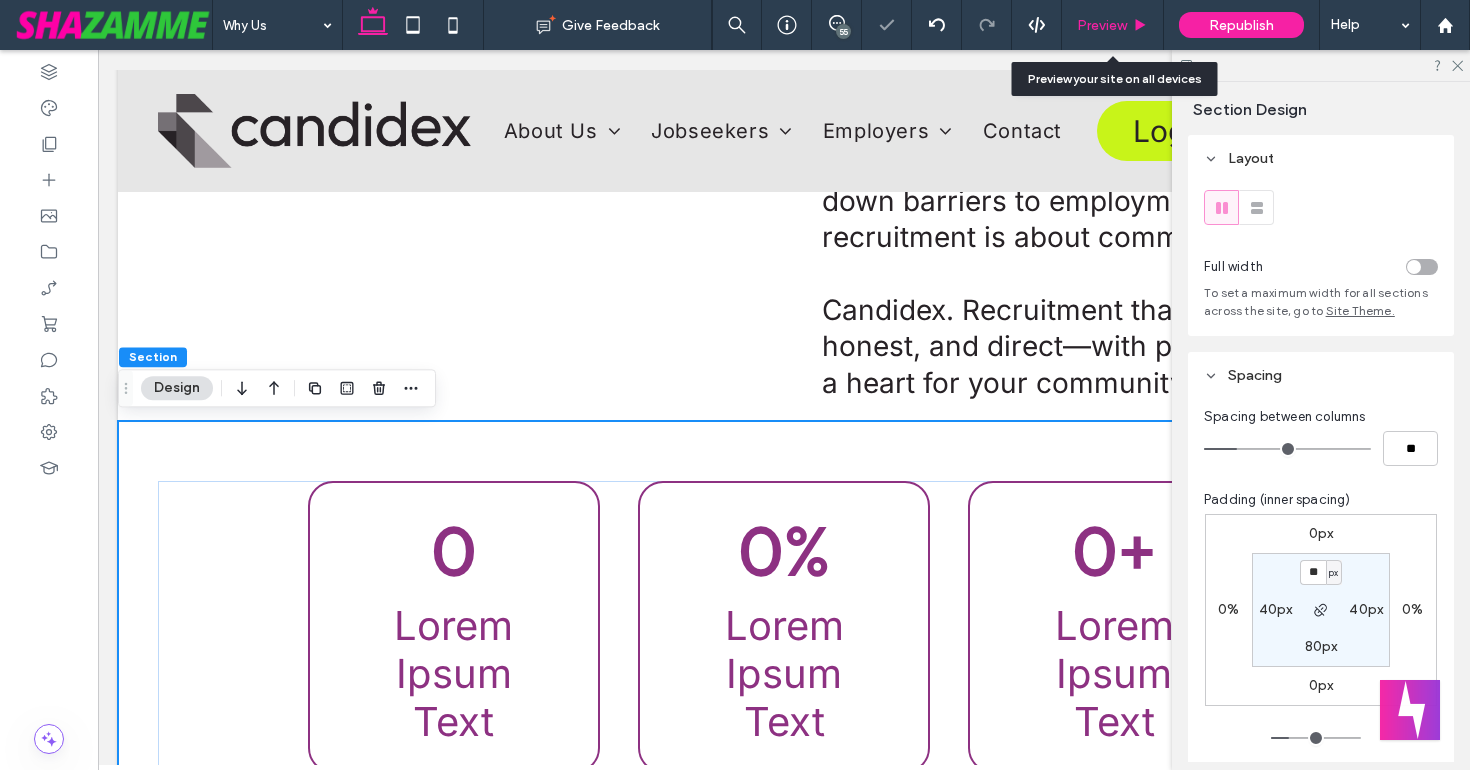 click on "Preview" at bounding box center [1102, 25] 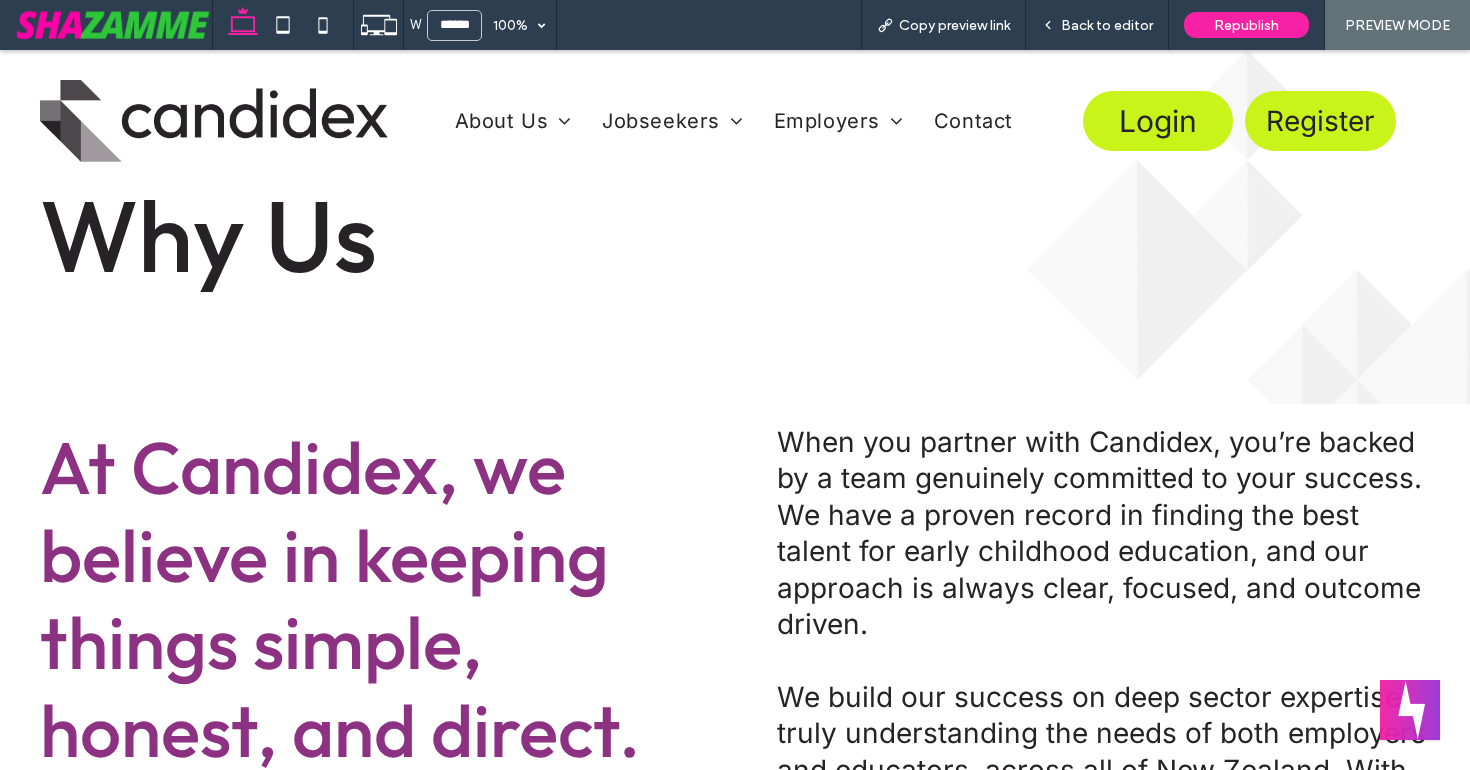 scroll, scrollTop: 0, scrollLeft: 0, axis: both 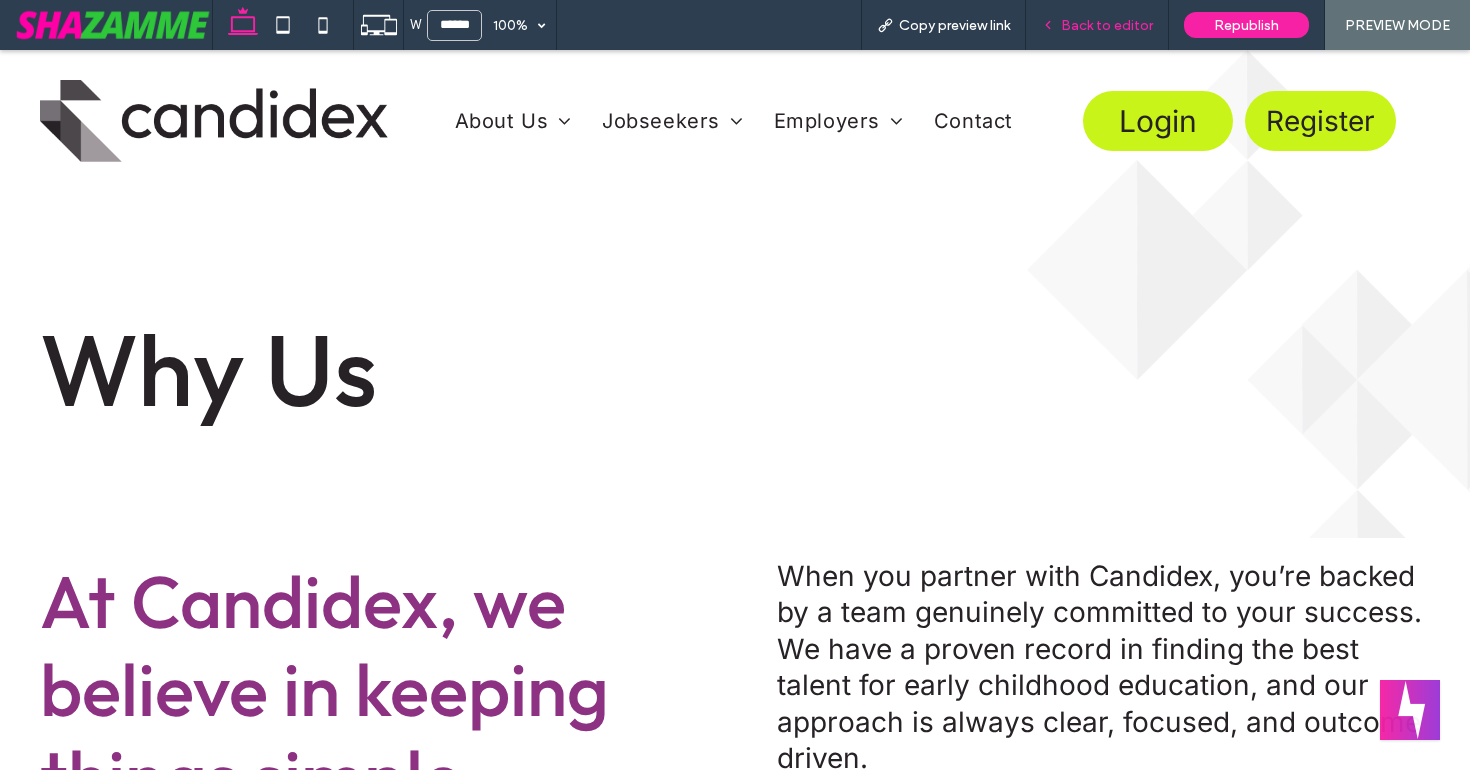 click on "Back to editor" at bounding box center (1107, 25) 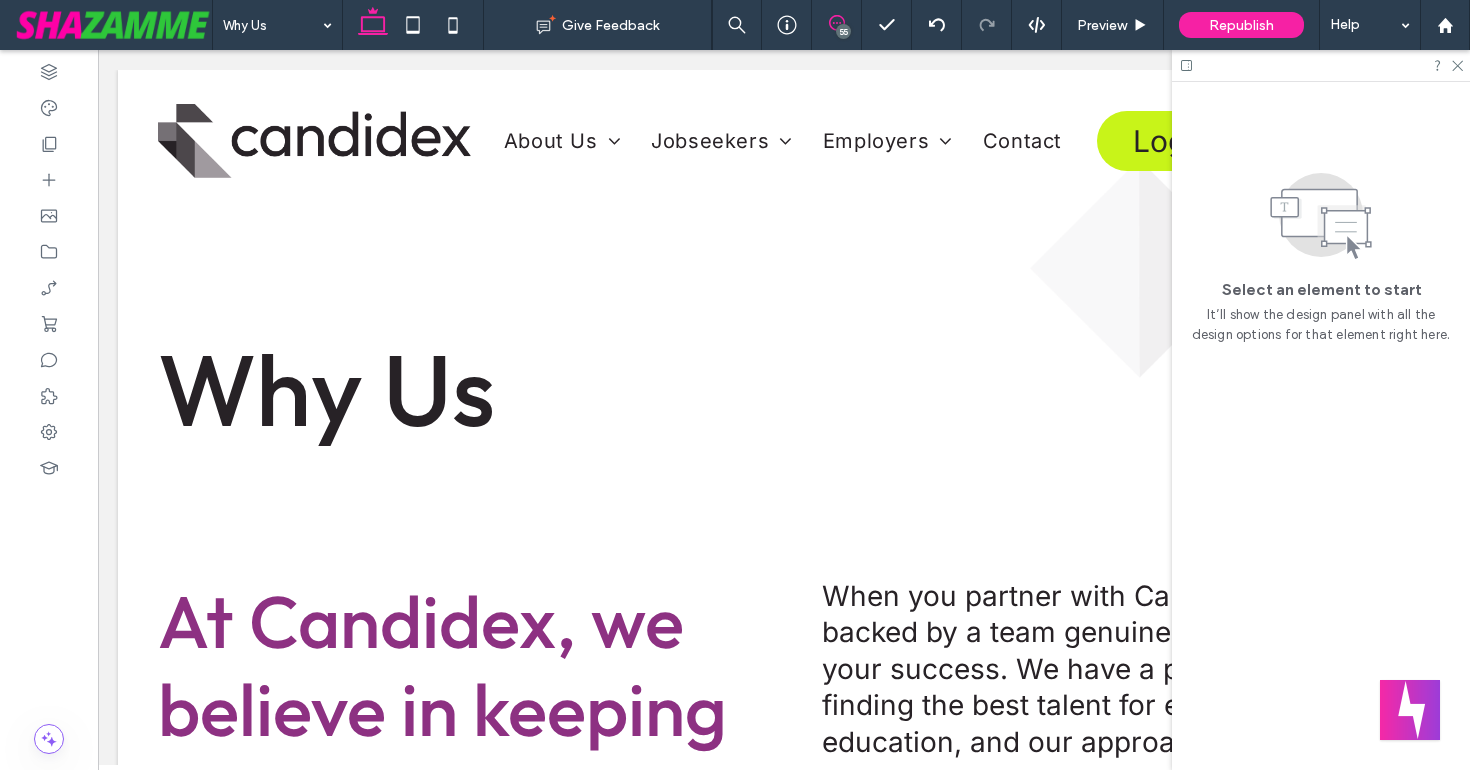 click at bounding box center [836, 23] 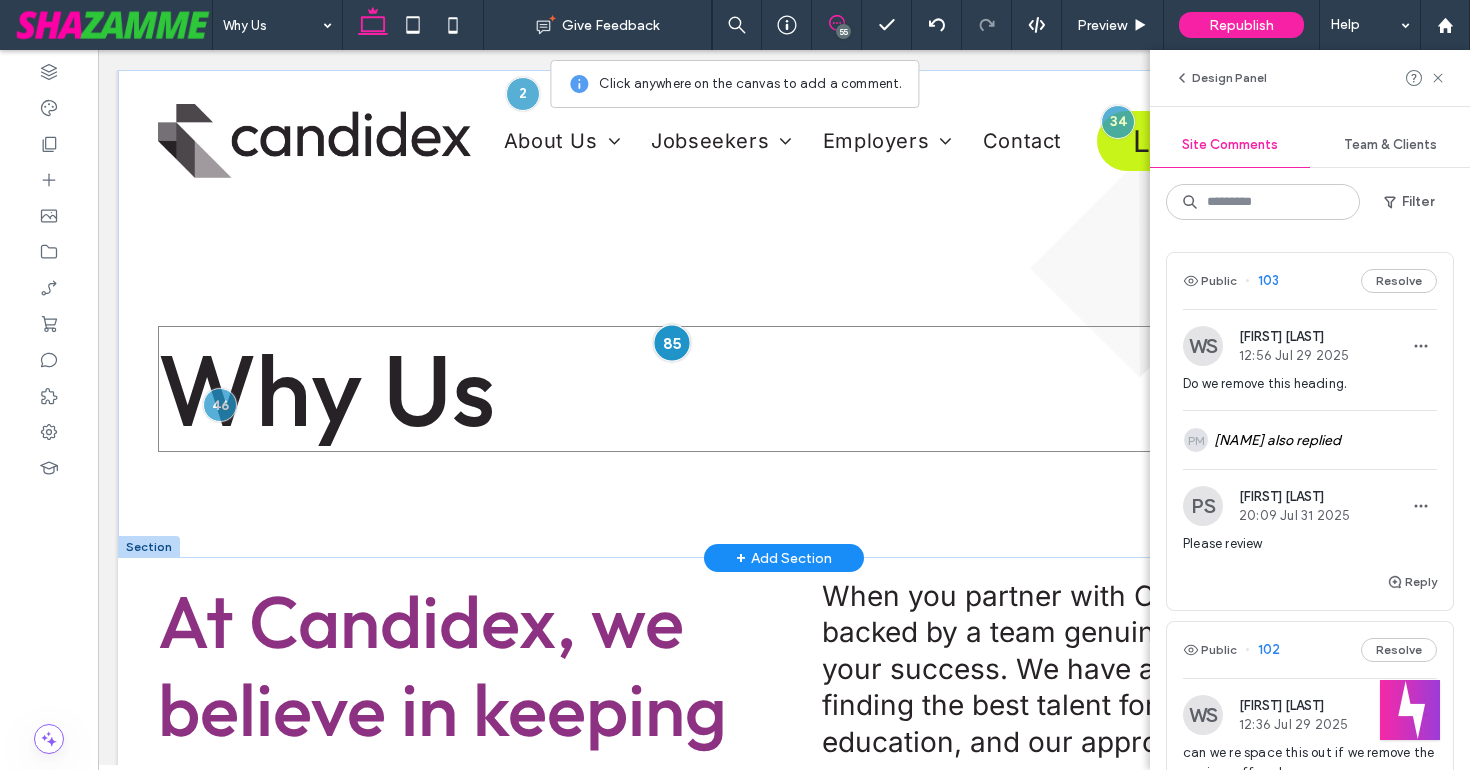 click at bounding box center (671, 342) 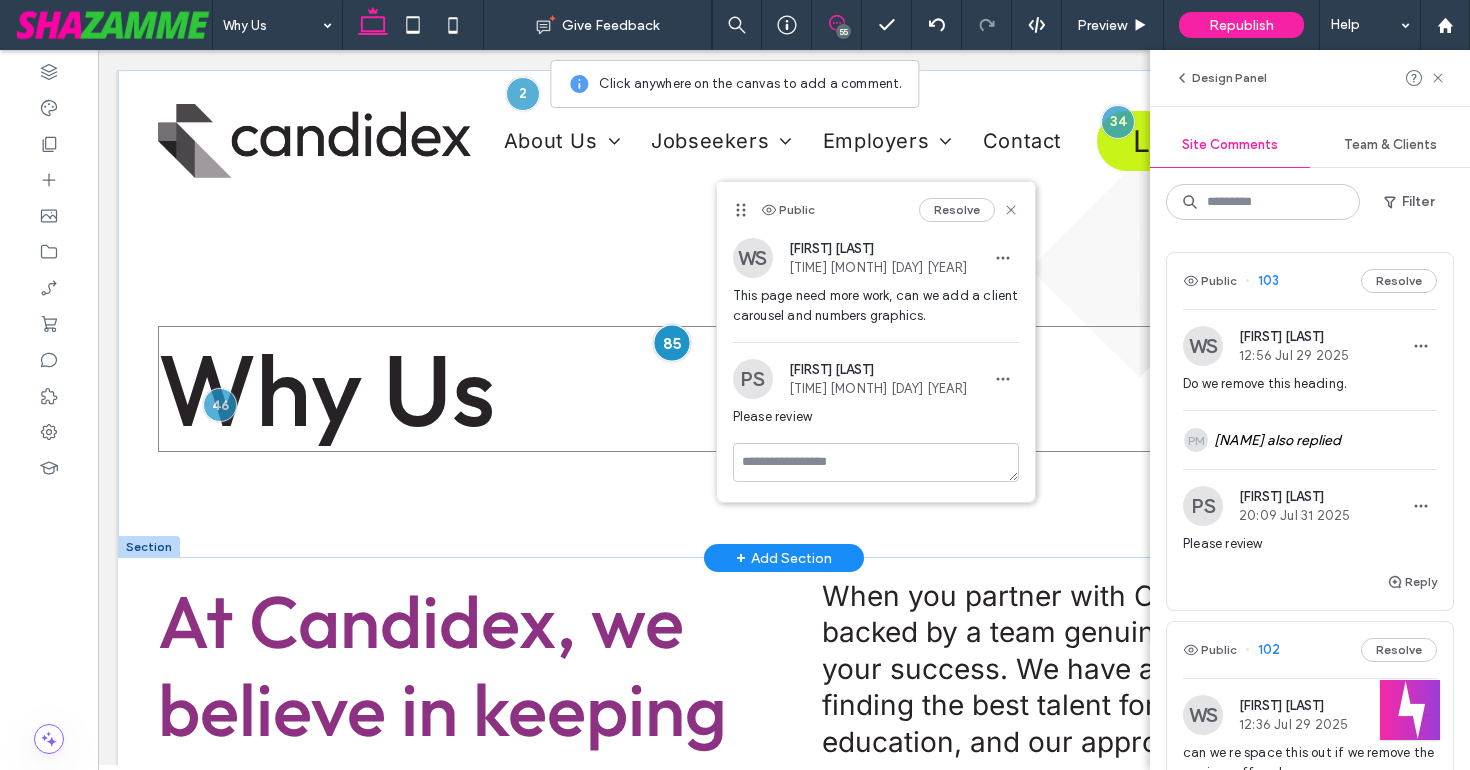 click at bounding box center (671, 342) 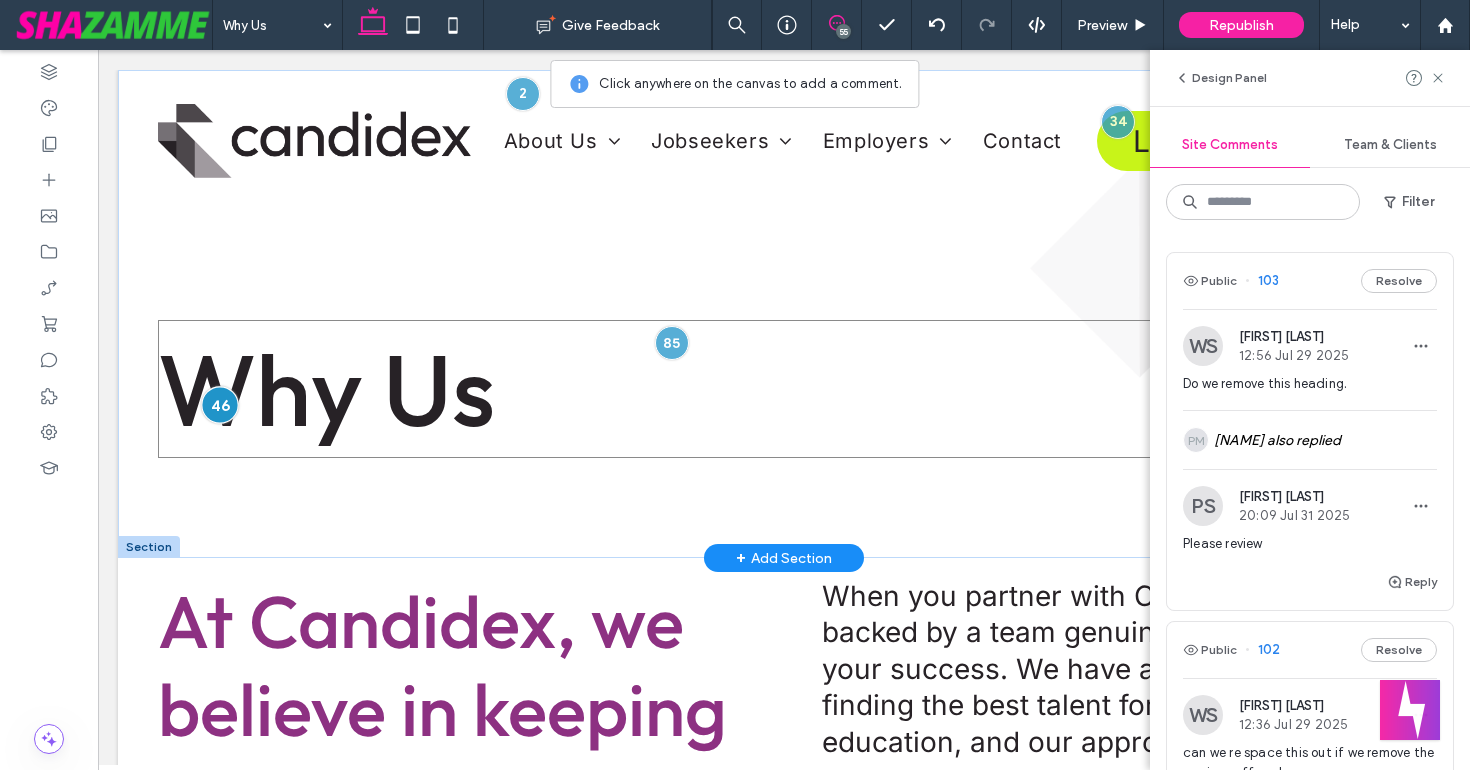 click at bounding box center (220, 404) 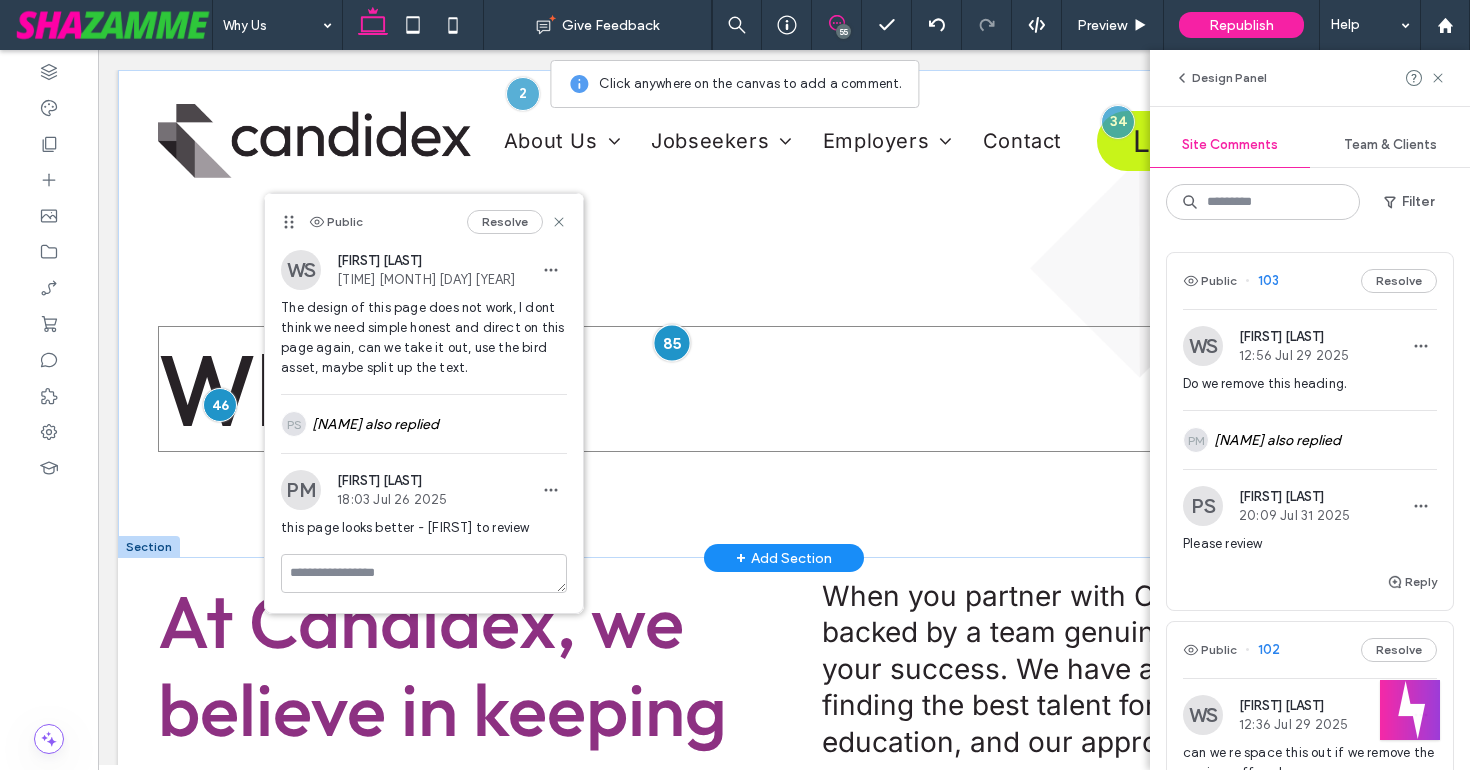 click at bounding box center [671, 342] 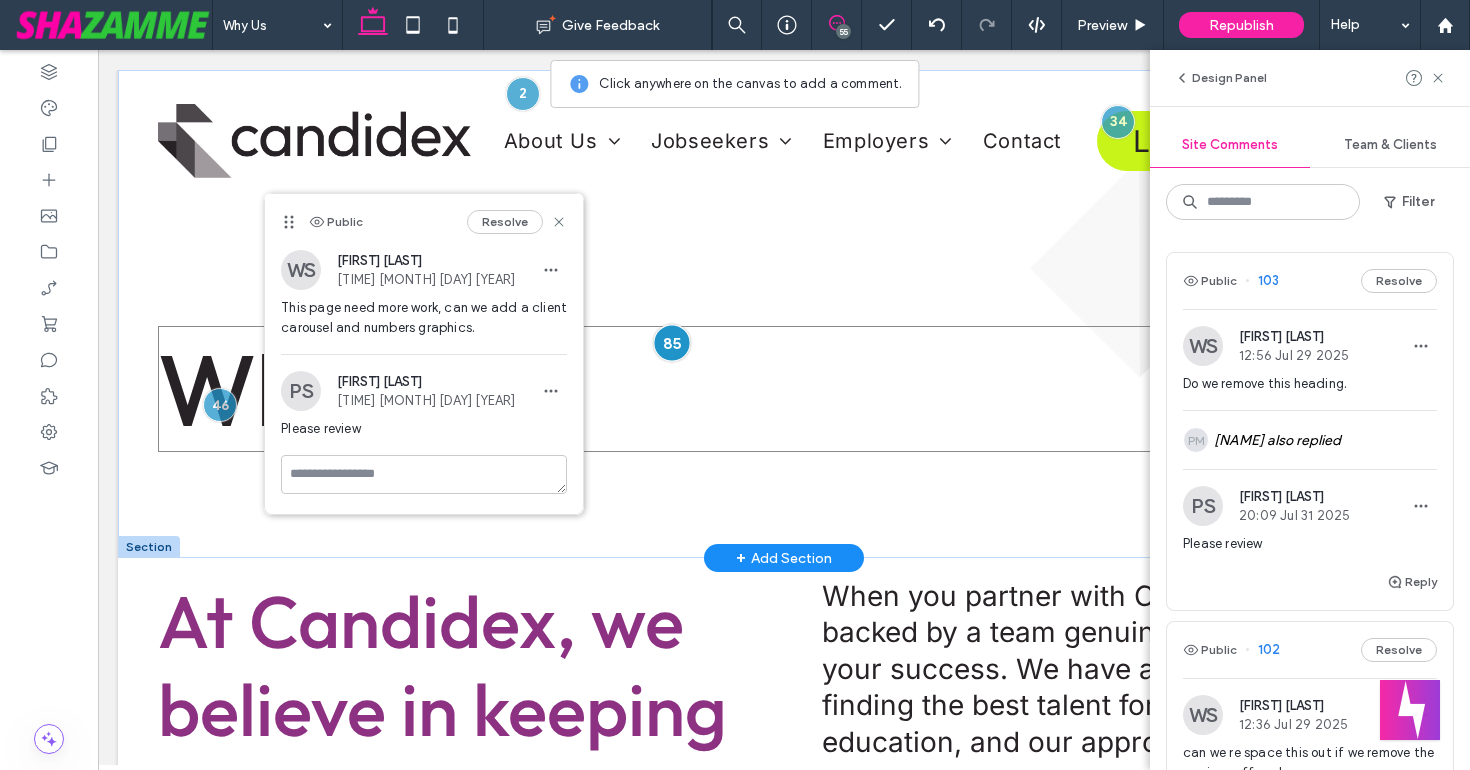 click at bounding box center (671, 342) 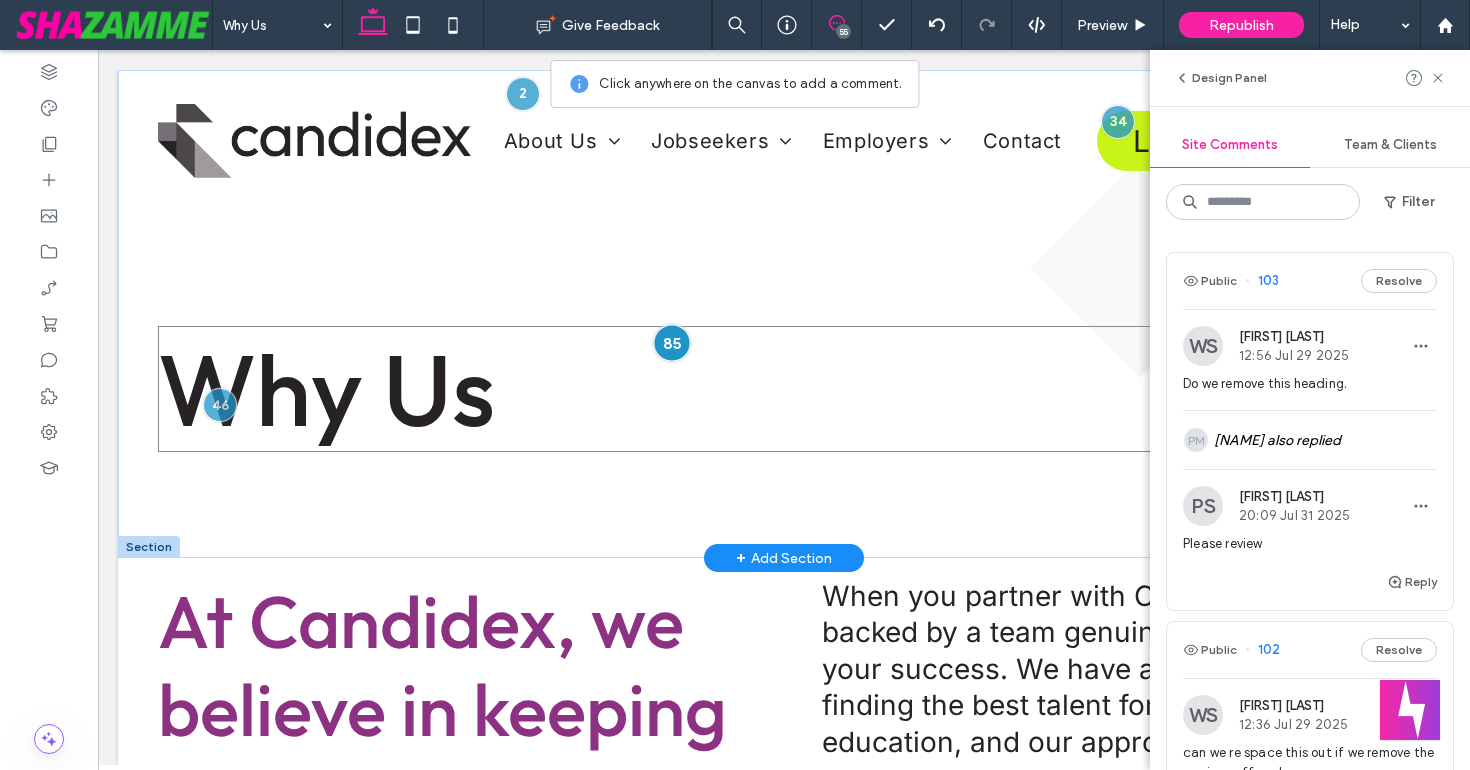 click at bounding box center (671, 342) 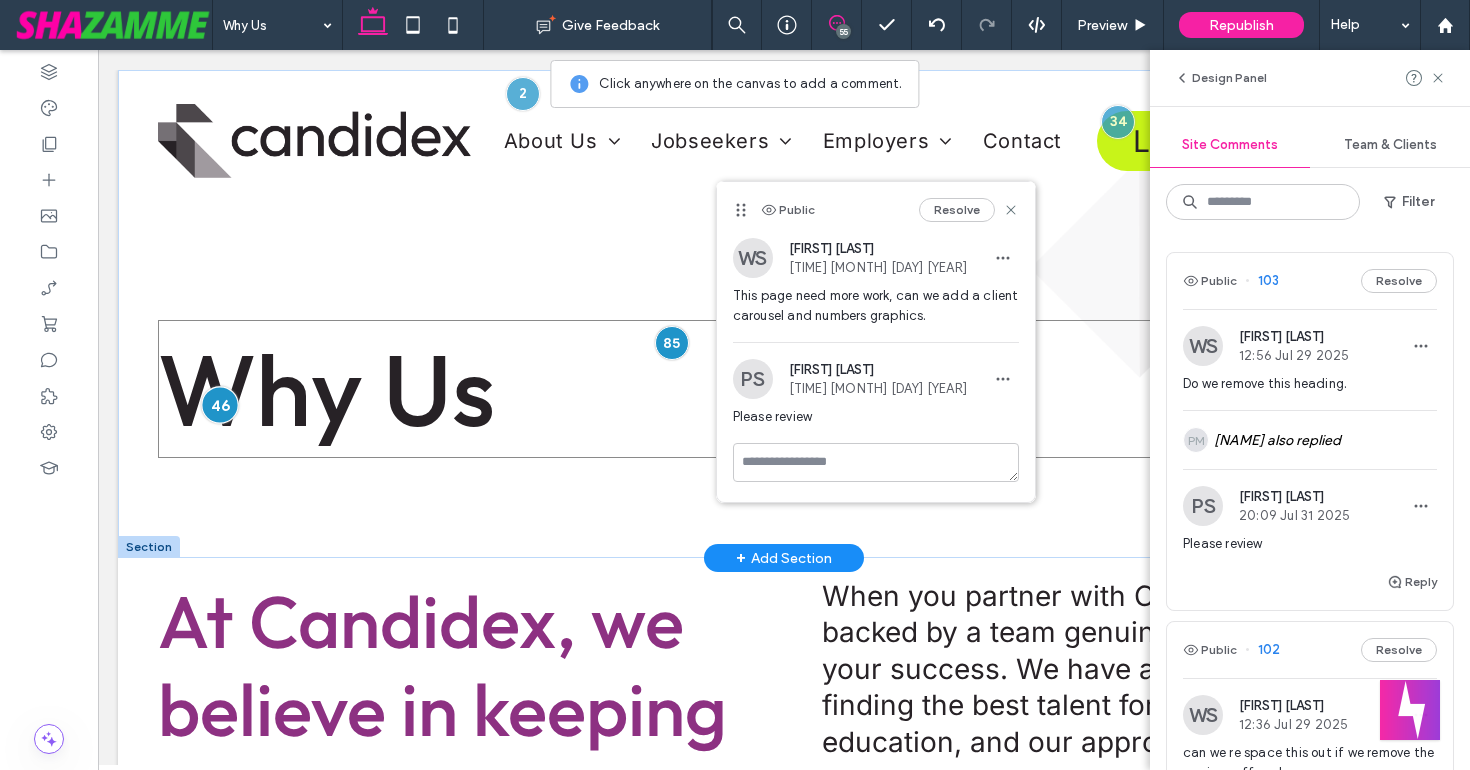 click at bounding box center (220, 404) 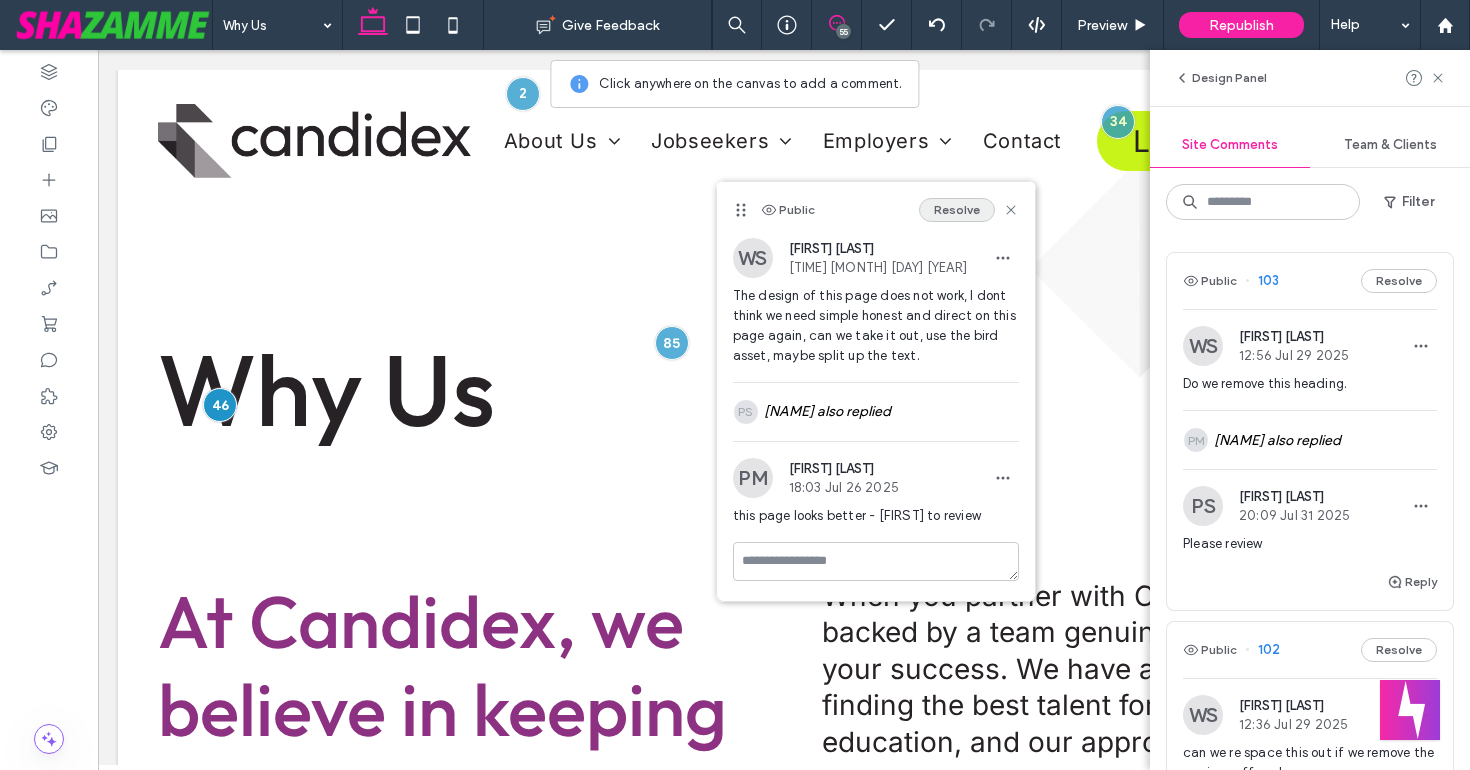 click on "Resolve" at bounding box center [957, 210] 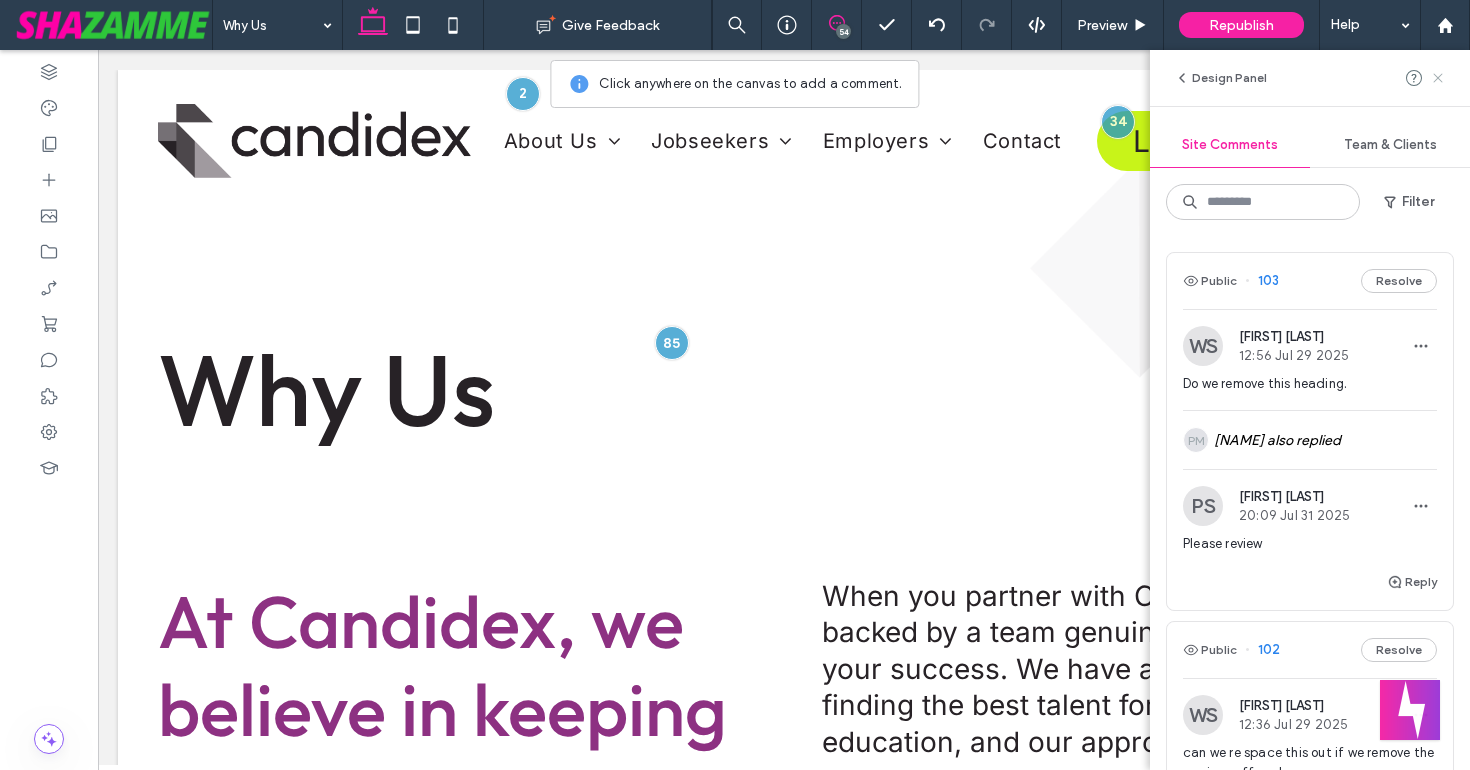 click 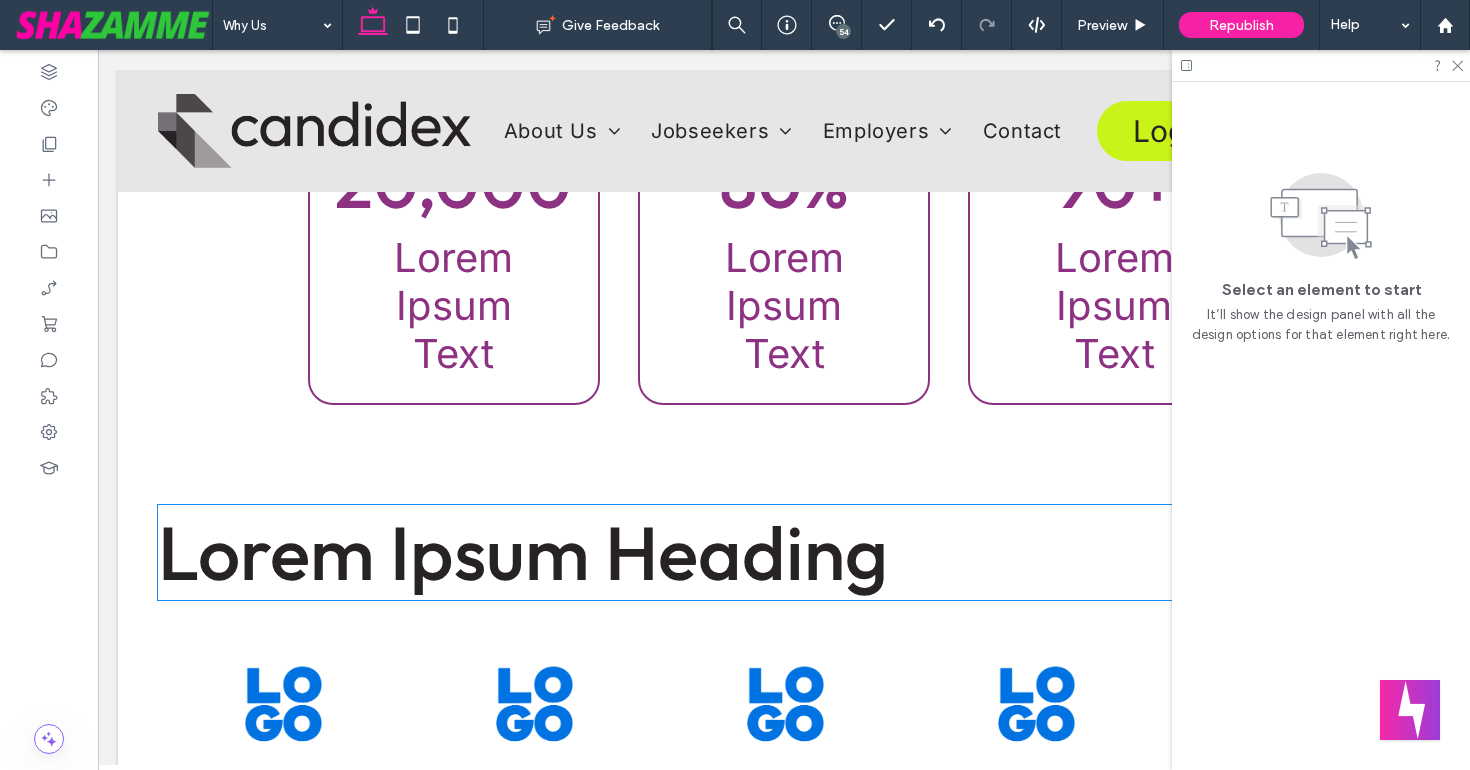 scroll, scrollTop: 2041, scrollLeft: 0, axis: vertical 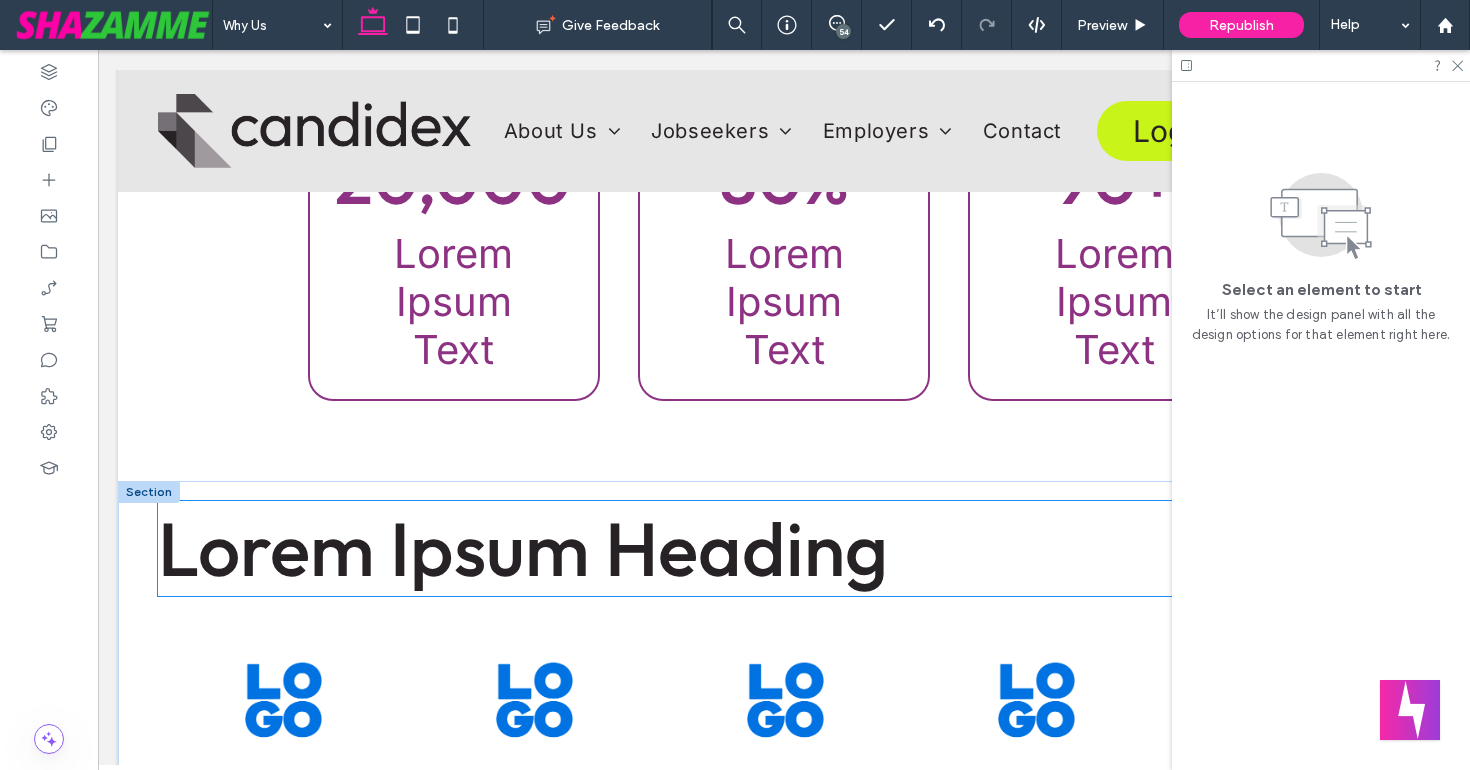 click on "Lorem Ipsum Heading" at bounding box center [523, 548] 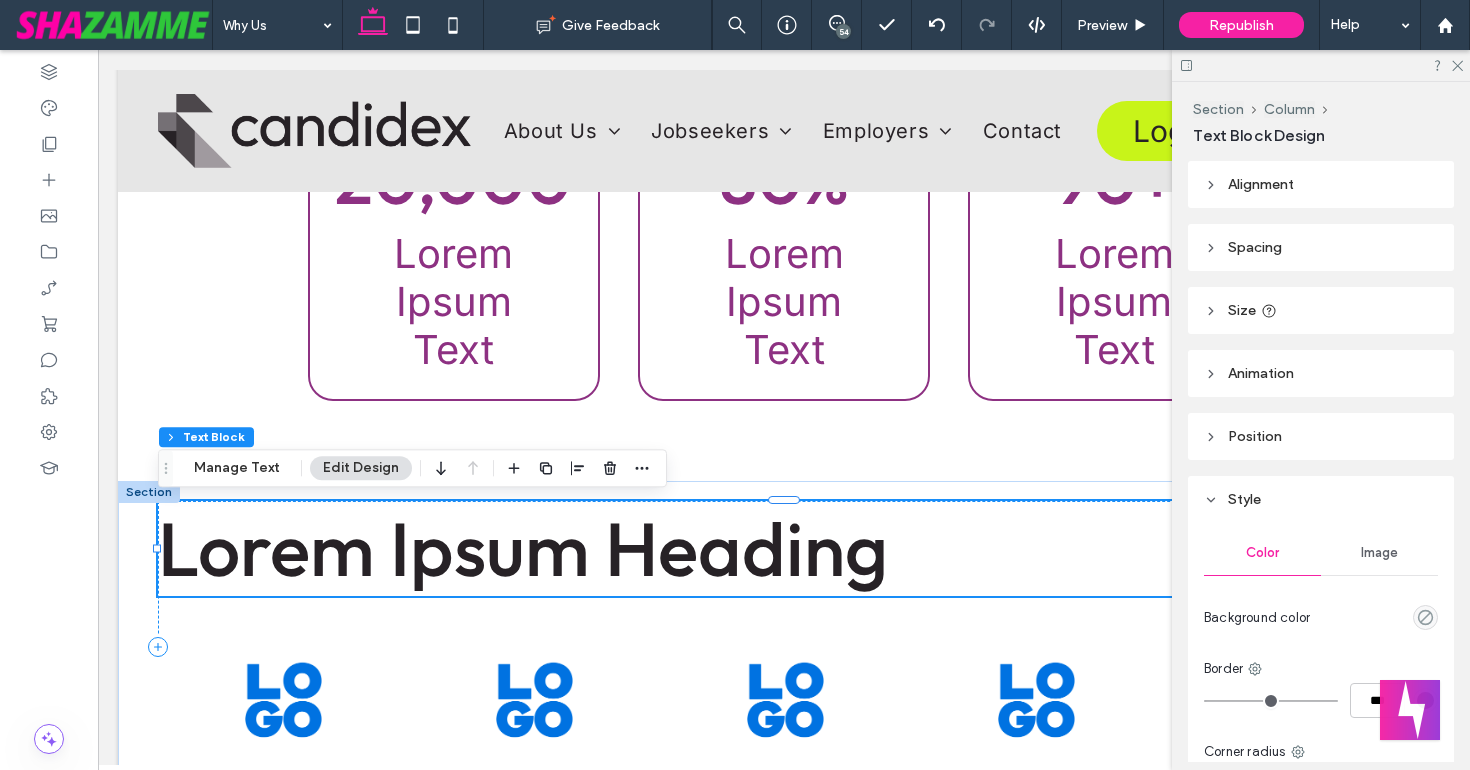 click on "Lorem Ipsum Heading" at bounding box center [523, 548] 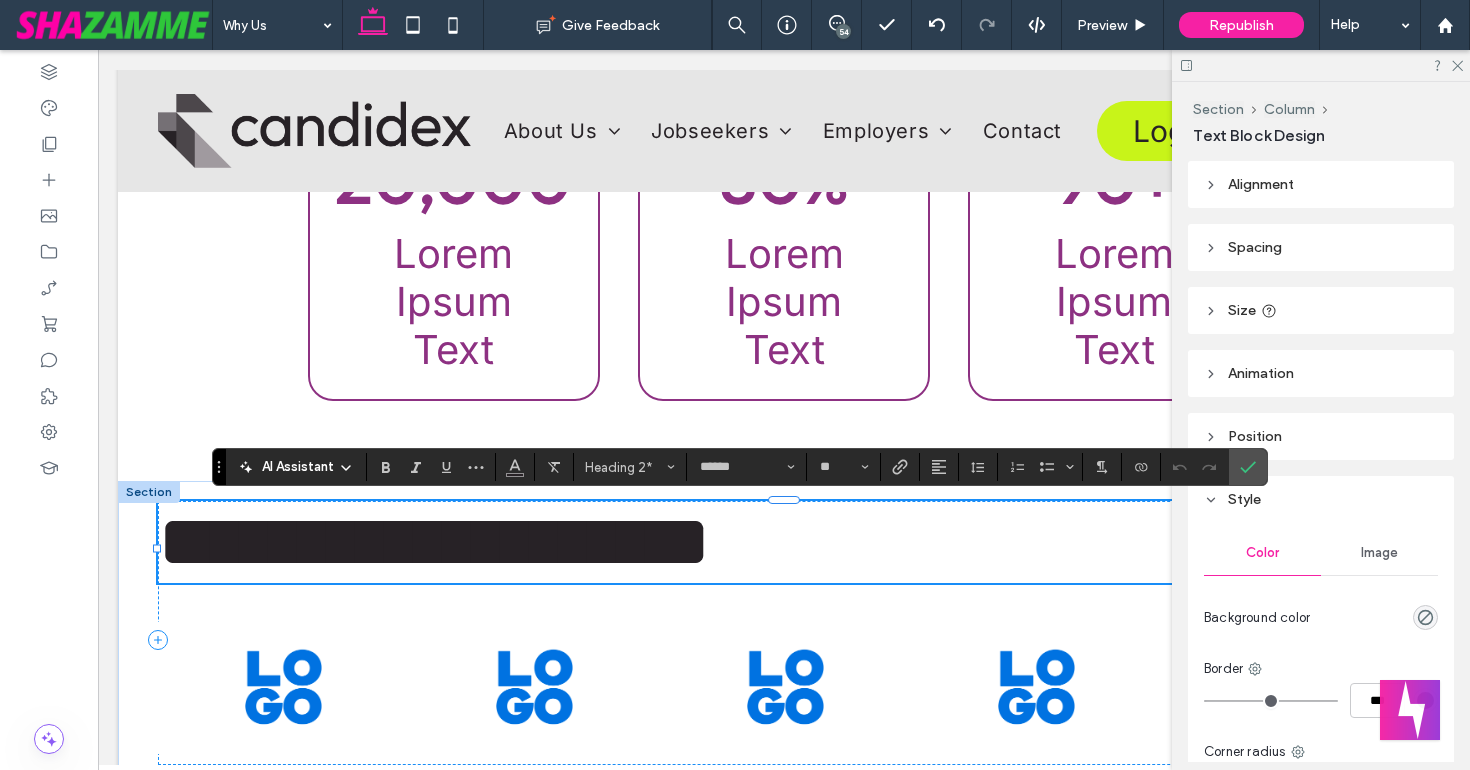 type 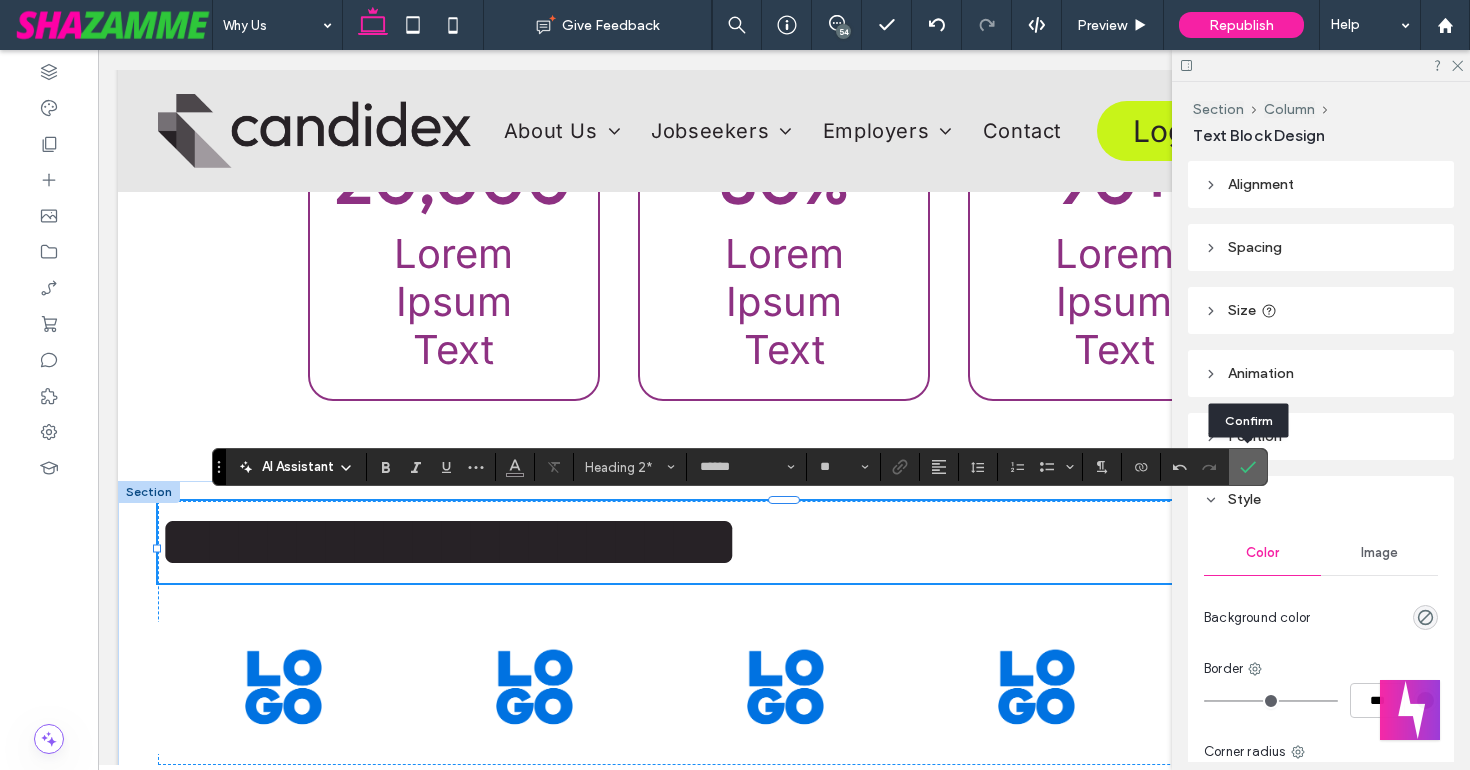 drag, startPoint x: 1243, startPoint y: 464, endPoint x: 1226, endPoint y: 465, distance: 17.029387 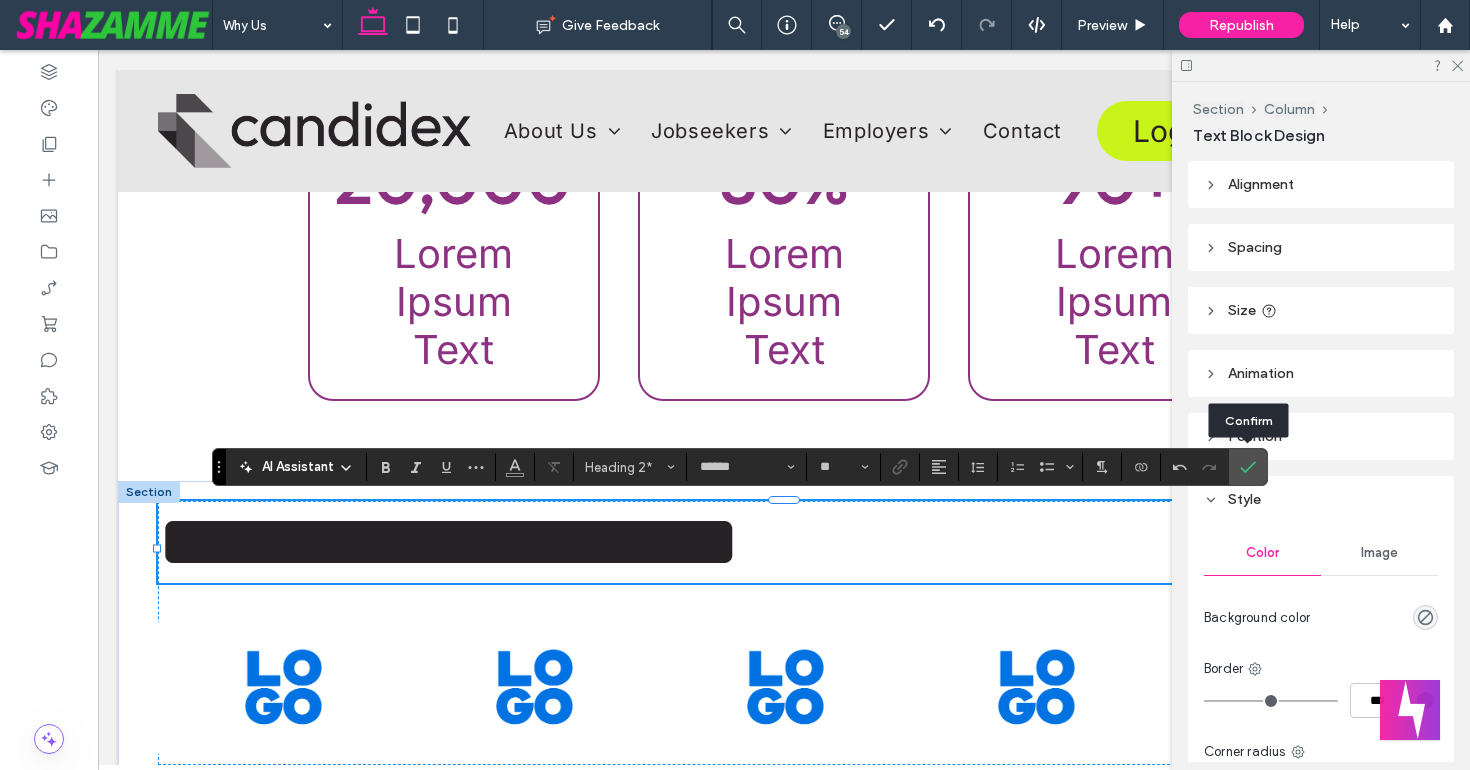click 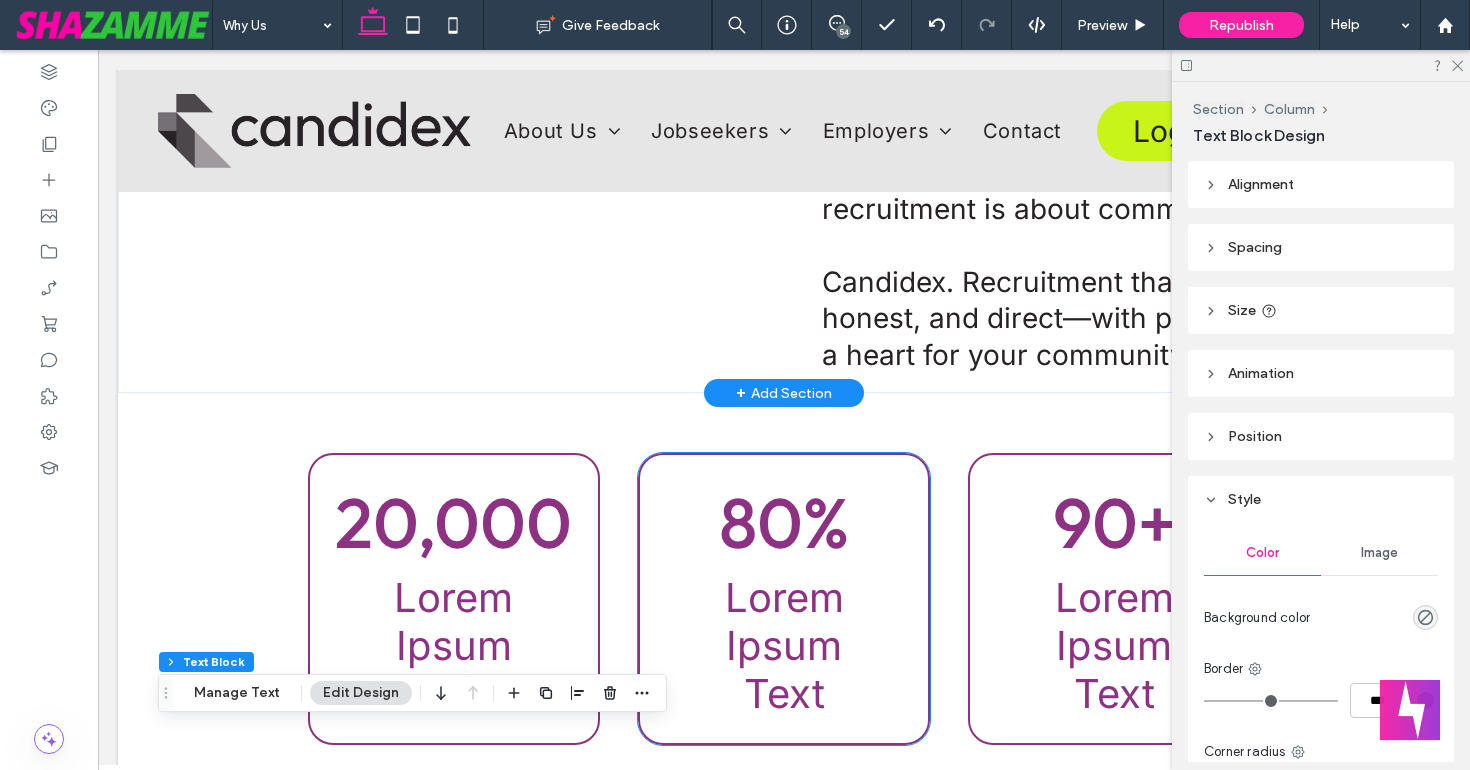 scroll, scrollTop: 2104, scrollLeft: 0, axis: vertical 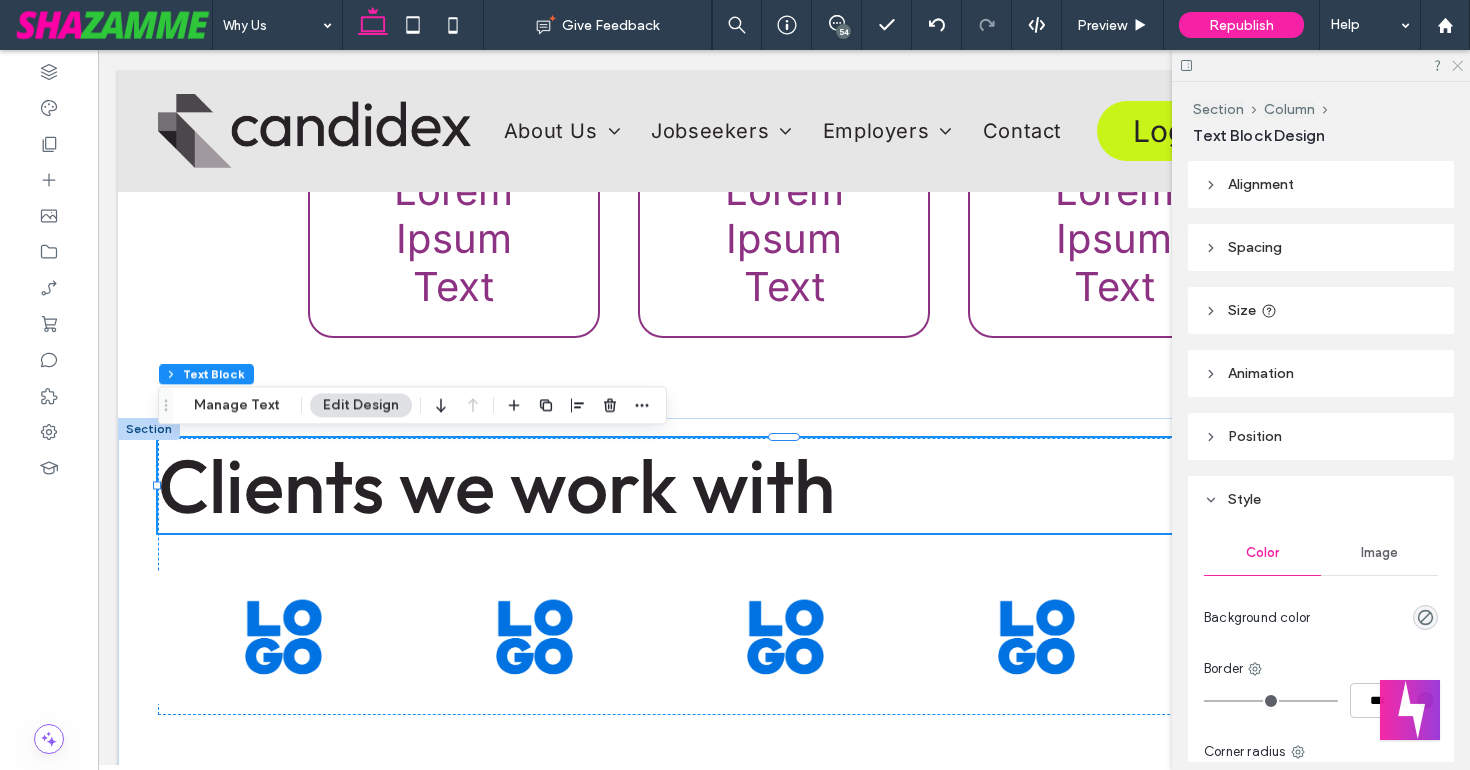 click 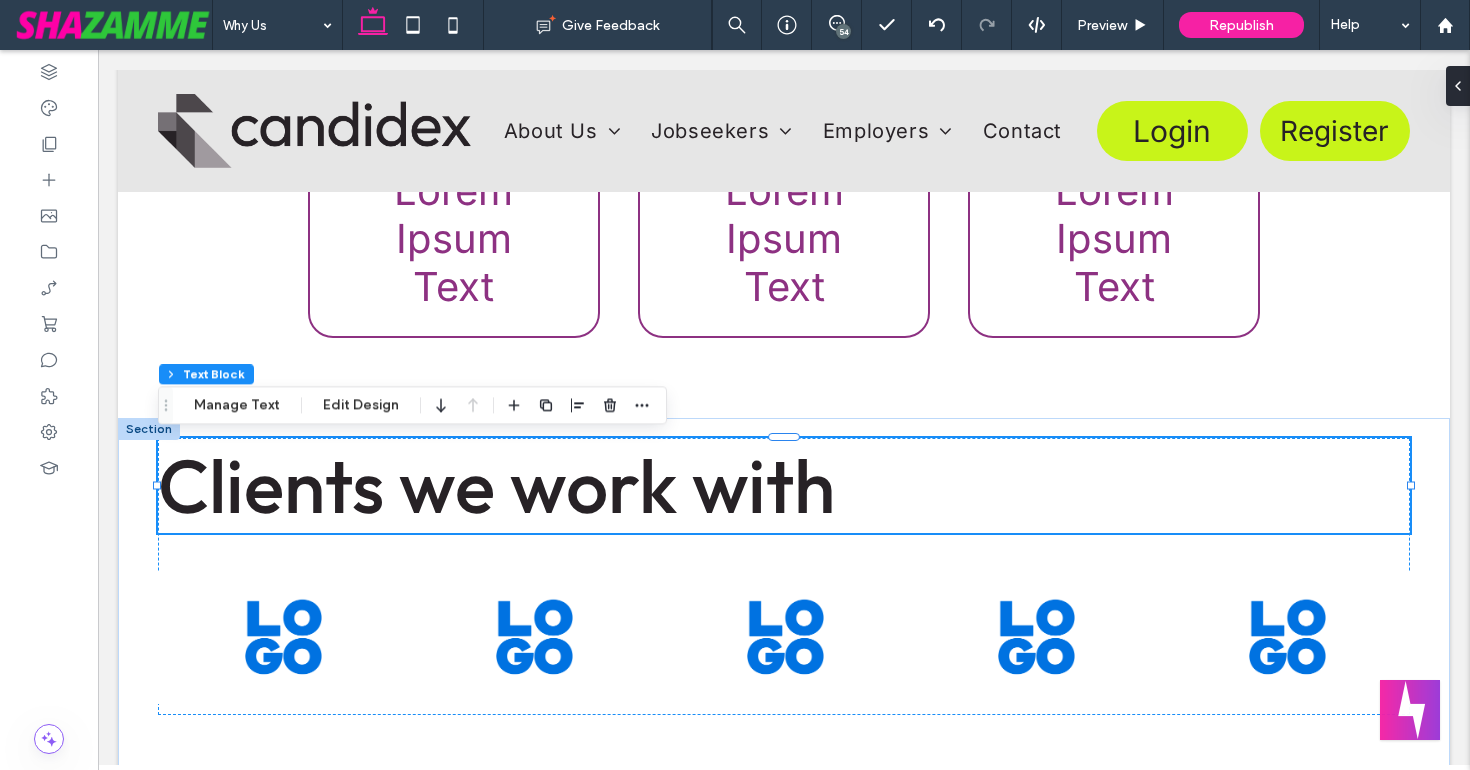 click on "54" at bounding box center (843, 31) 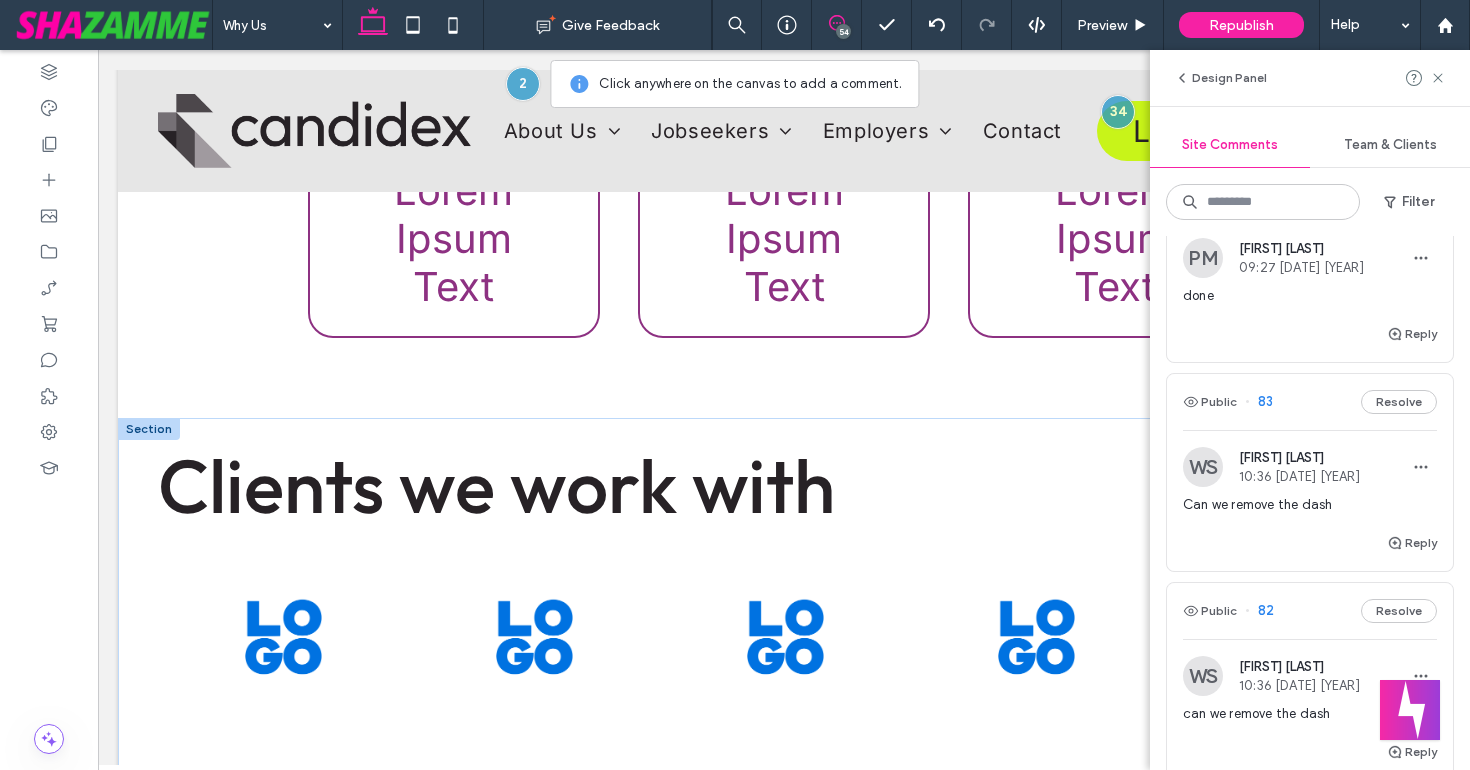 scroll, scrollTop: 6150, scrollLeft: 0, axis: vertical 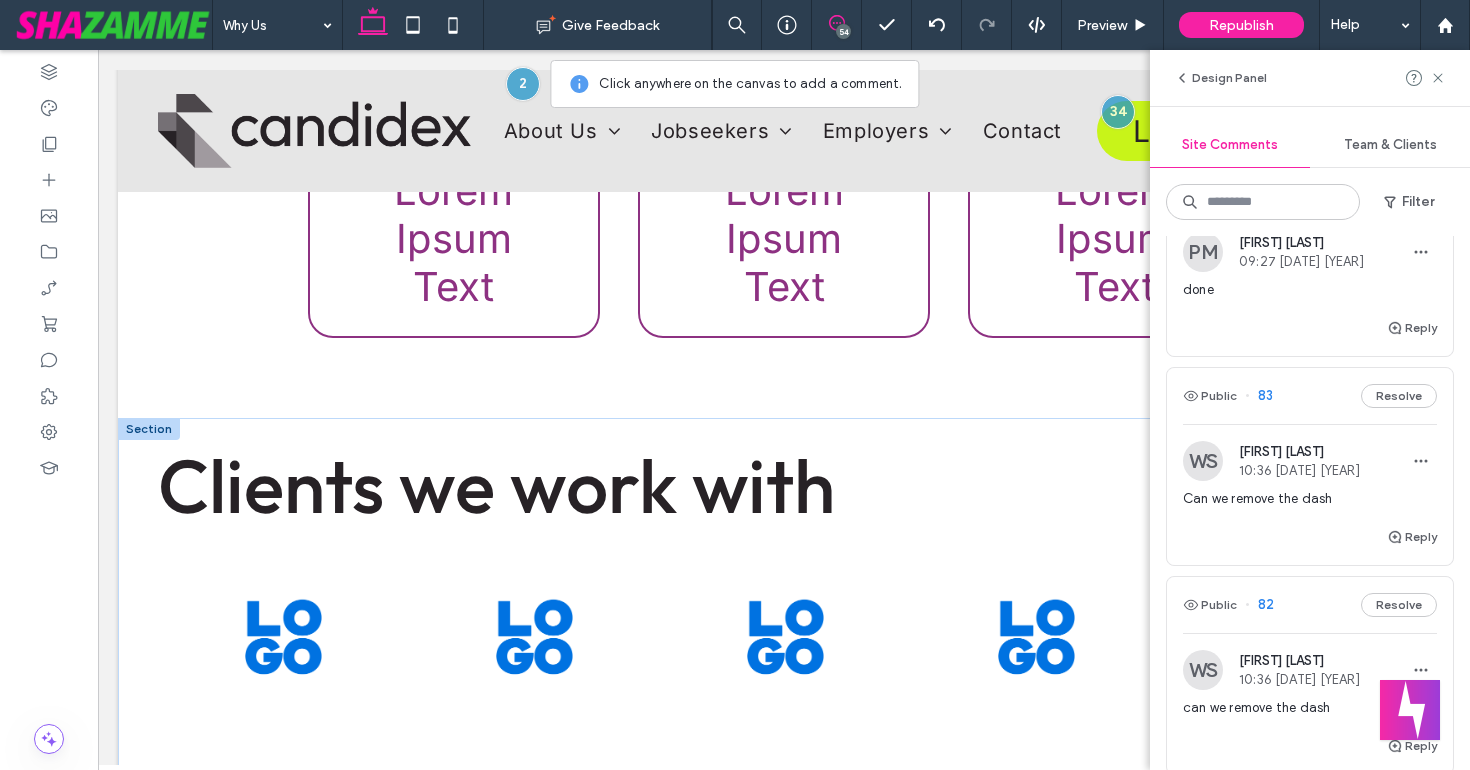 click on "Can we remove the dash" at bounding box center (1310, 499) 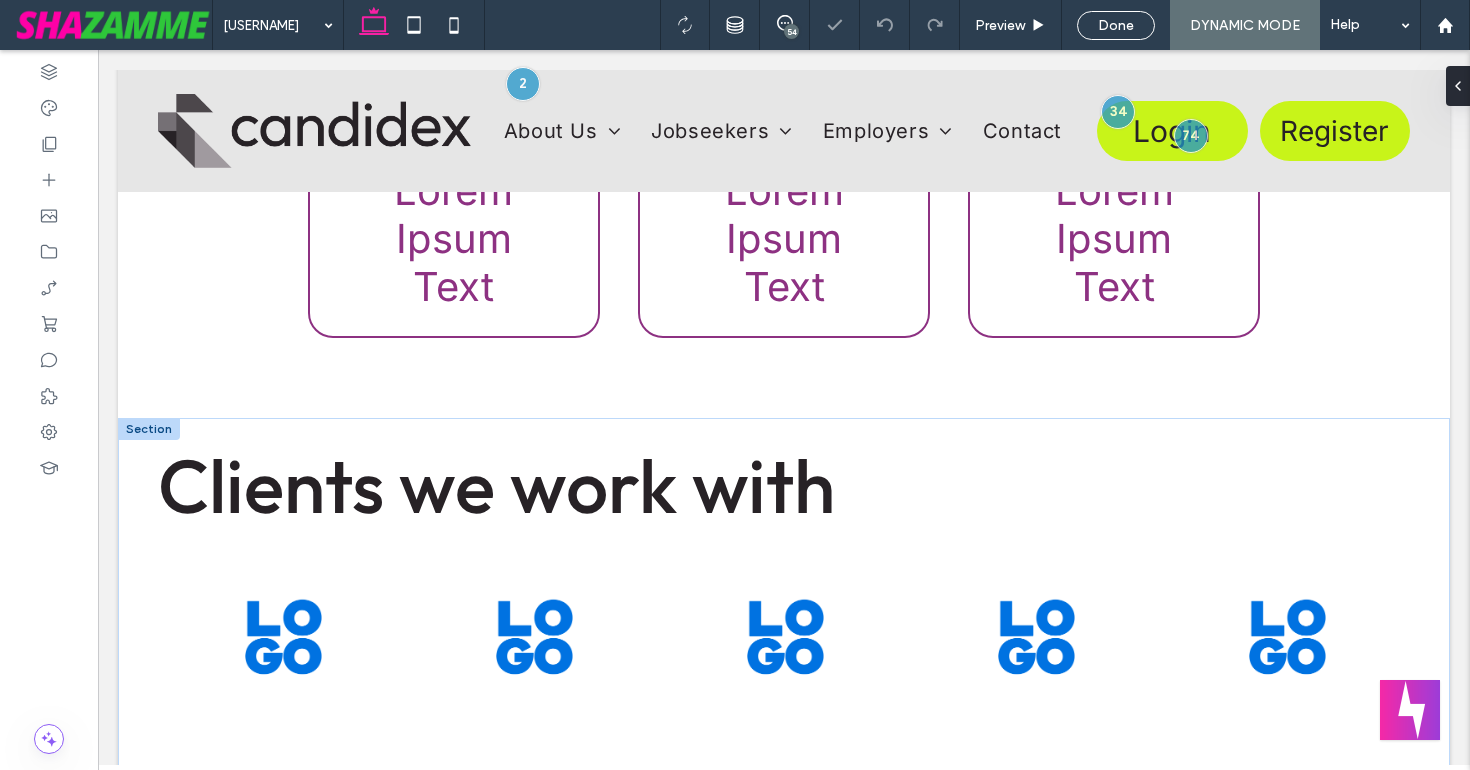 scroll, scrollTop: 0, scrollLeft: 0, axis: both 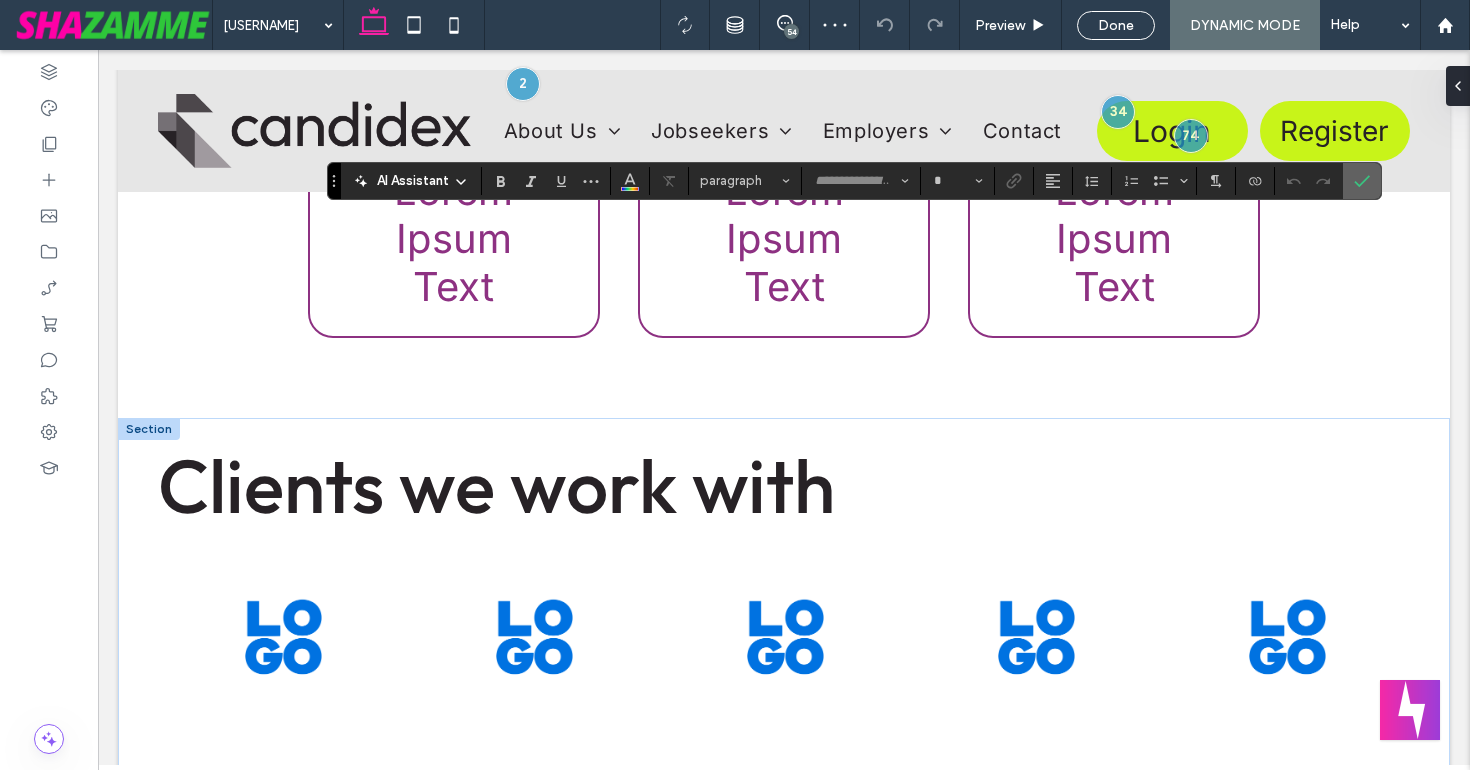 click 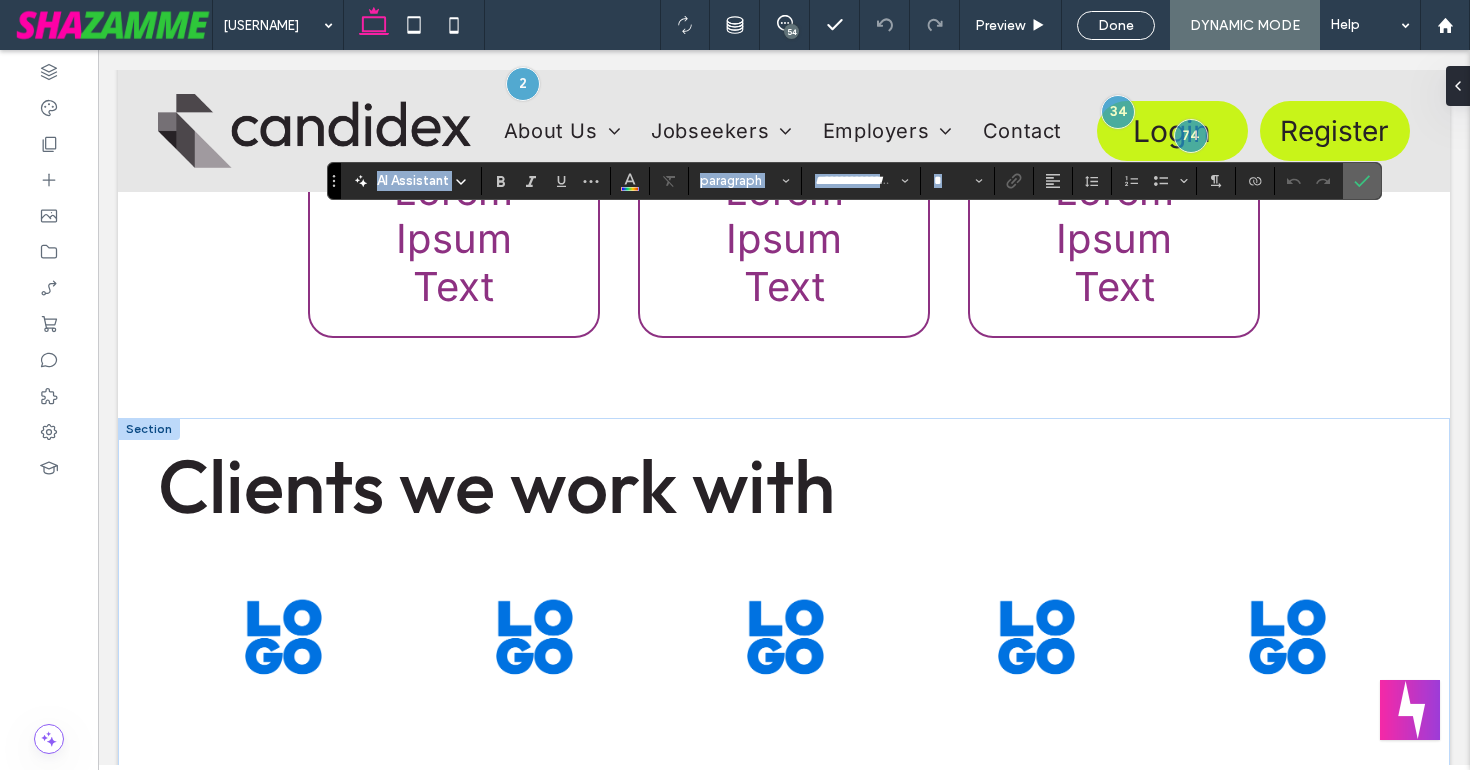 click 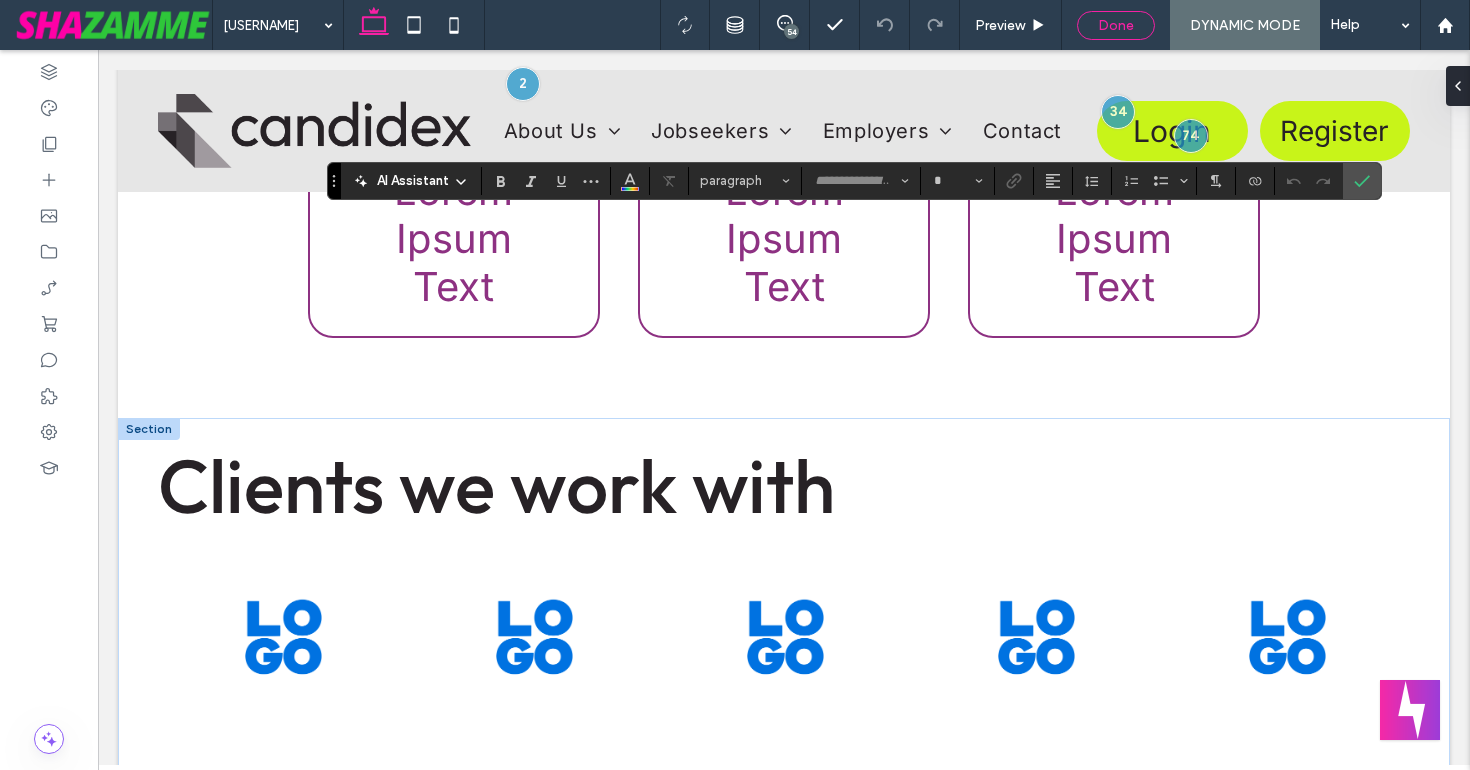 click on "Done" at bounding box center (1116, 25) 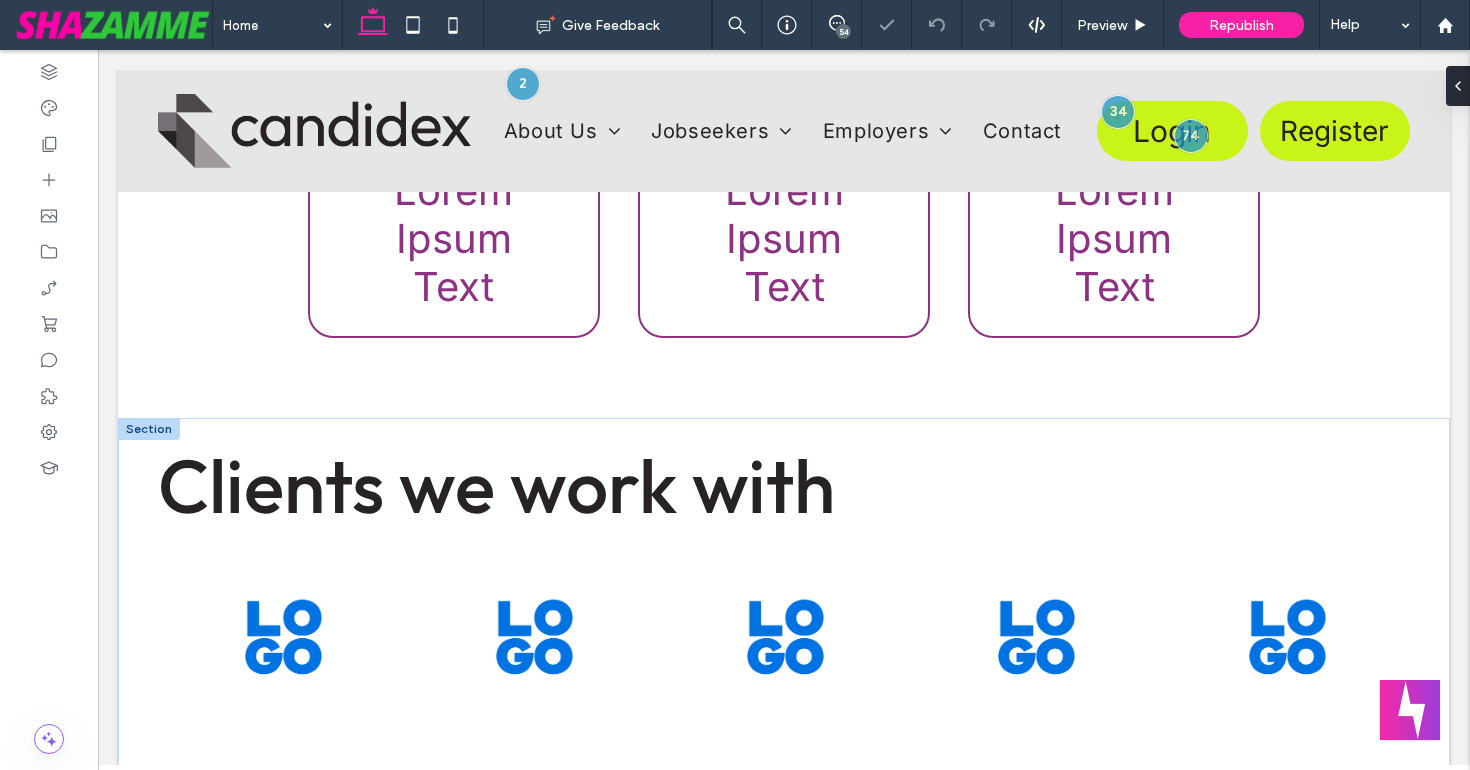 click on "54" at bounding box center (843, 31) 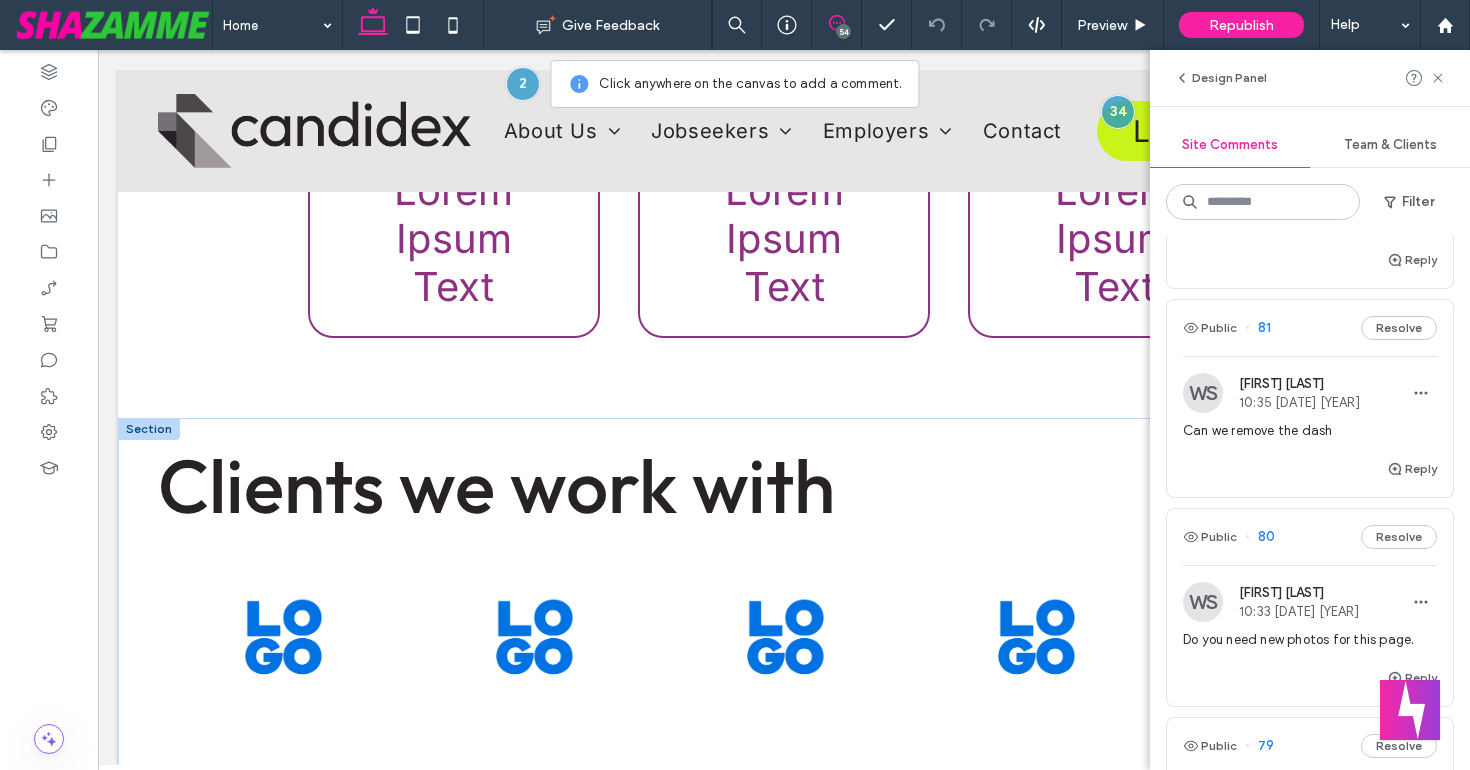 scroll, scrollTop: 6664, scrollLeft: 0, axis: vertical 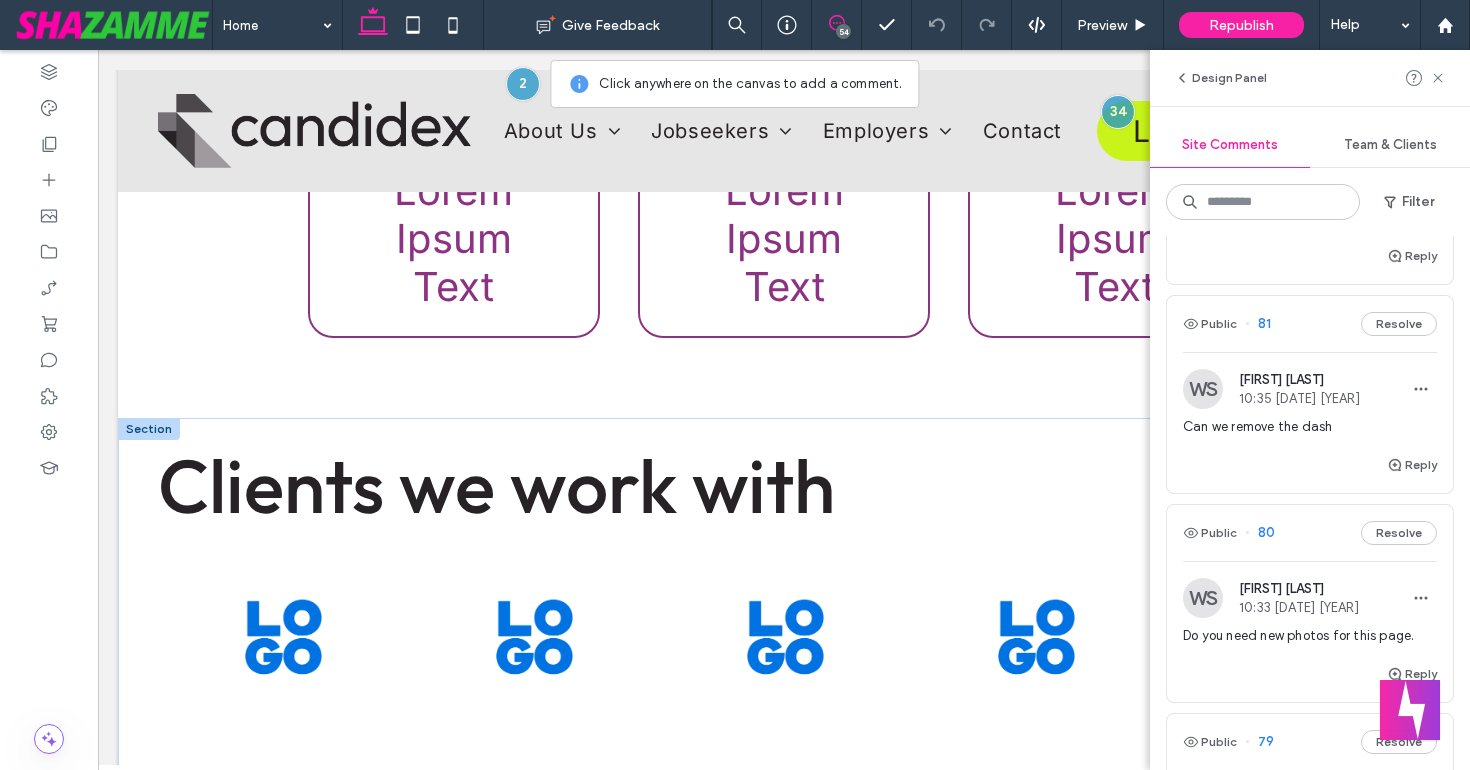 click on "Do you need new photos for this page." at bounding box center [1310, 636] 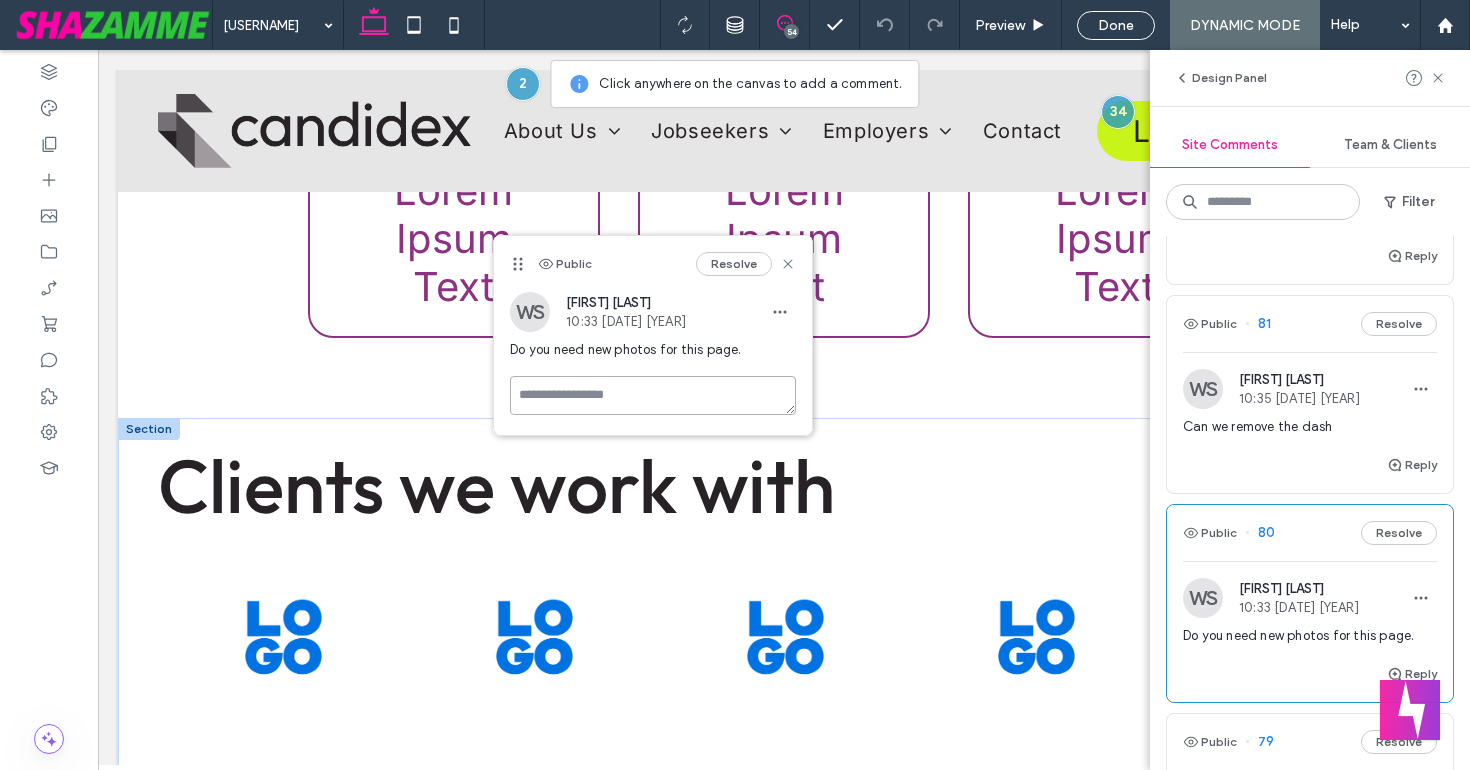 click at bounding box center (653, 395) 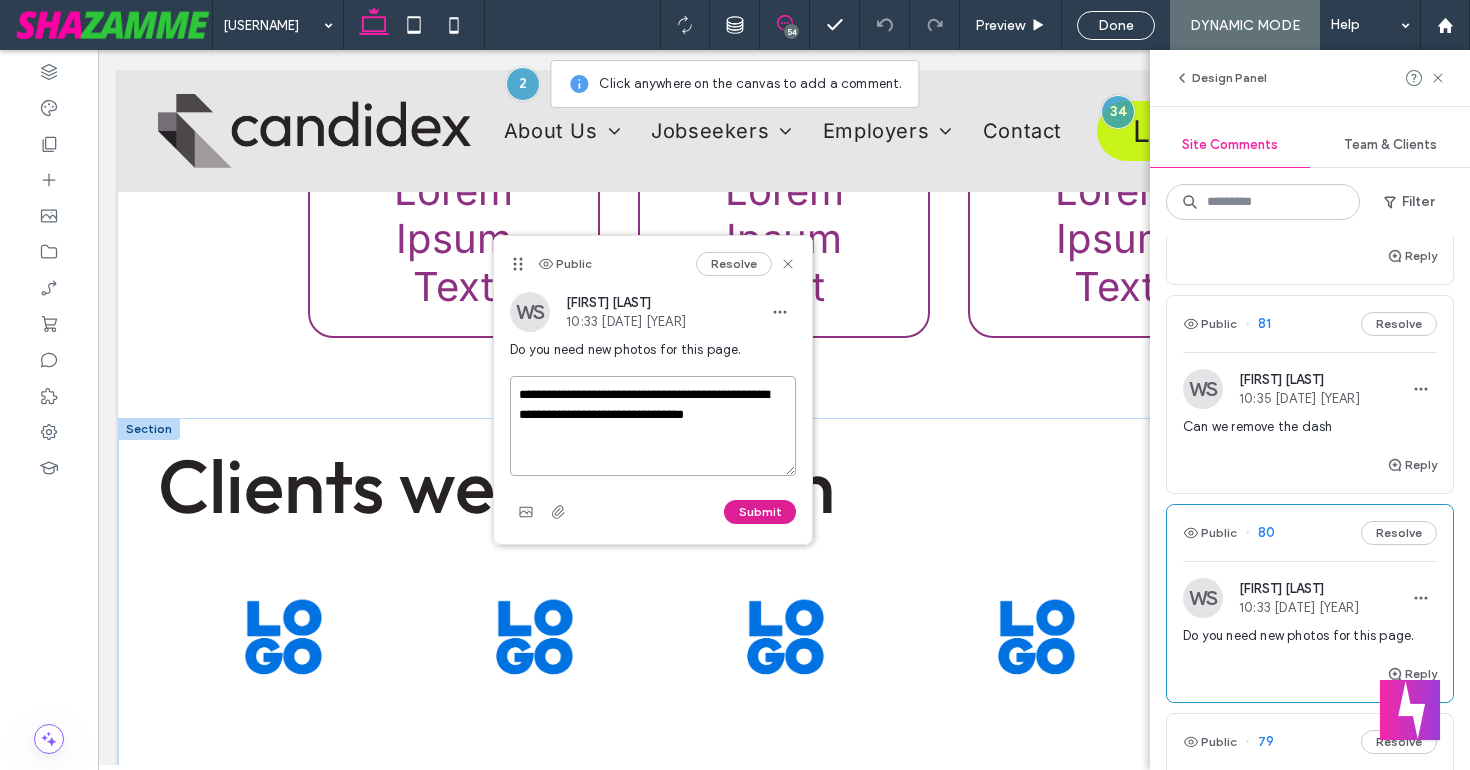 type on "**********" 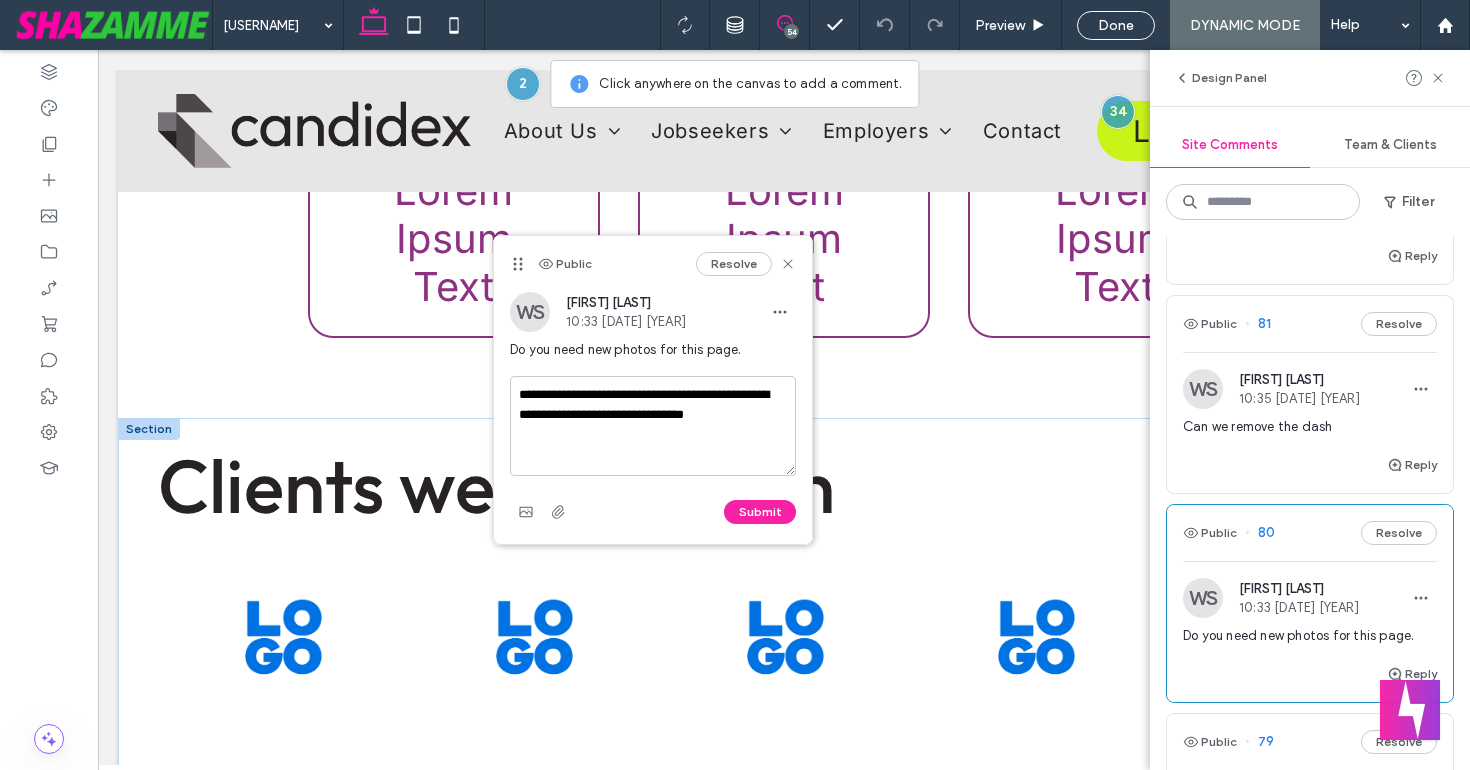 click on "Submit" at bounding box center (760, 512) 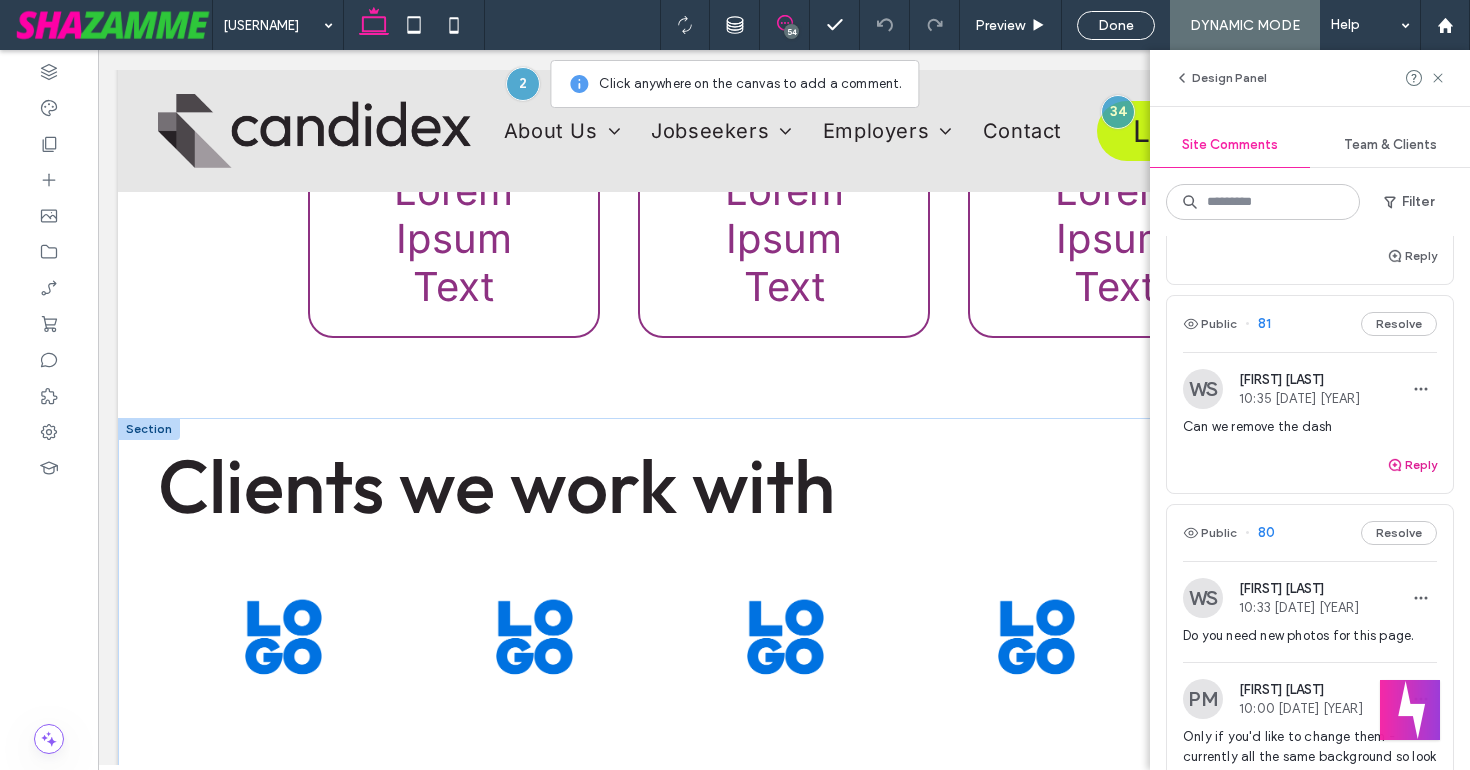 click on "Reply" at bounding box center (1412, 465) 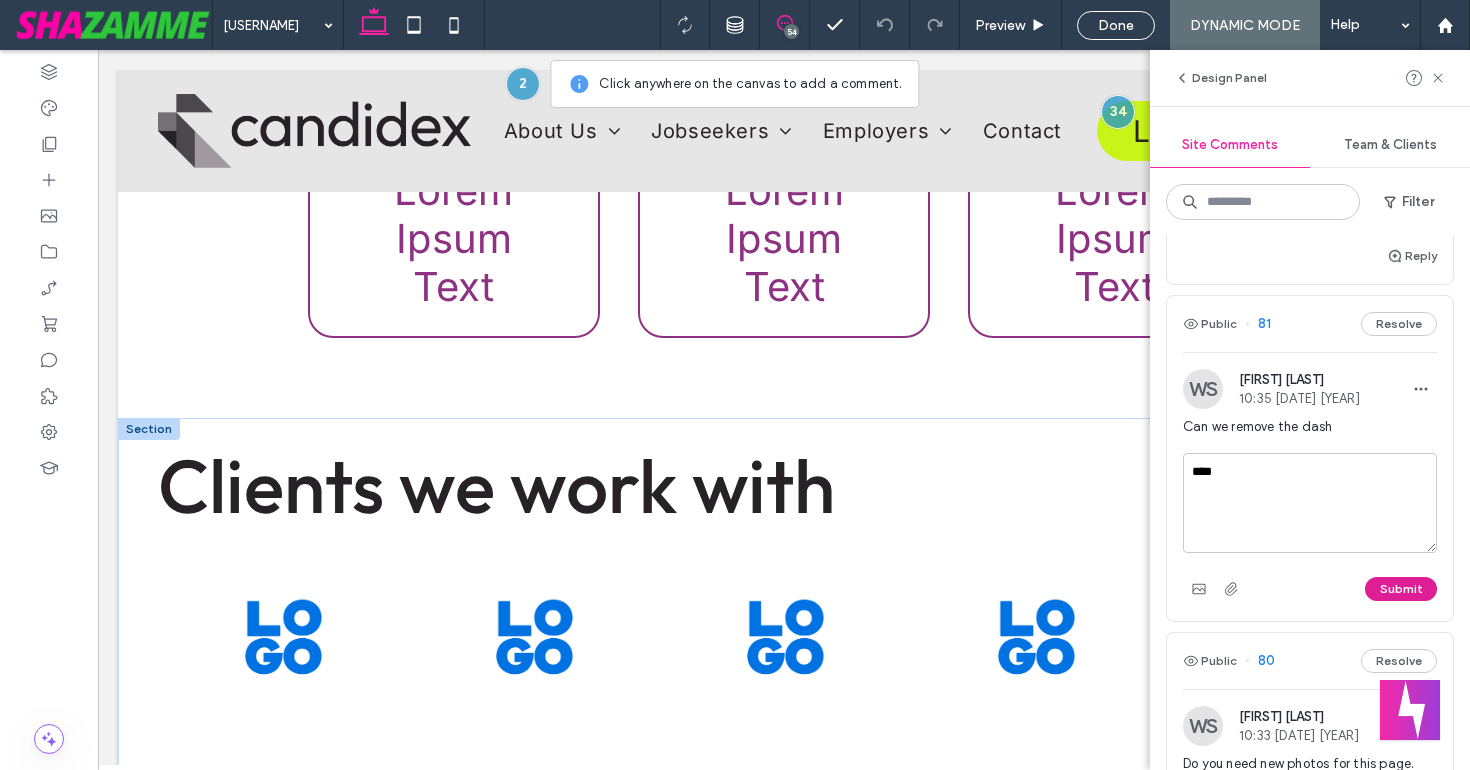 type on "****" 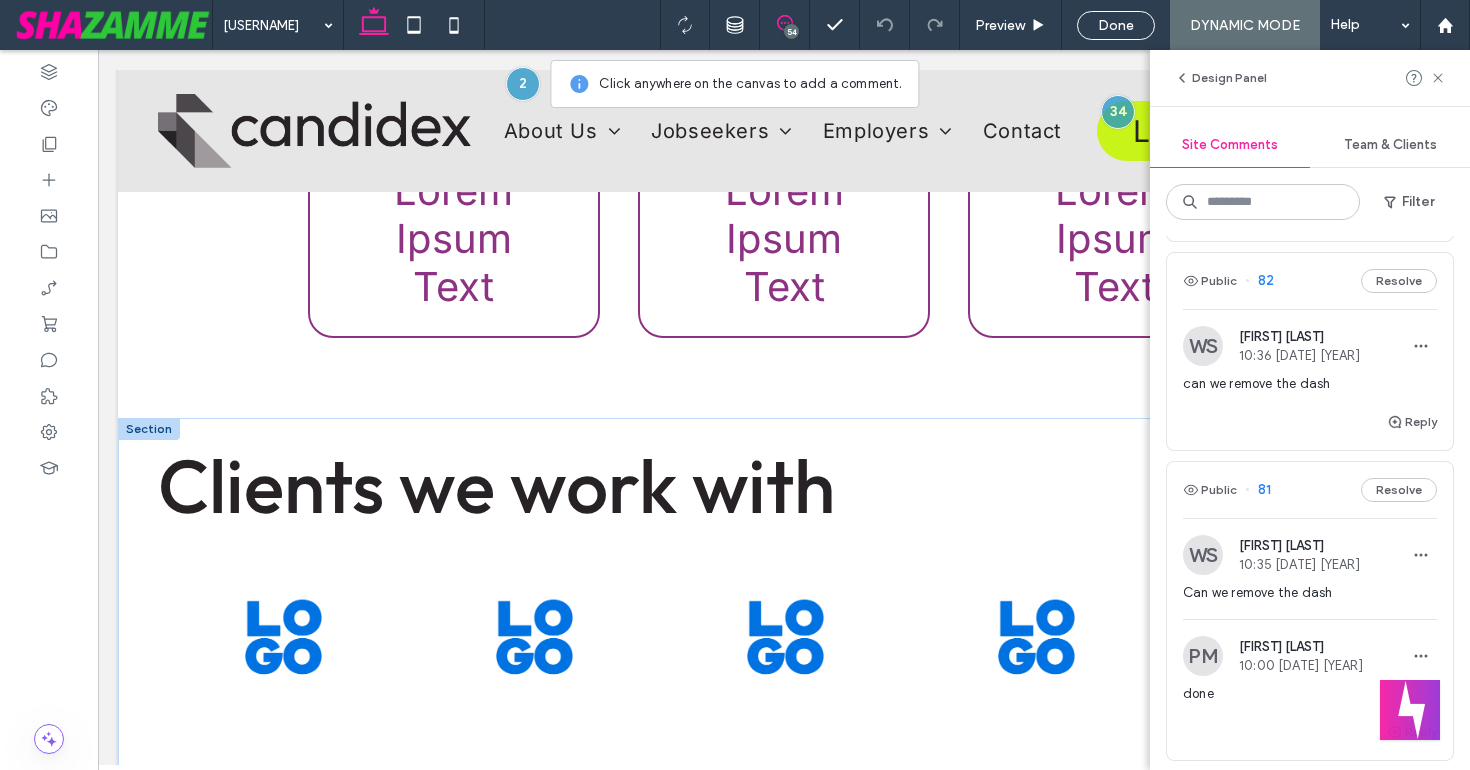 scroll, scrollTop: 6494, scrollLeft: 0, axis: vertical 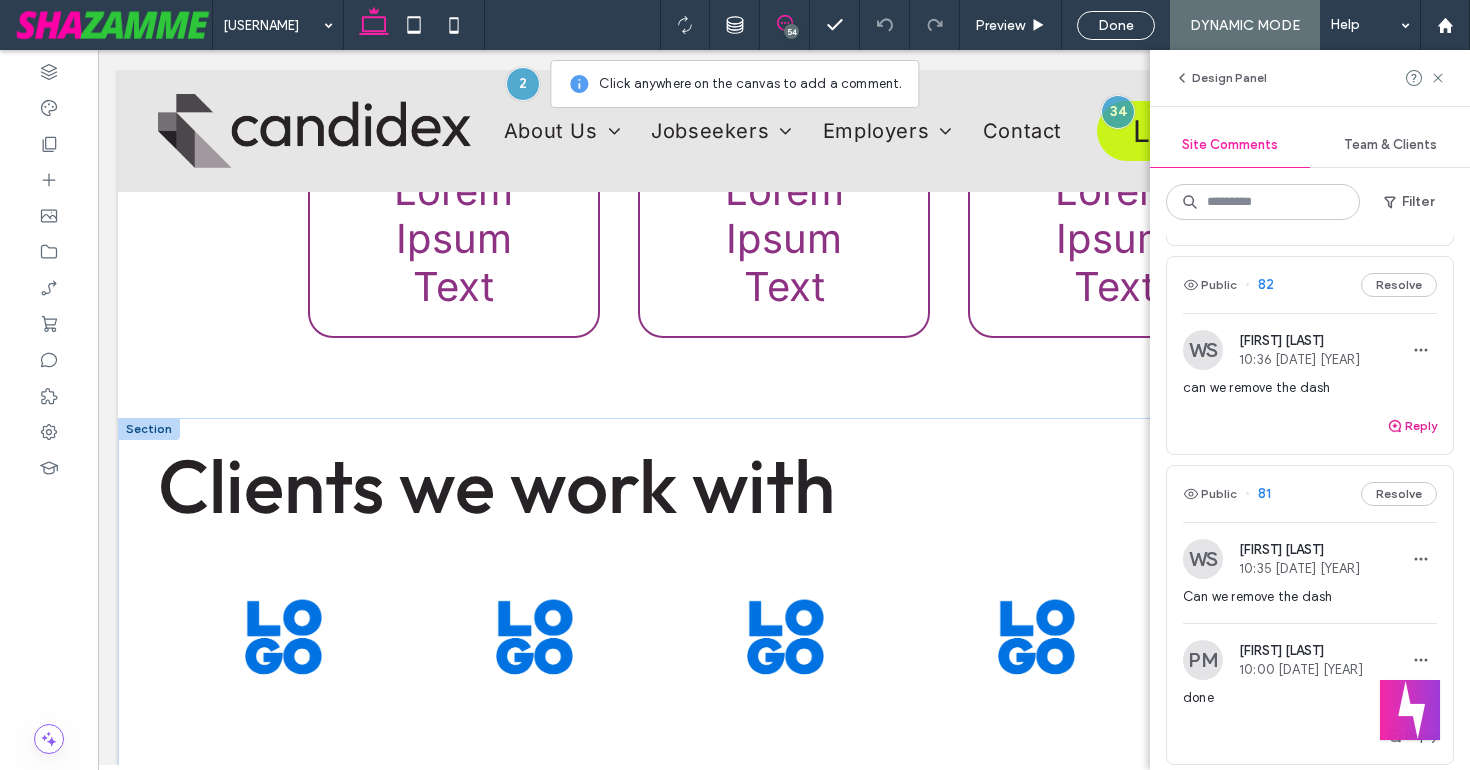 click on "Reply" at bounding box center (1412, 426) 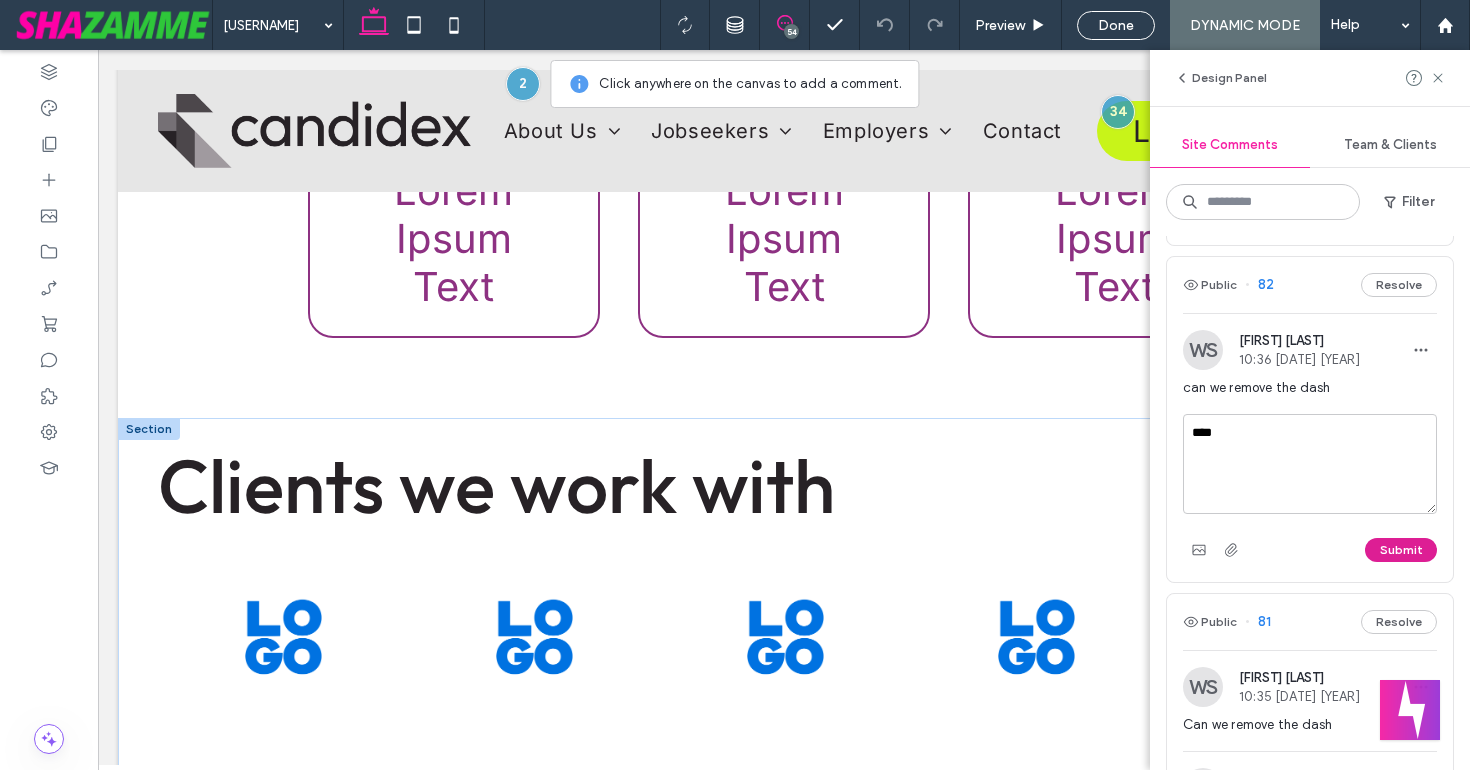 type on "****" 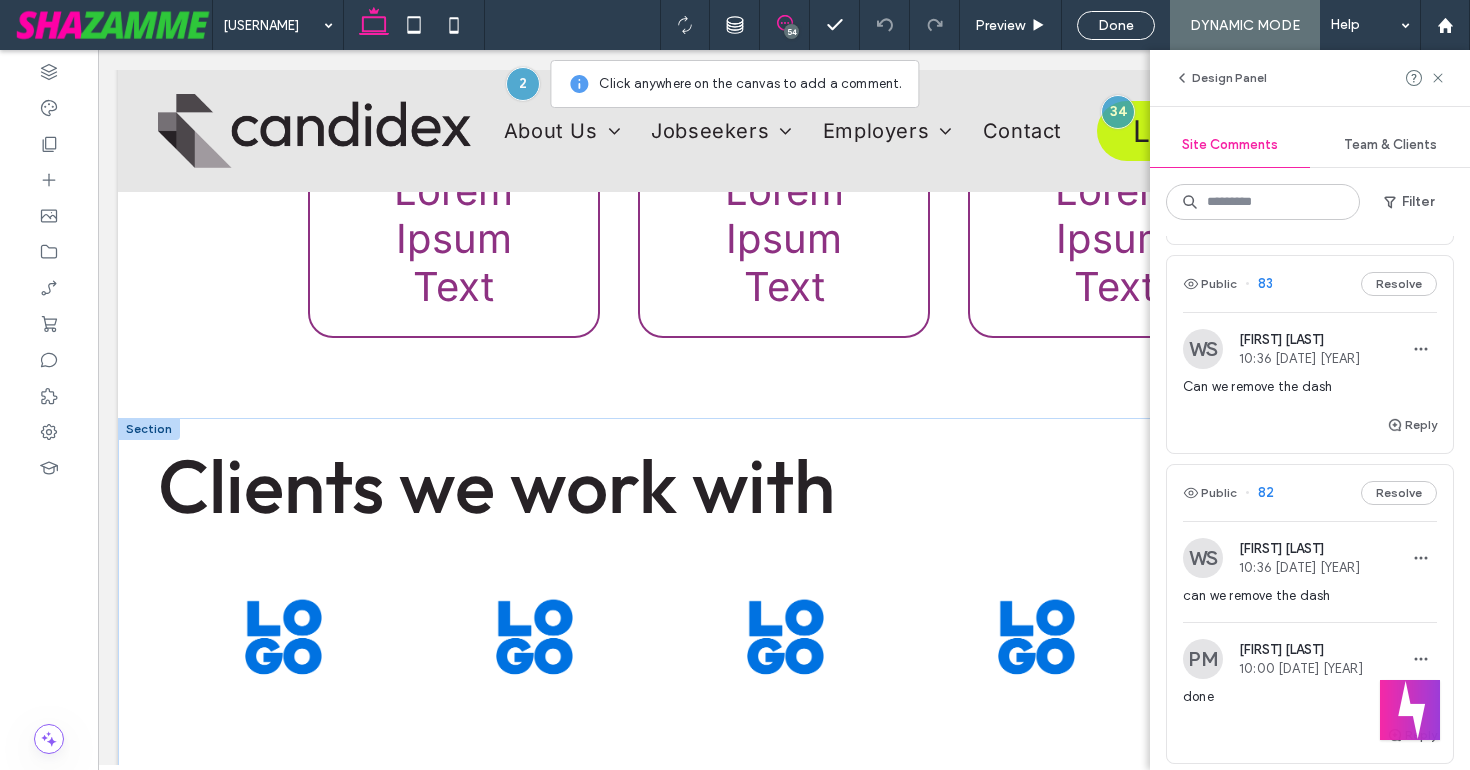 scroll, scrollTop: 6283, scrollLeft: 0, axis: vertical 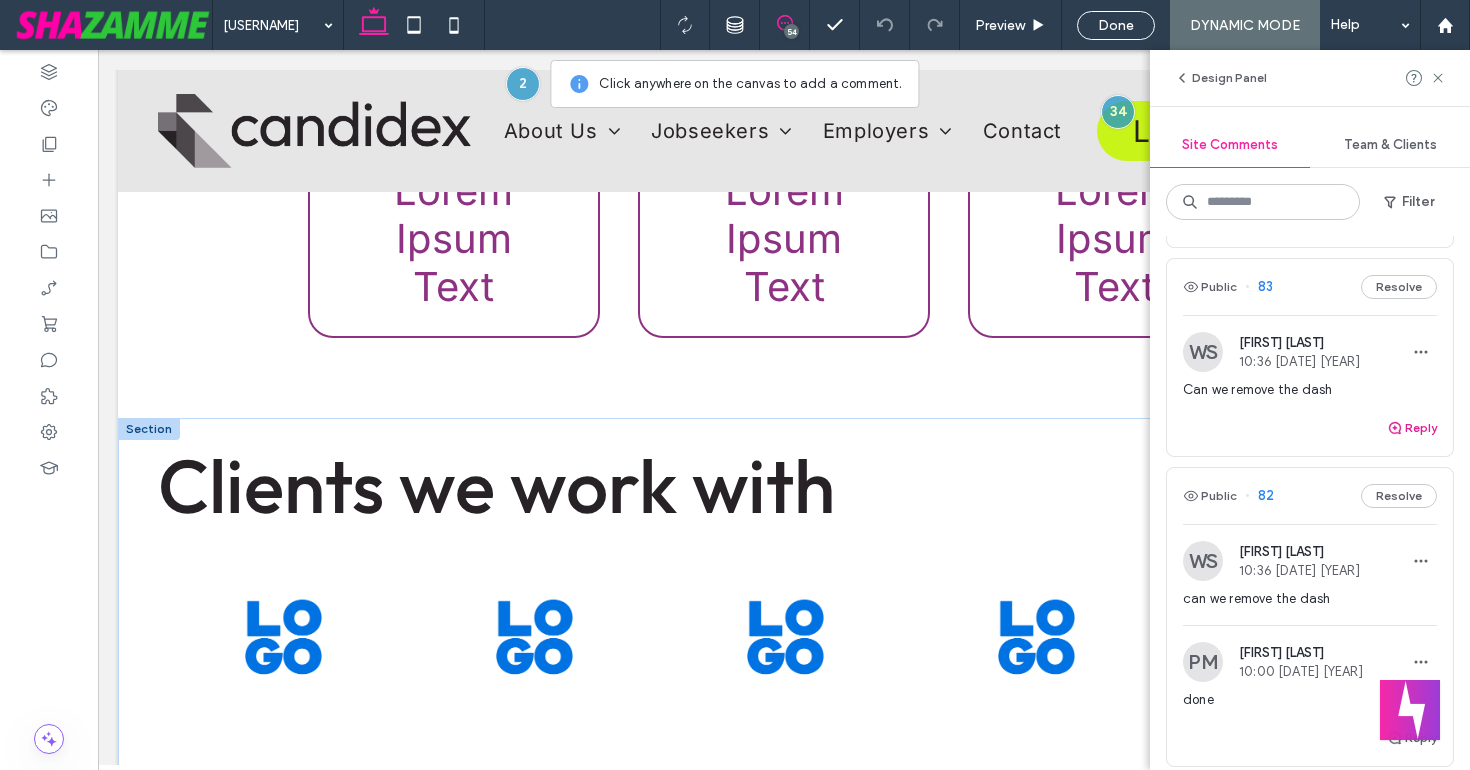 click on "Reply" at bounding box center [1412, 428] 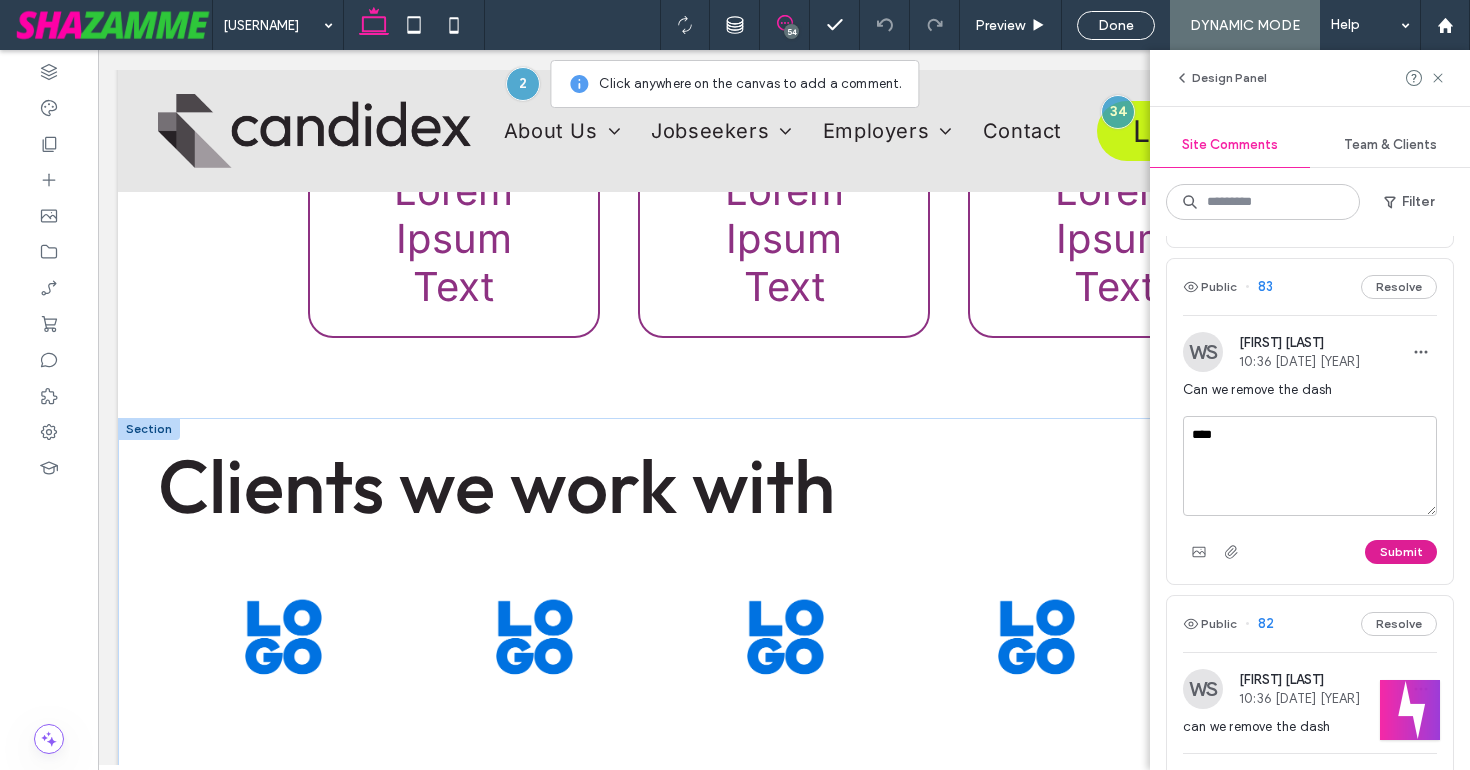 type on "****" 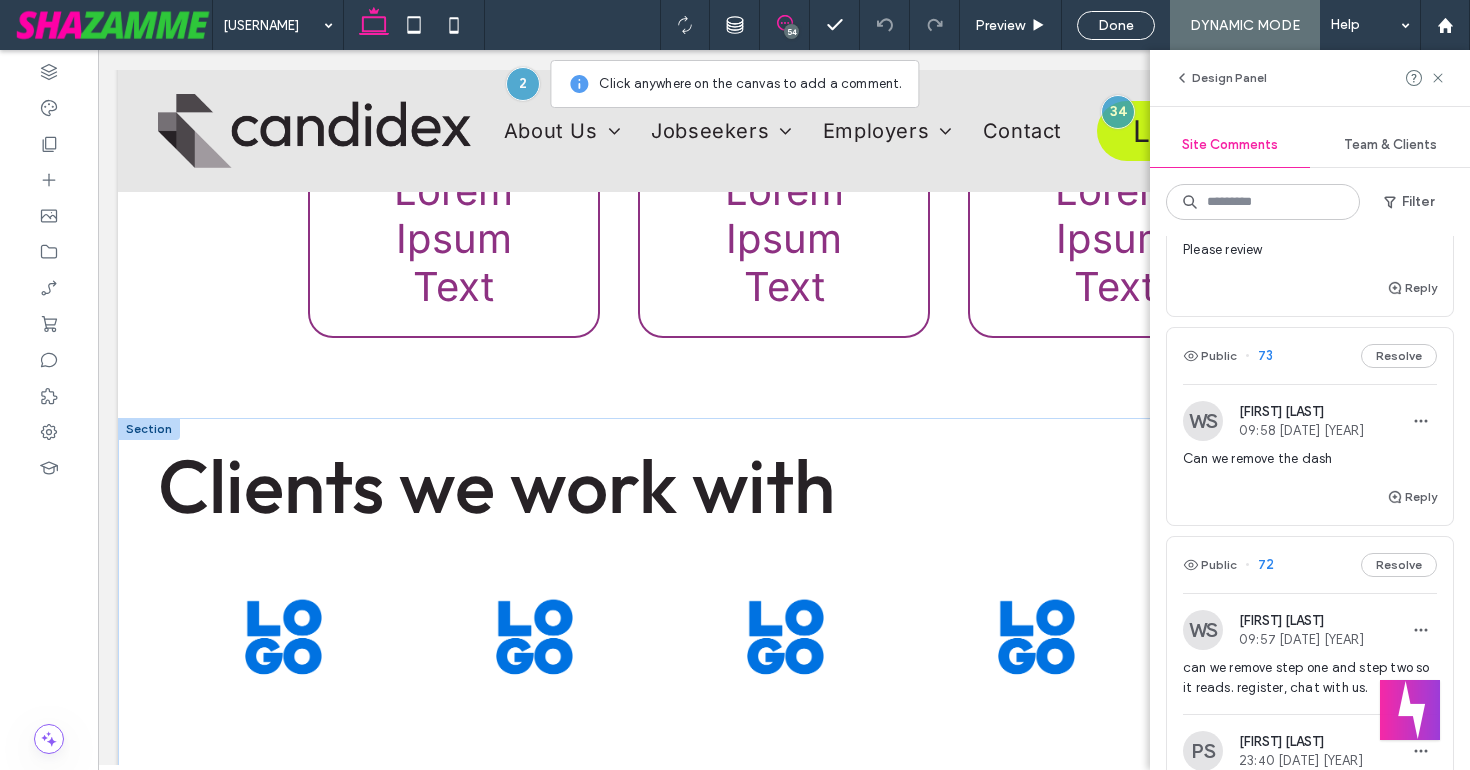 scroll, scrollTop: 9541, scrollLeft: 0, axis: vertical 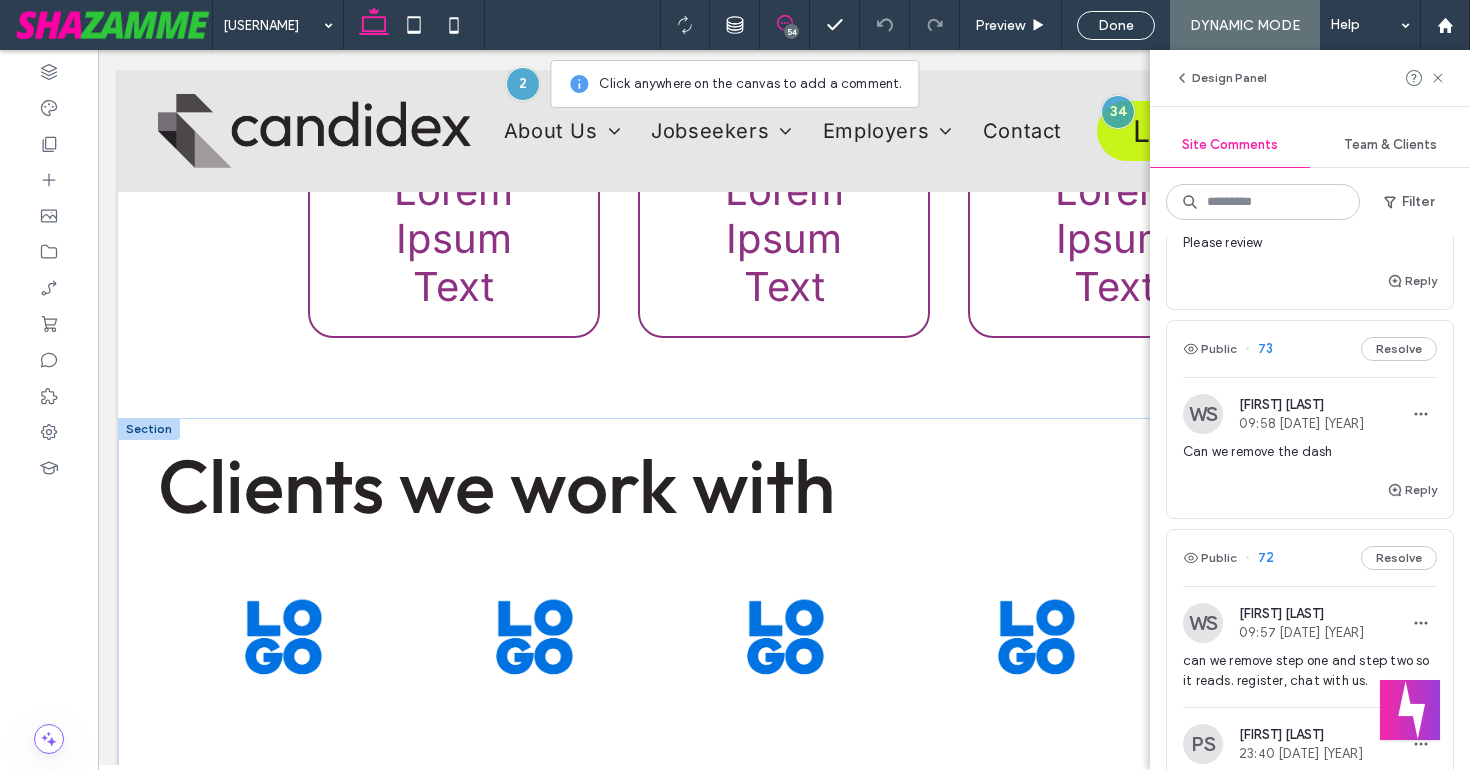 click on "Can we remove the dash" at bounding box center [1310, 452] 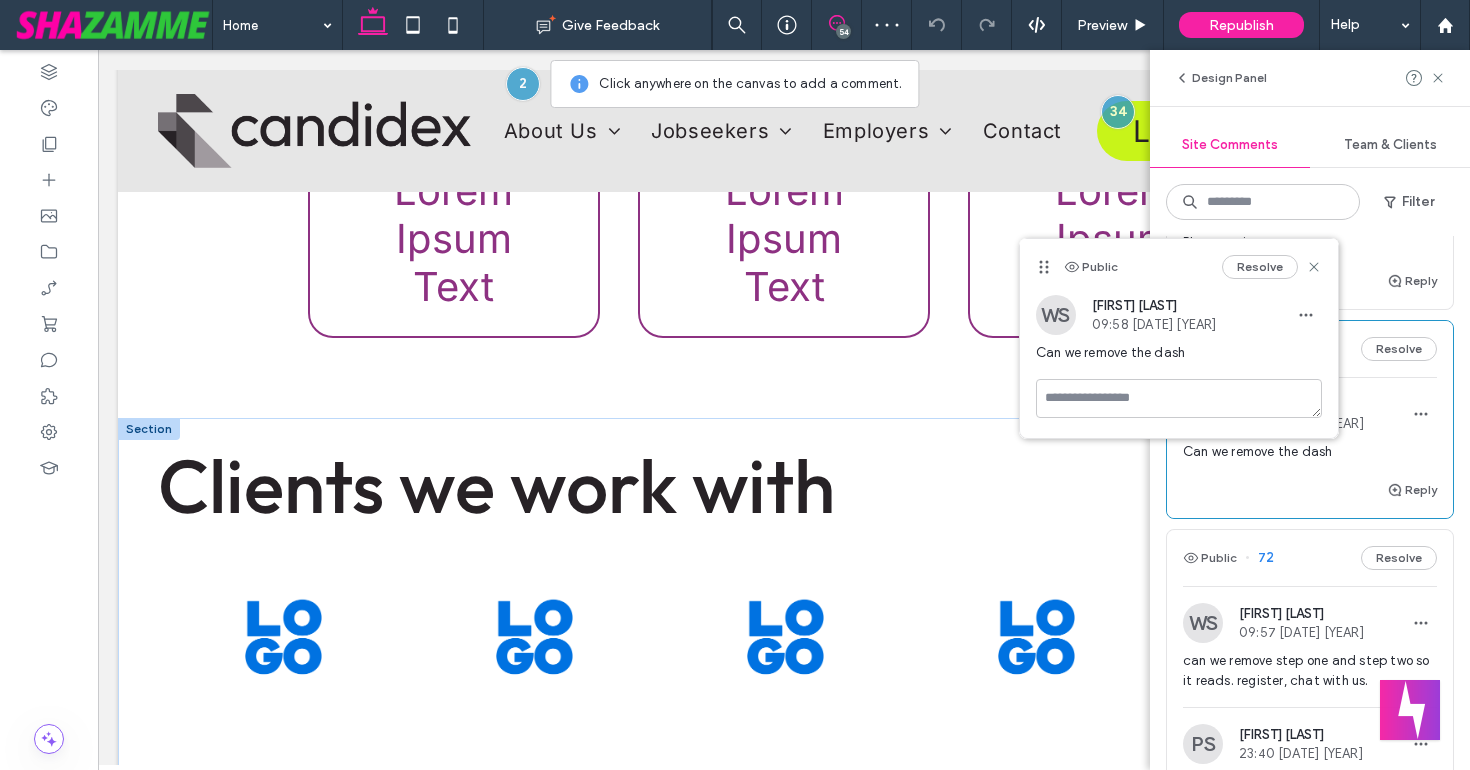 click 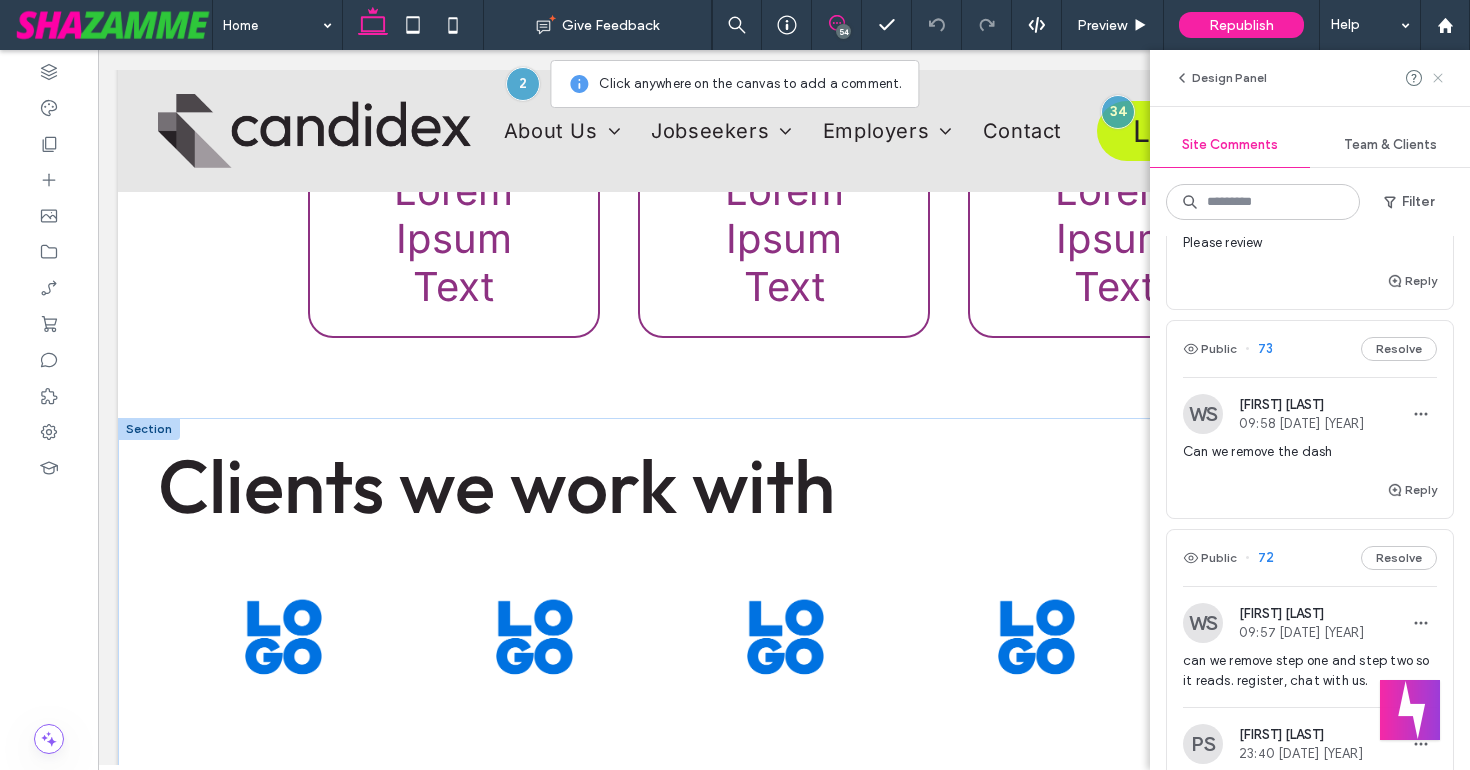 click 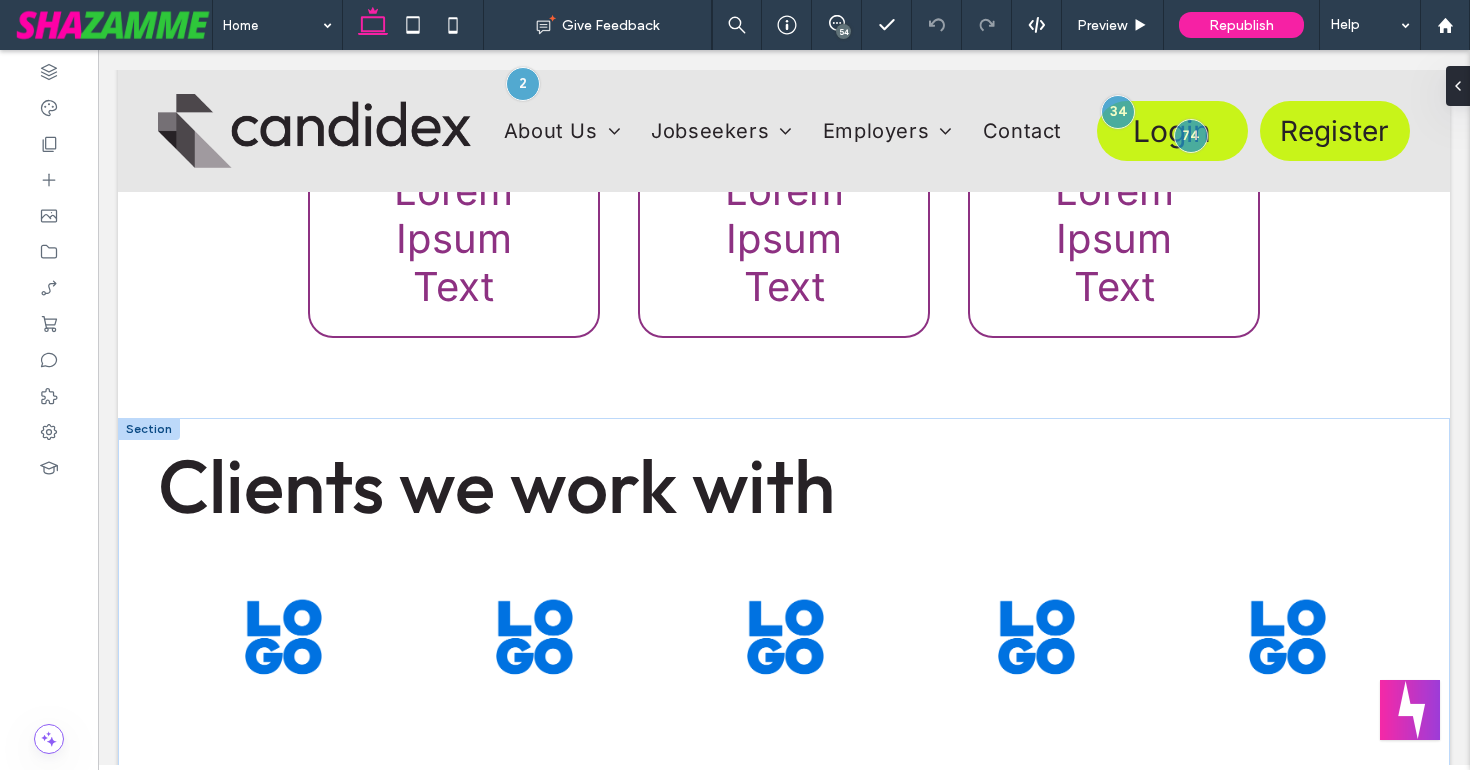 scroll, scrollTop: 0, scrollLeft: 0, axis: both 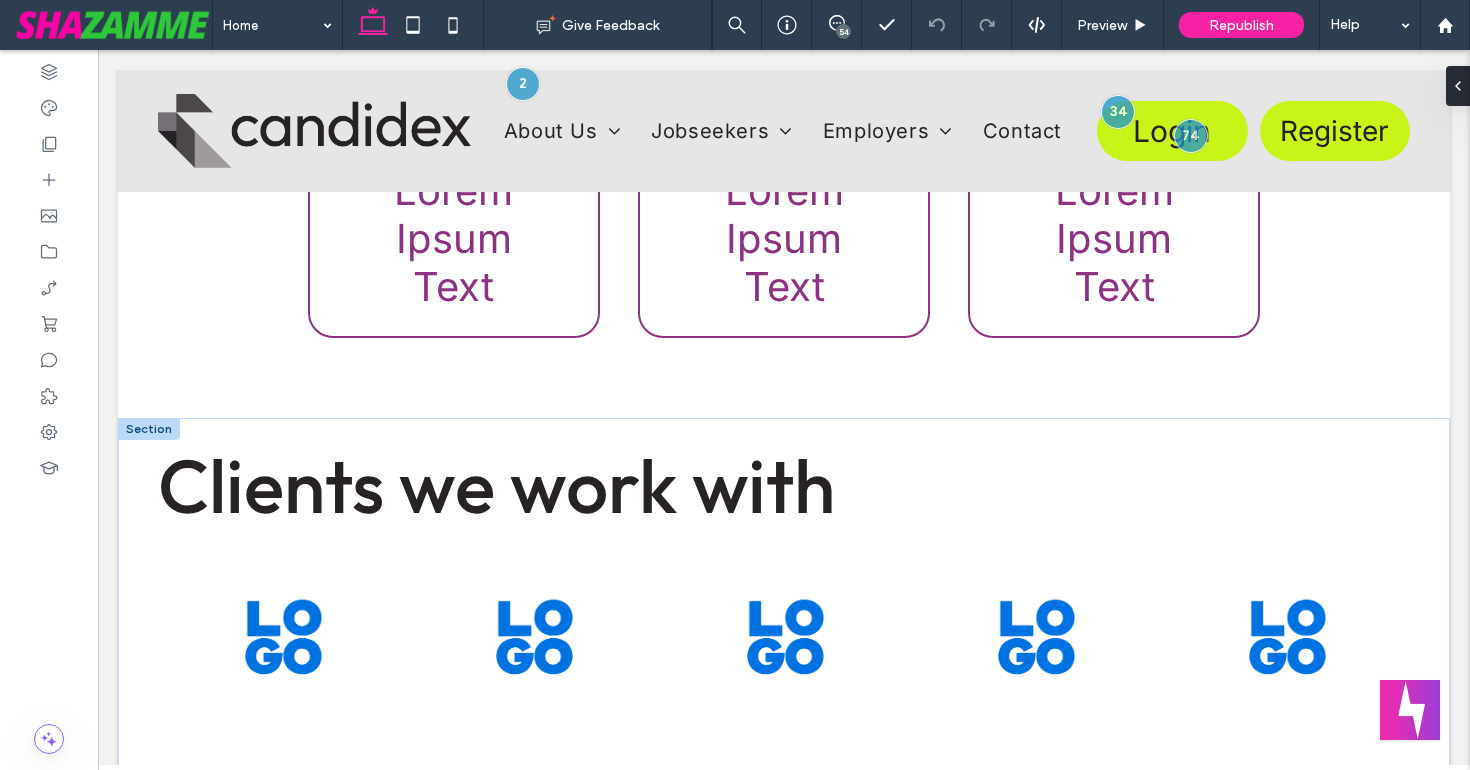 click on "54" at bounding box center (843, 31) 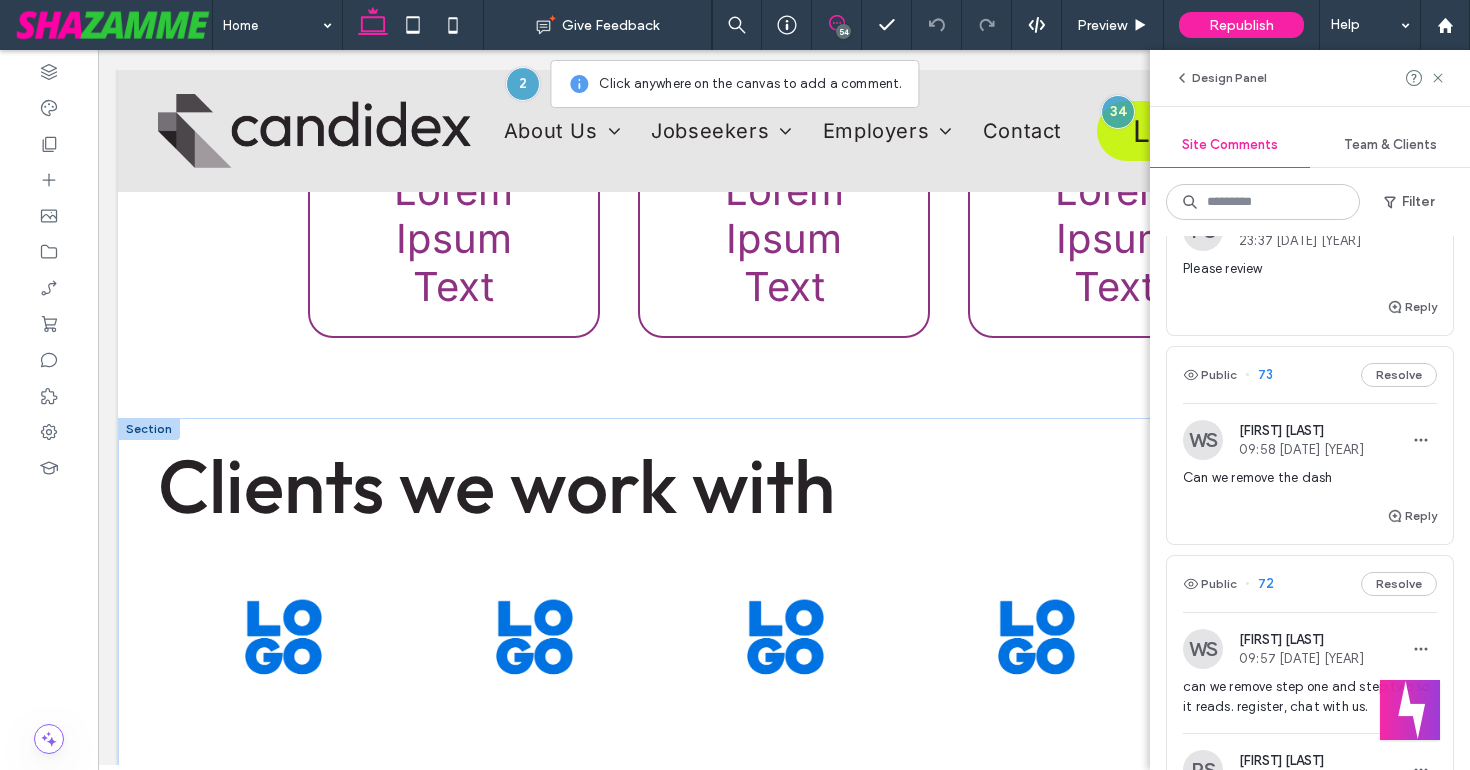 scroll, scrollTop: 9512, scrollLeft: 0, axis: vertical 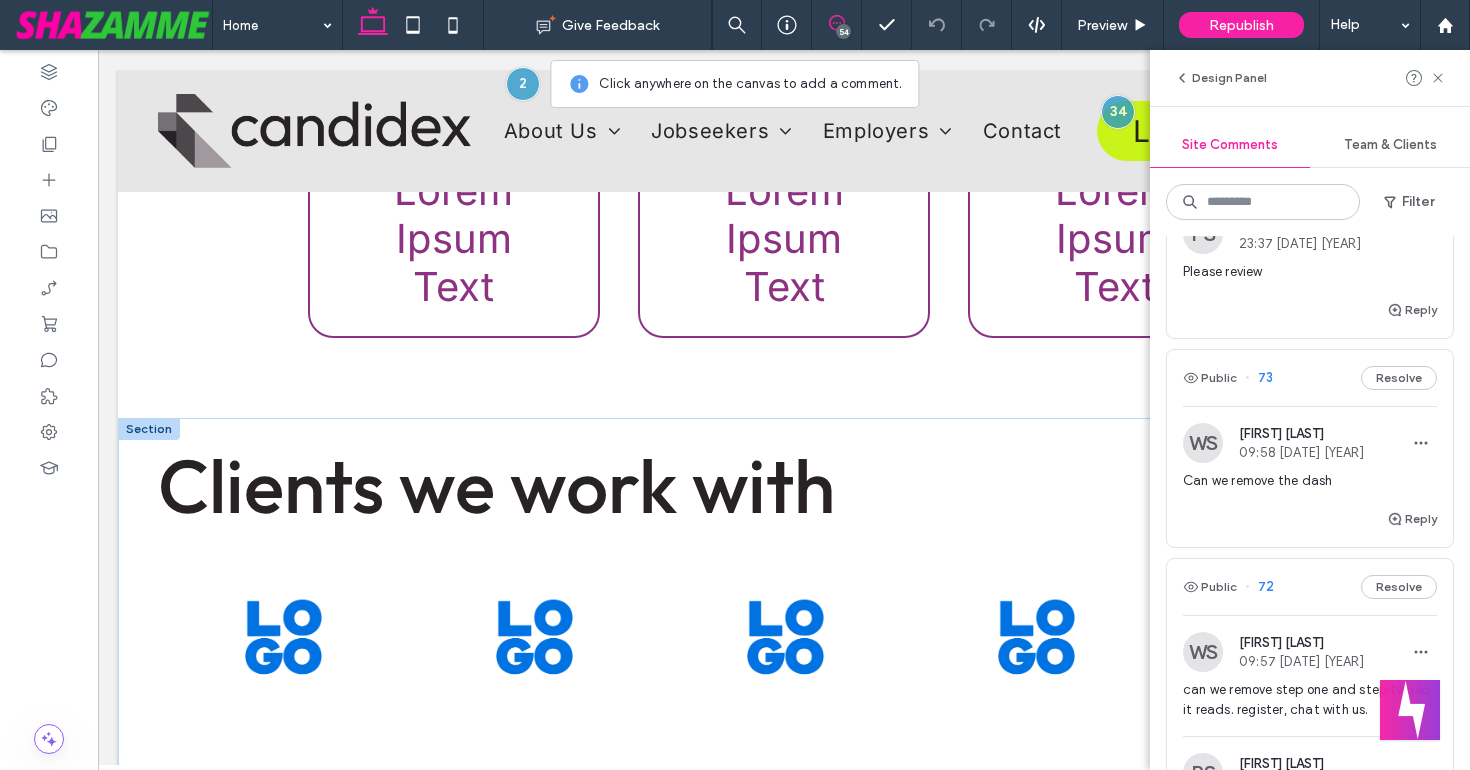 click on "Can we remove the dash" at bounding box center (1310, 481) 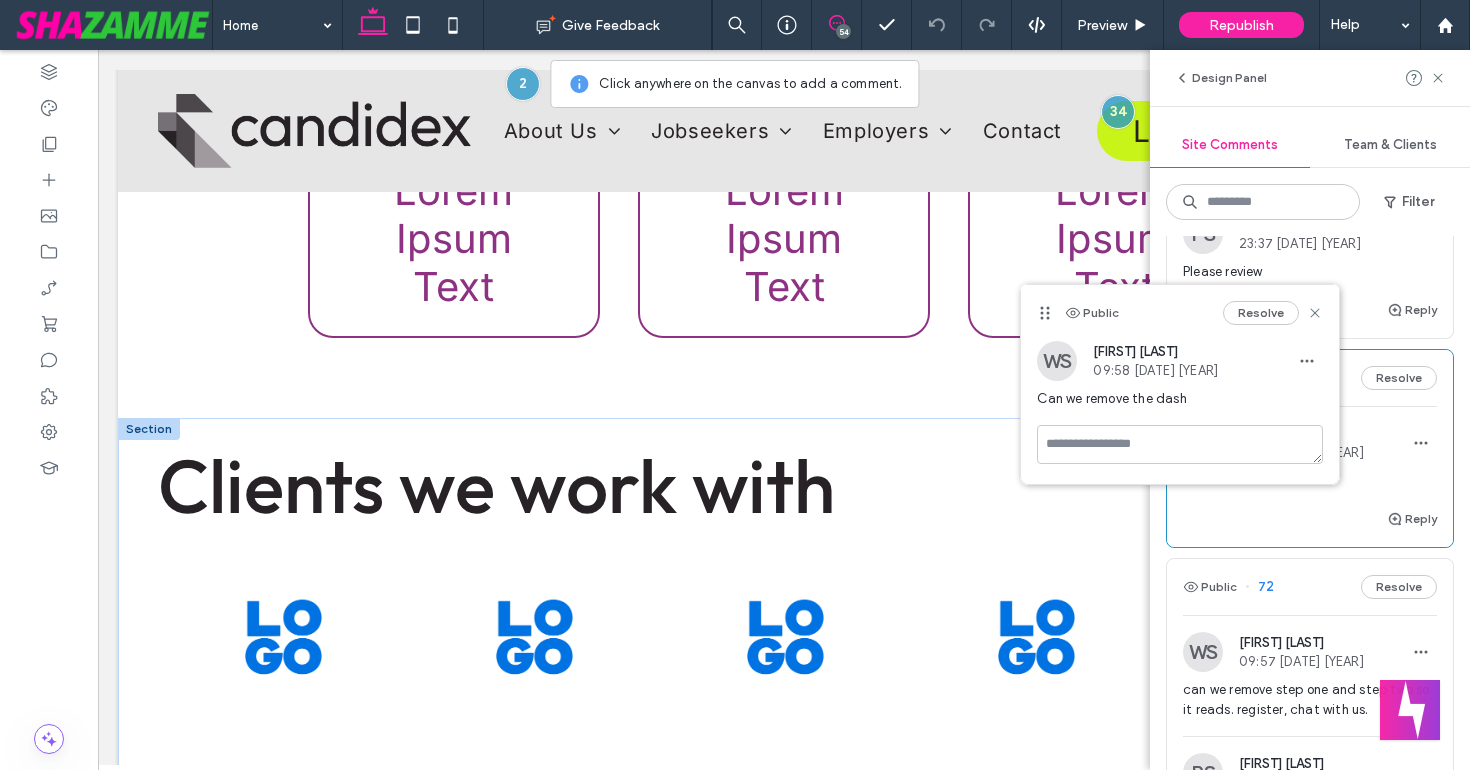 click 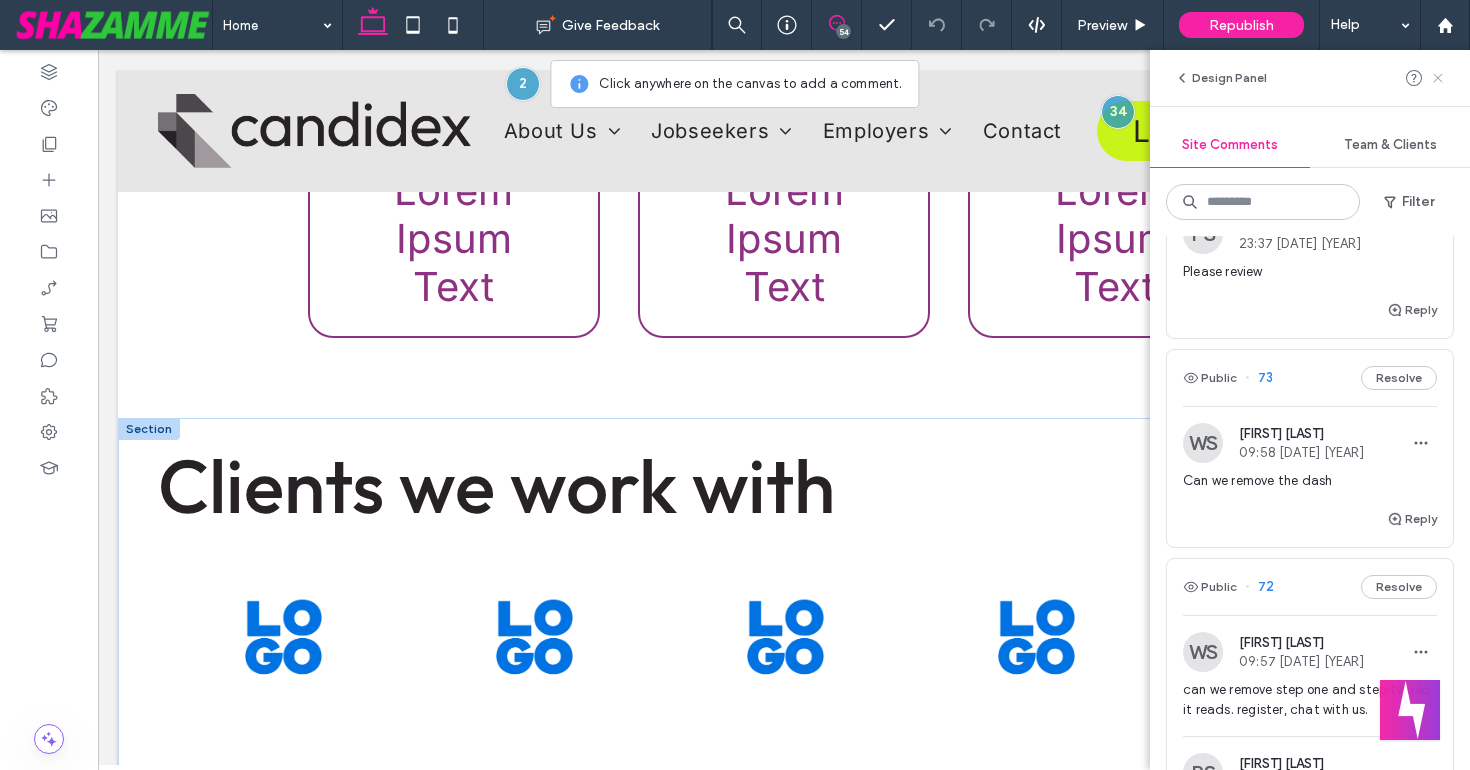 click 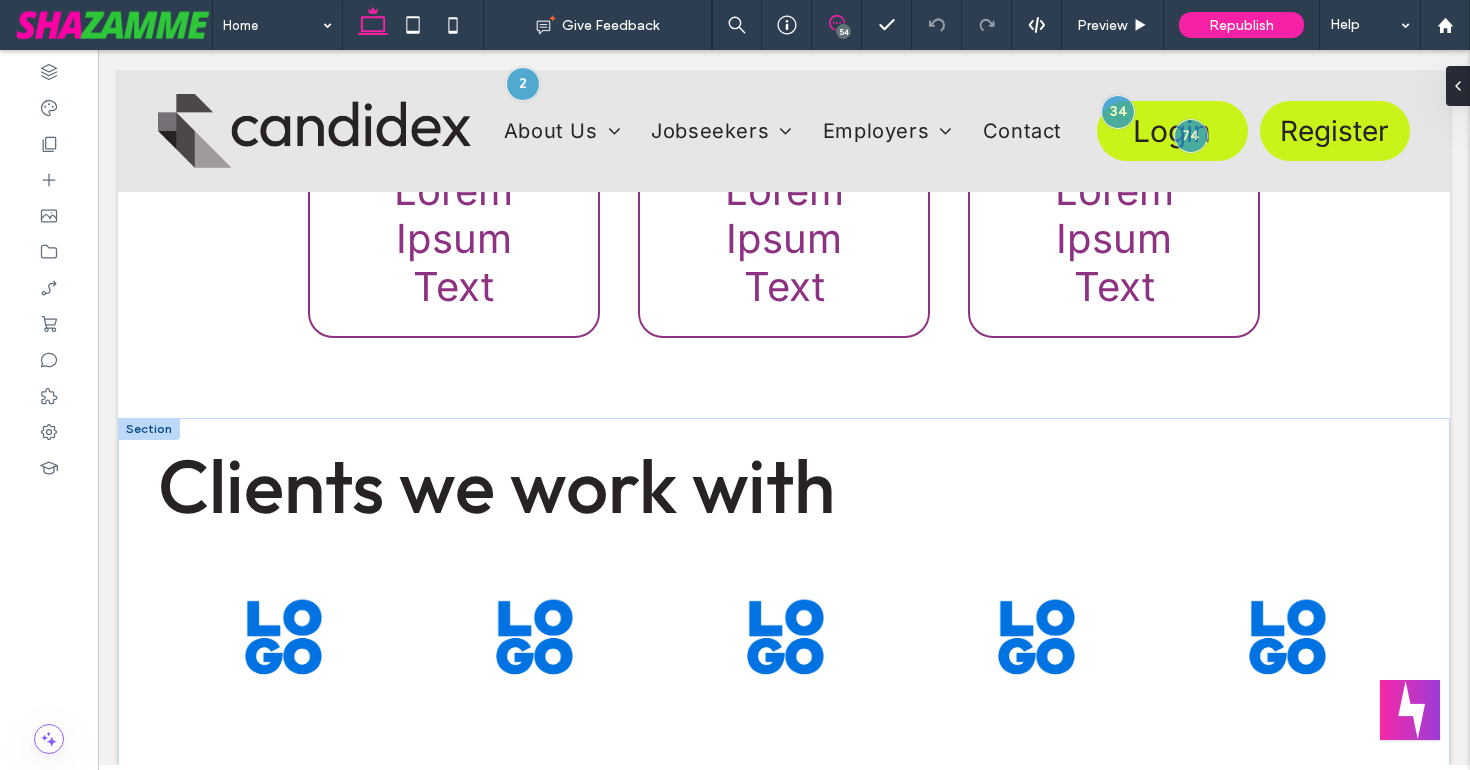 click 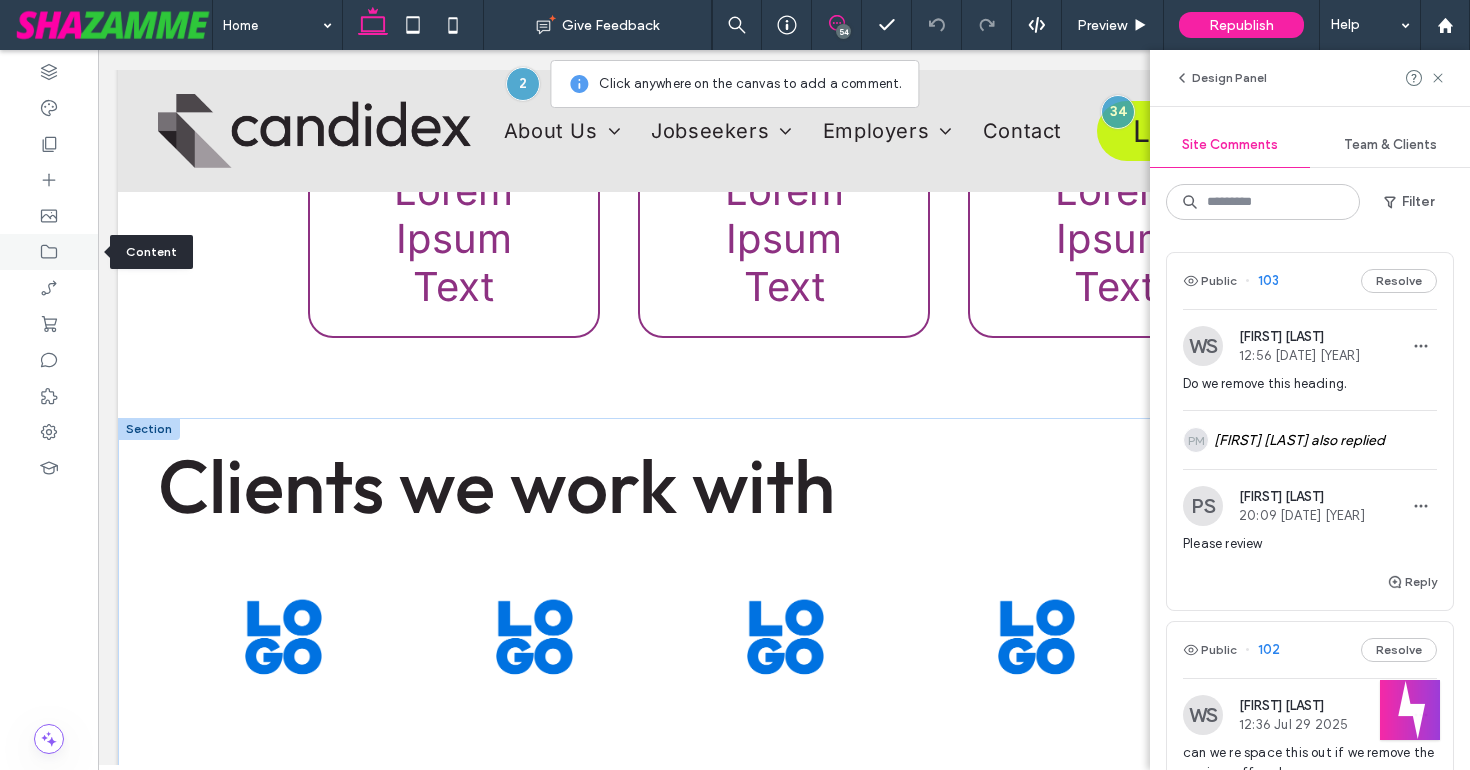 click at bounding box center (49, 252) 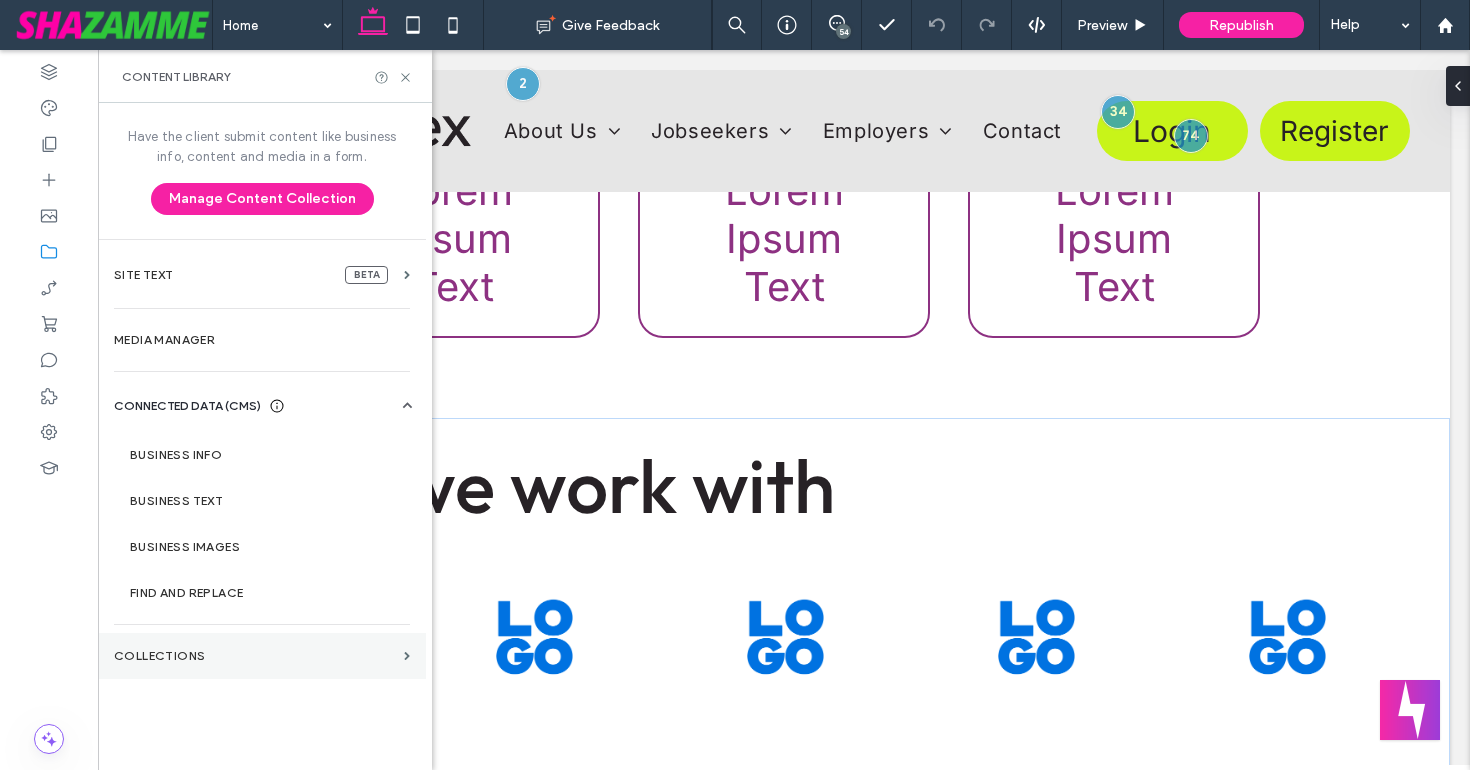 click on "Collections" at bounding box center [255, 656] 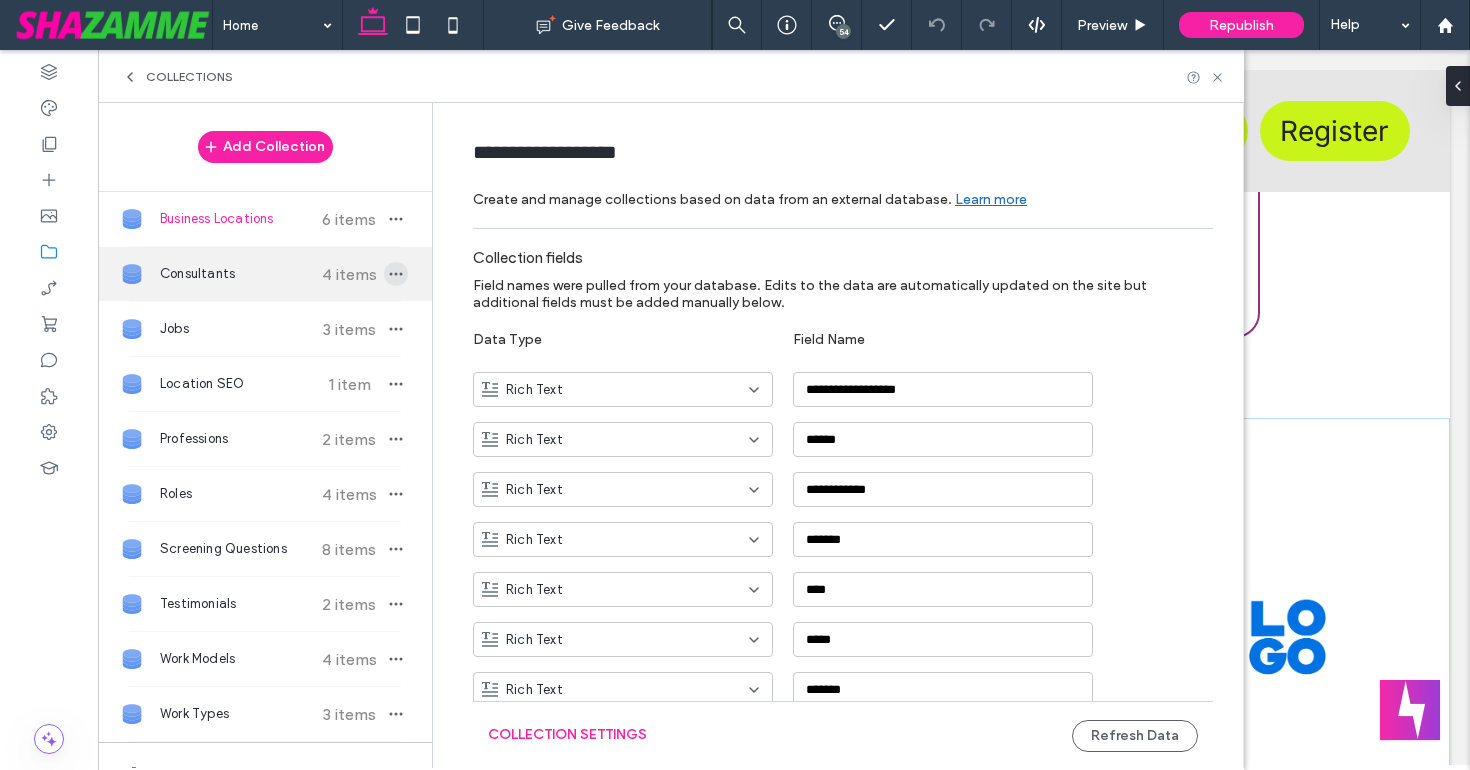 click 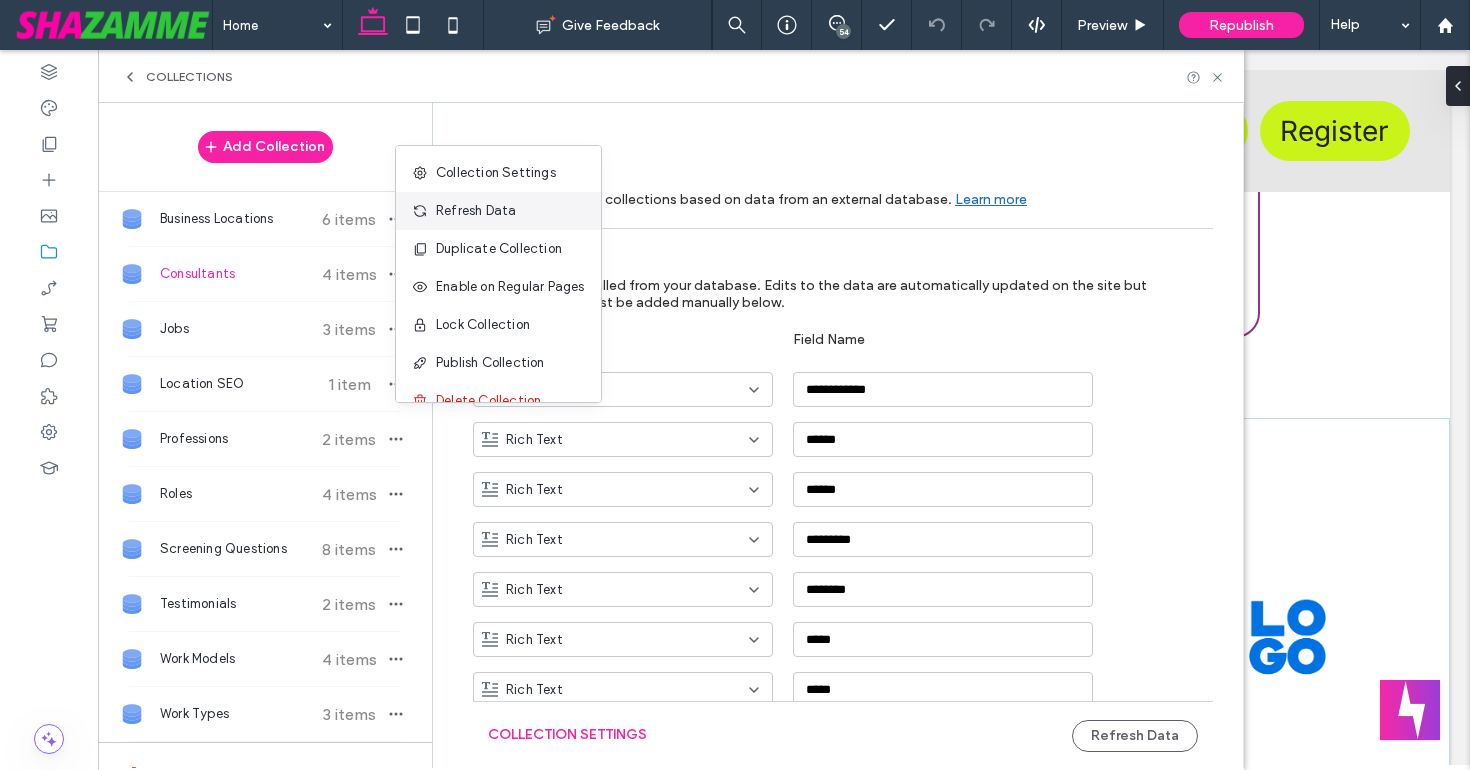 click at bounding box center [424, 211] 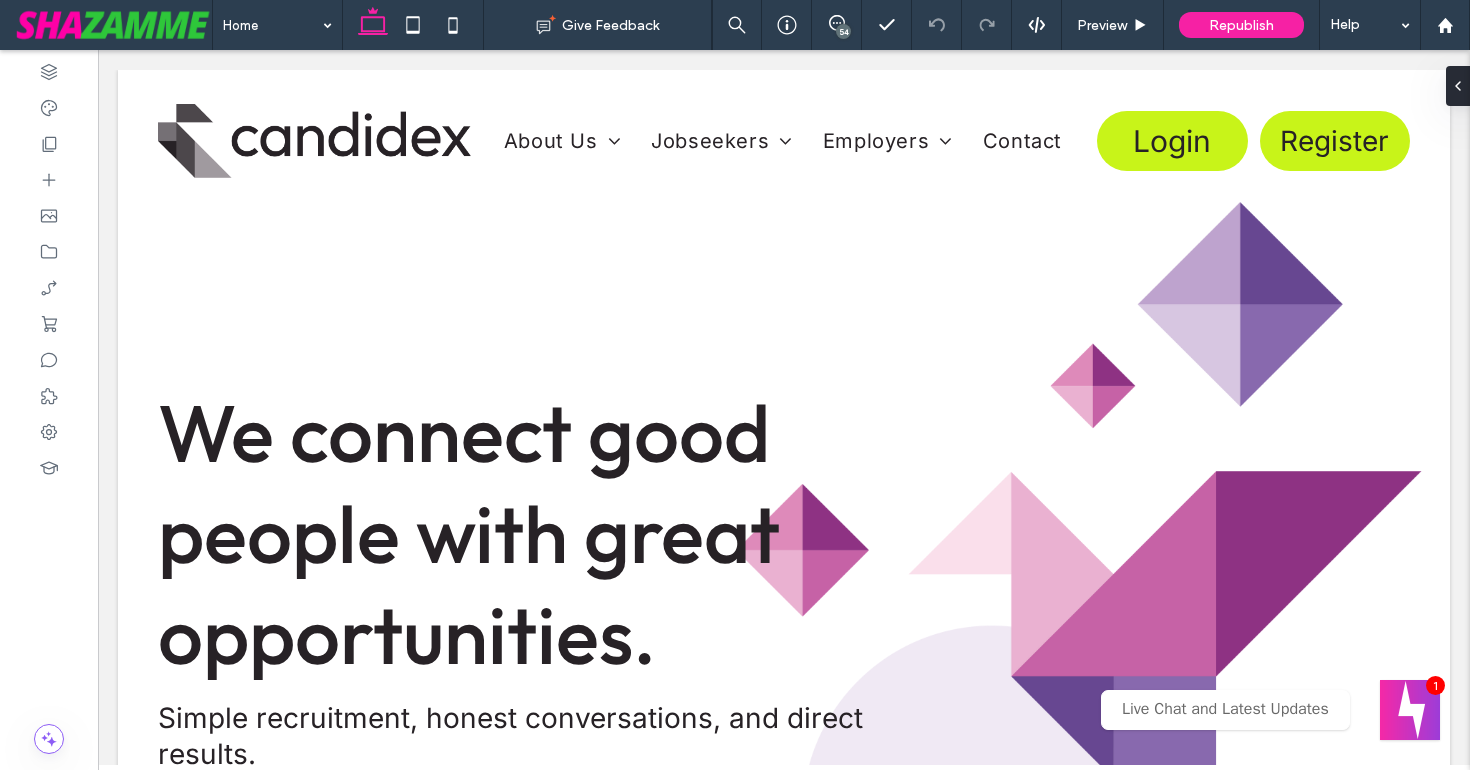 scroll, scrollTop: 0, scrollLeft: 0, axis: both 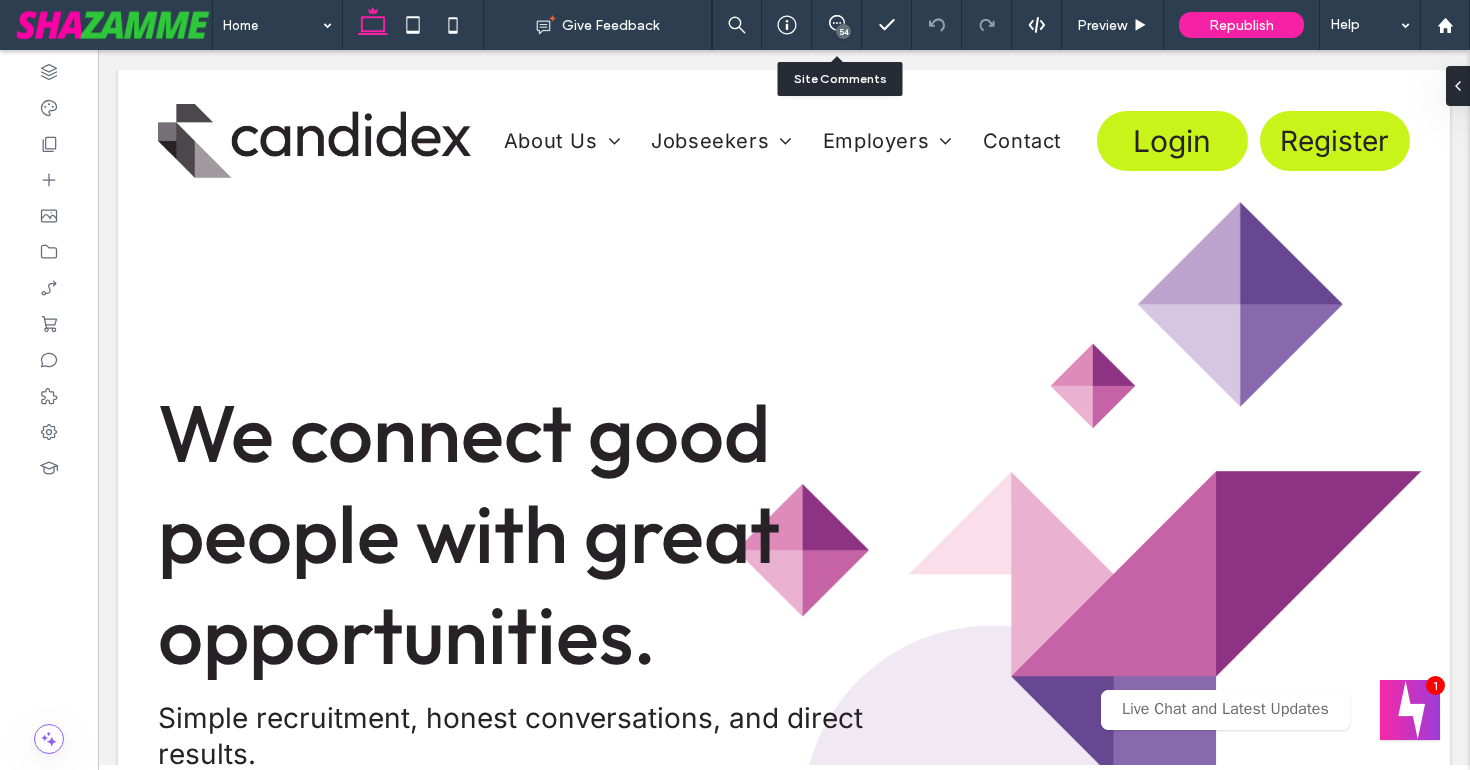 click on "54" at bounding box center [837, 25] 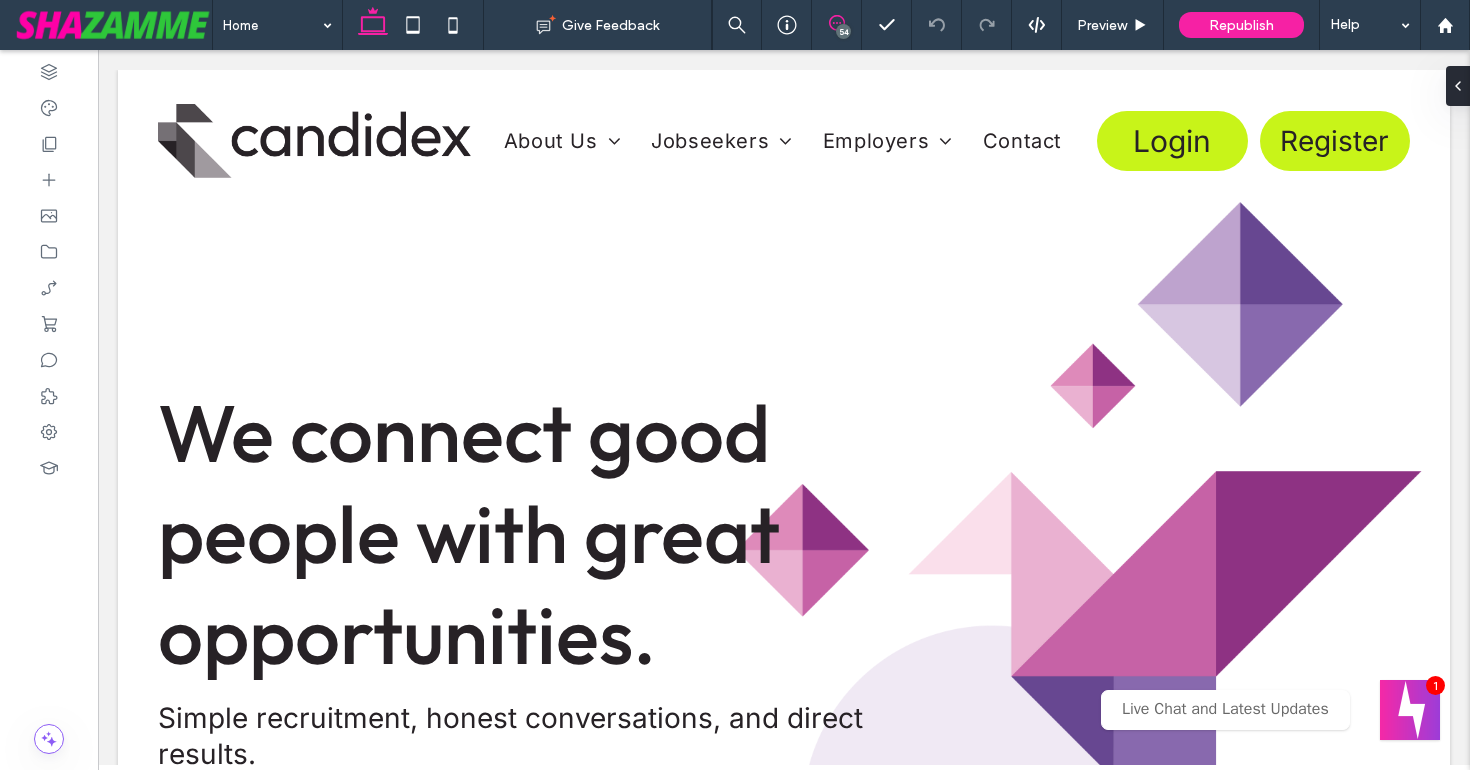 click 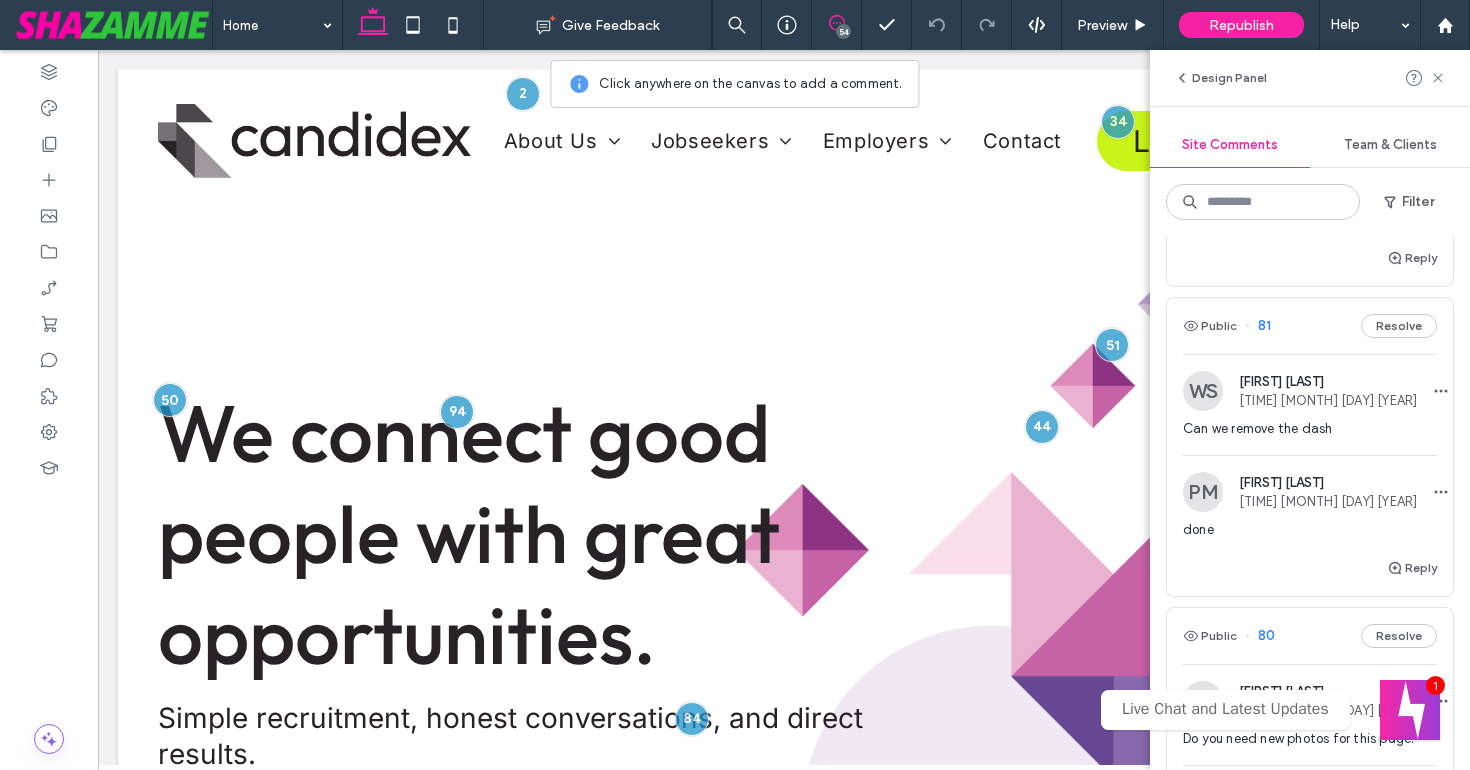 scroll, scrollTop: 6869, scrollLeft: 0, axis: vertical 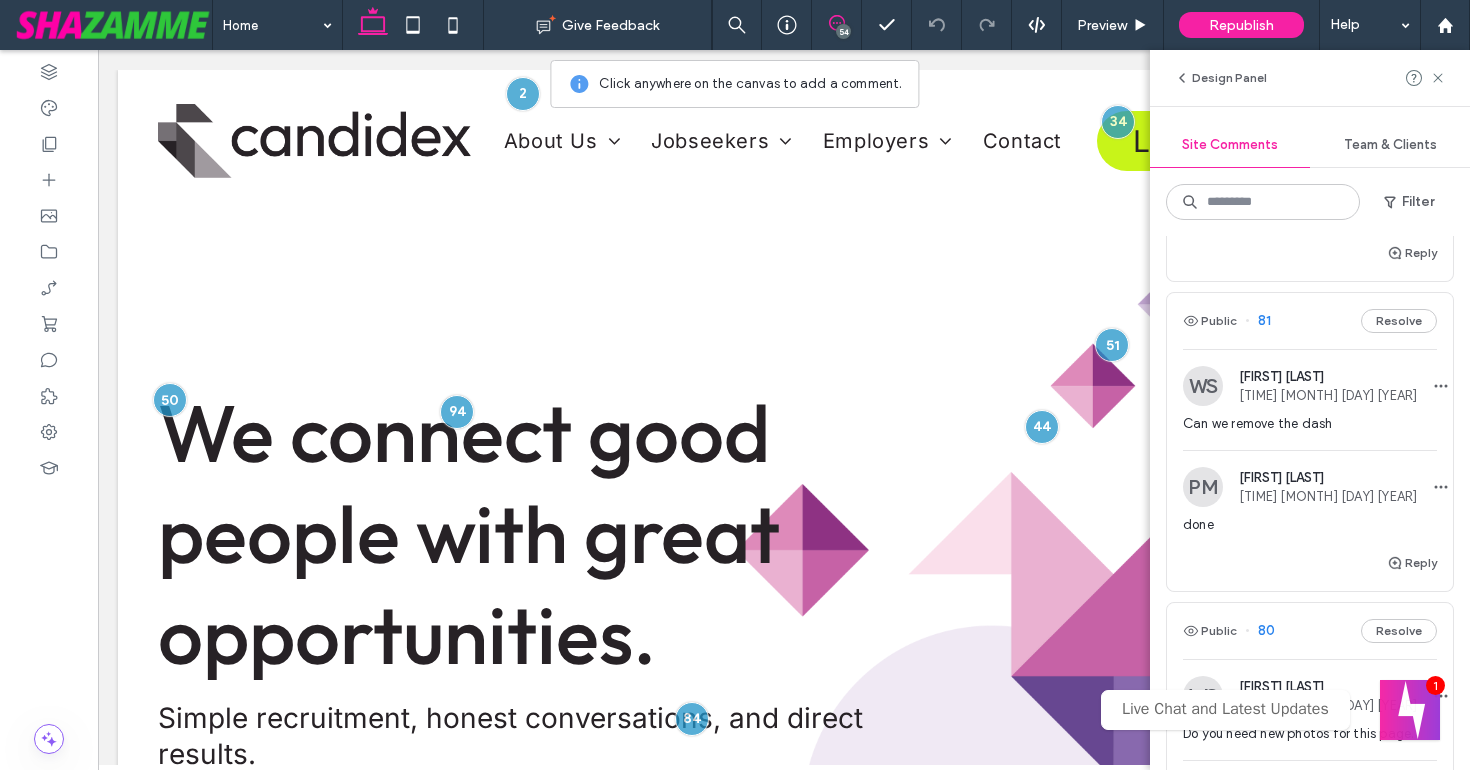 click on "Can we remove the dash" at bounding box center (1310, 424) 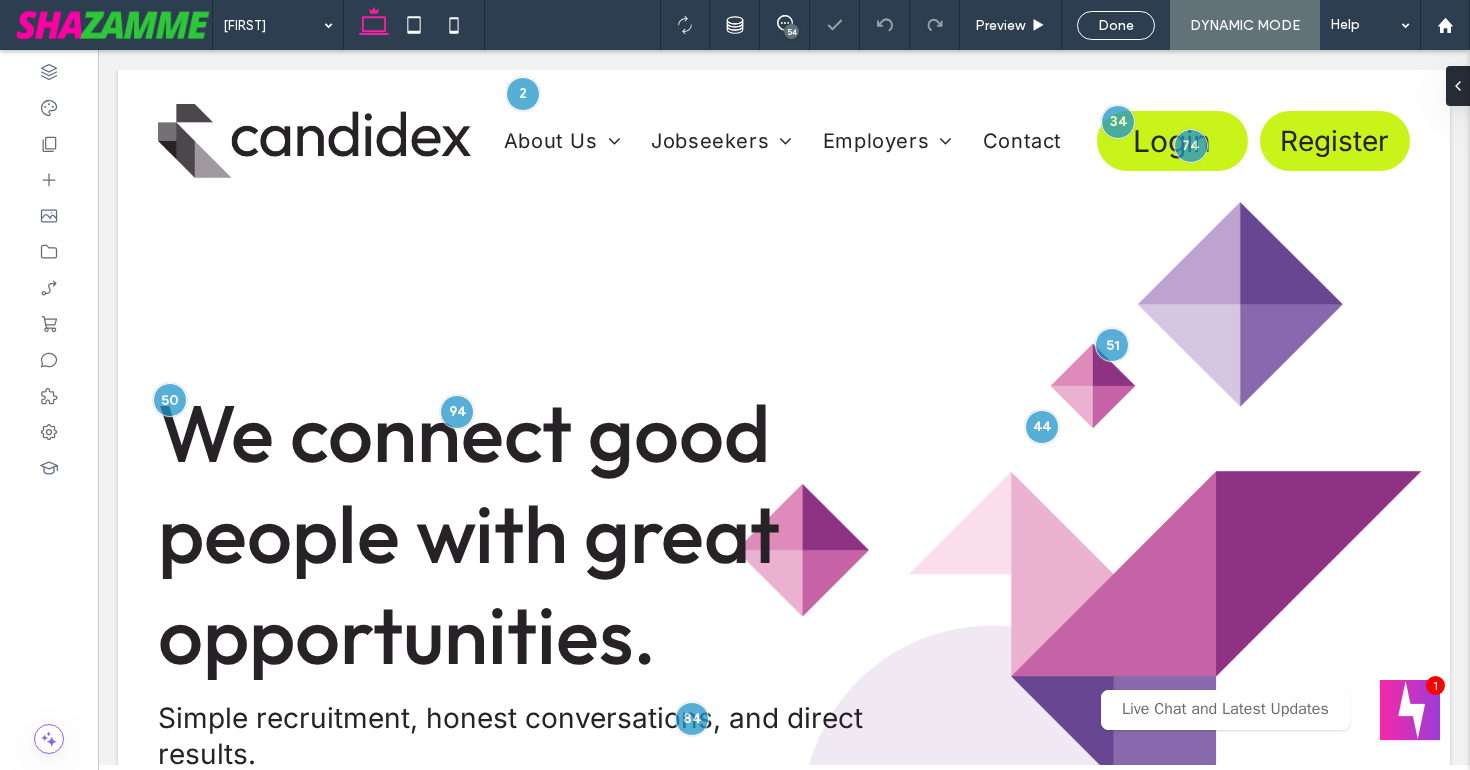 scroll, scrollTop: 0, scrollLeft: 0, axis: both 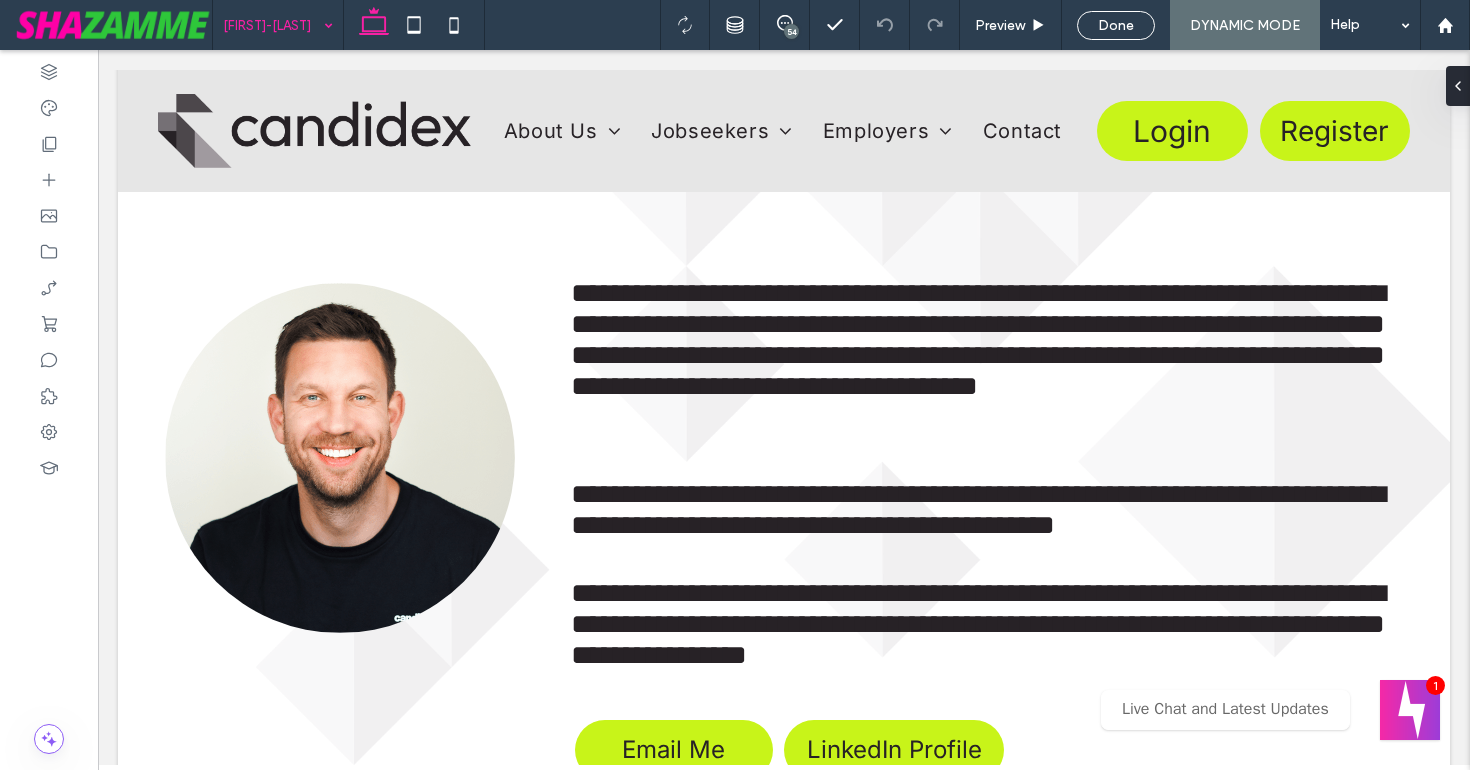 click at bounding box center (273, 25) 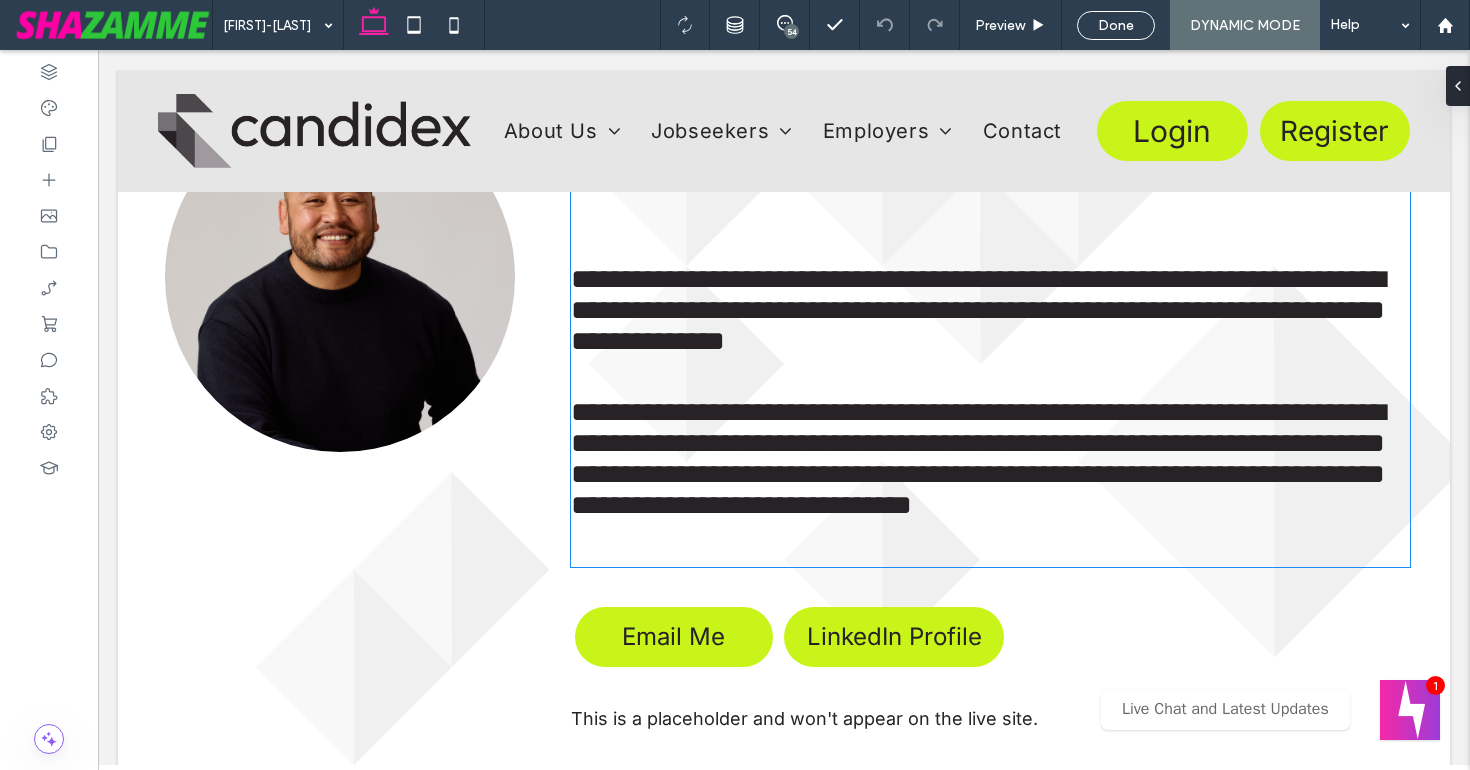 scroll, scrollTop: 595, scrollLeft: 0, axis: vertical 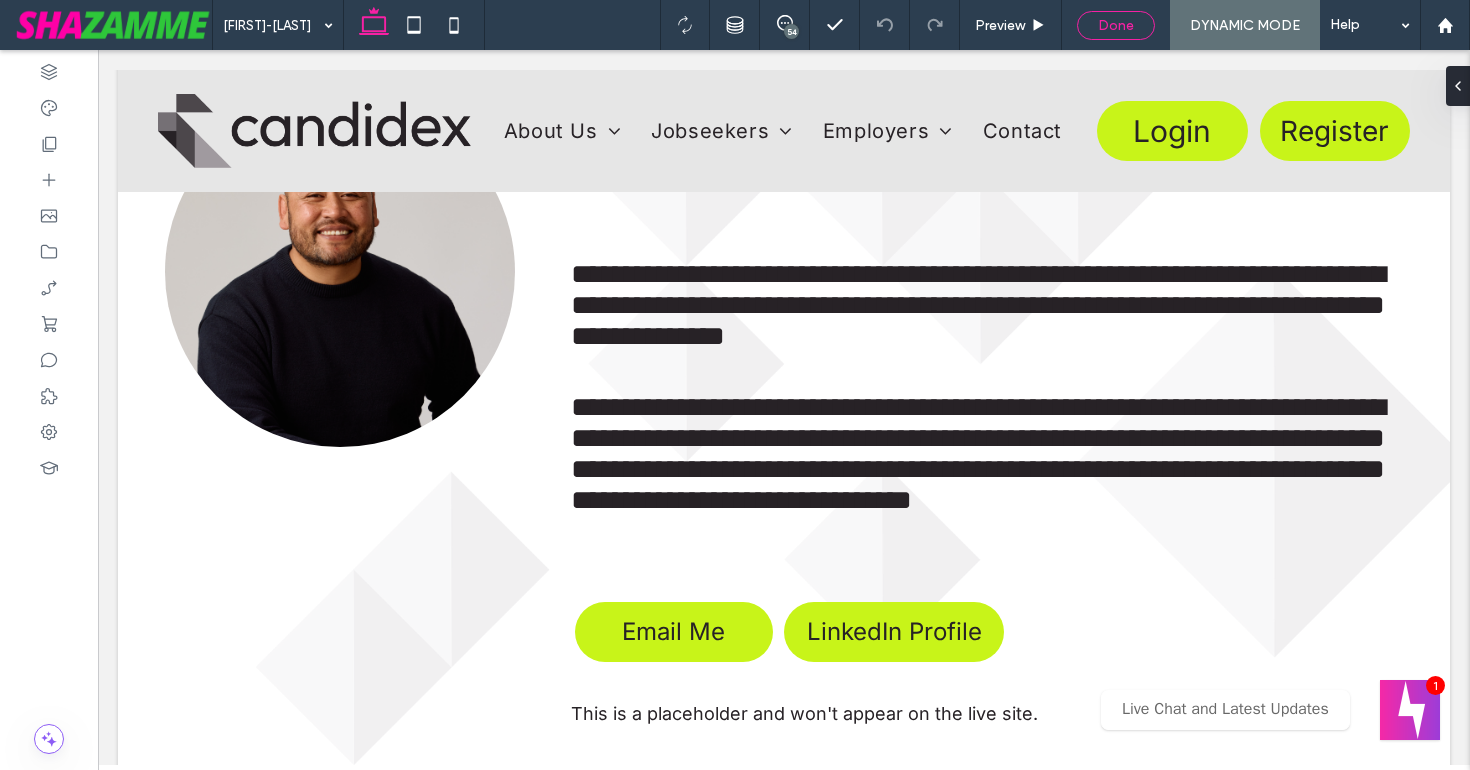 click on "Done" at bounding box center [1116, 25] 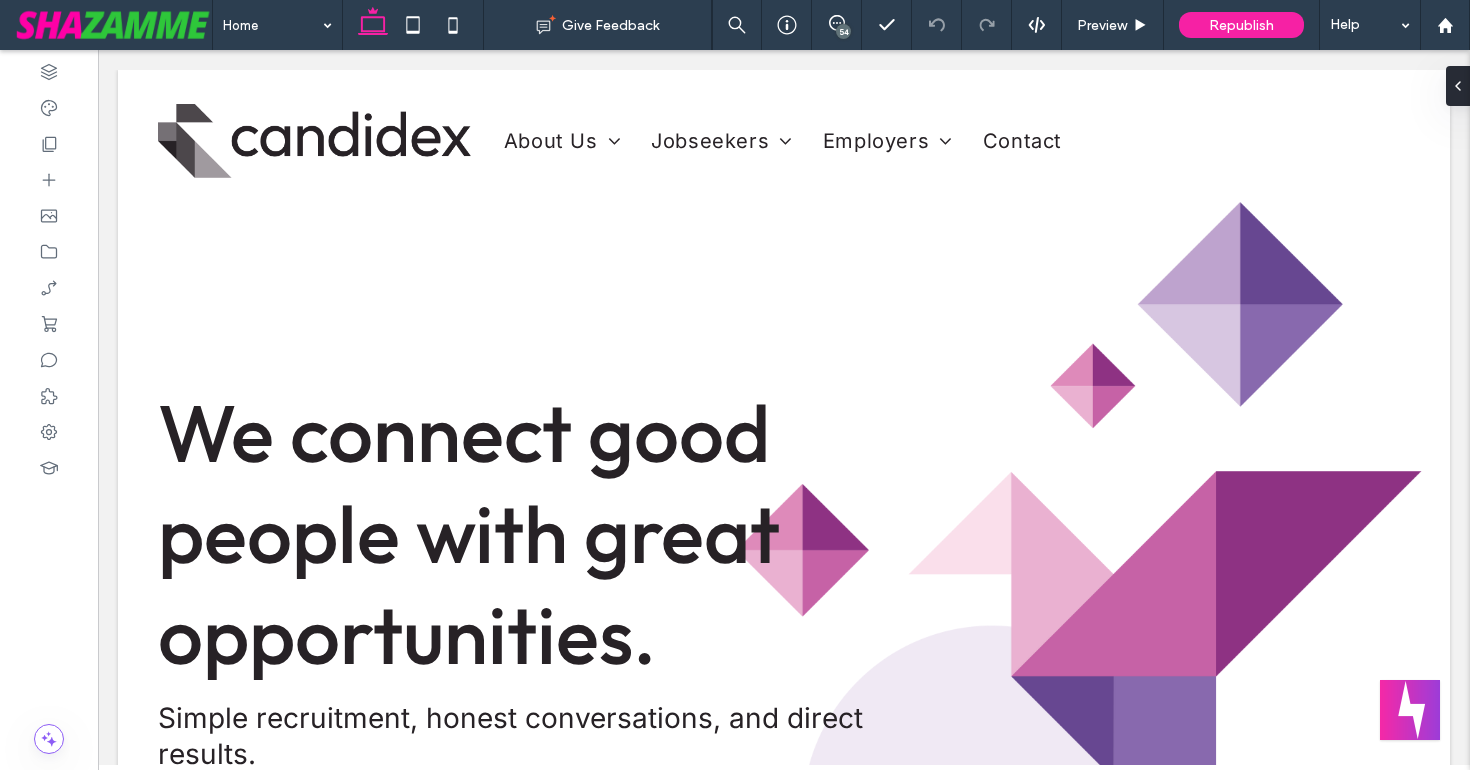 scroll, scrollTop: 0, scrollLeft: 0, axis: both 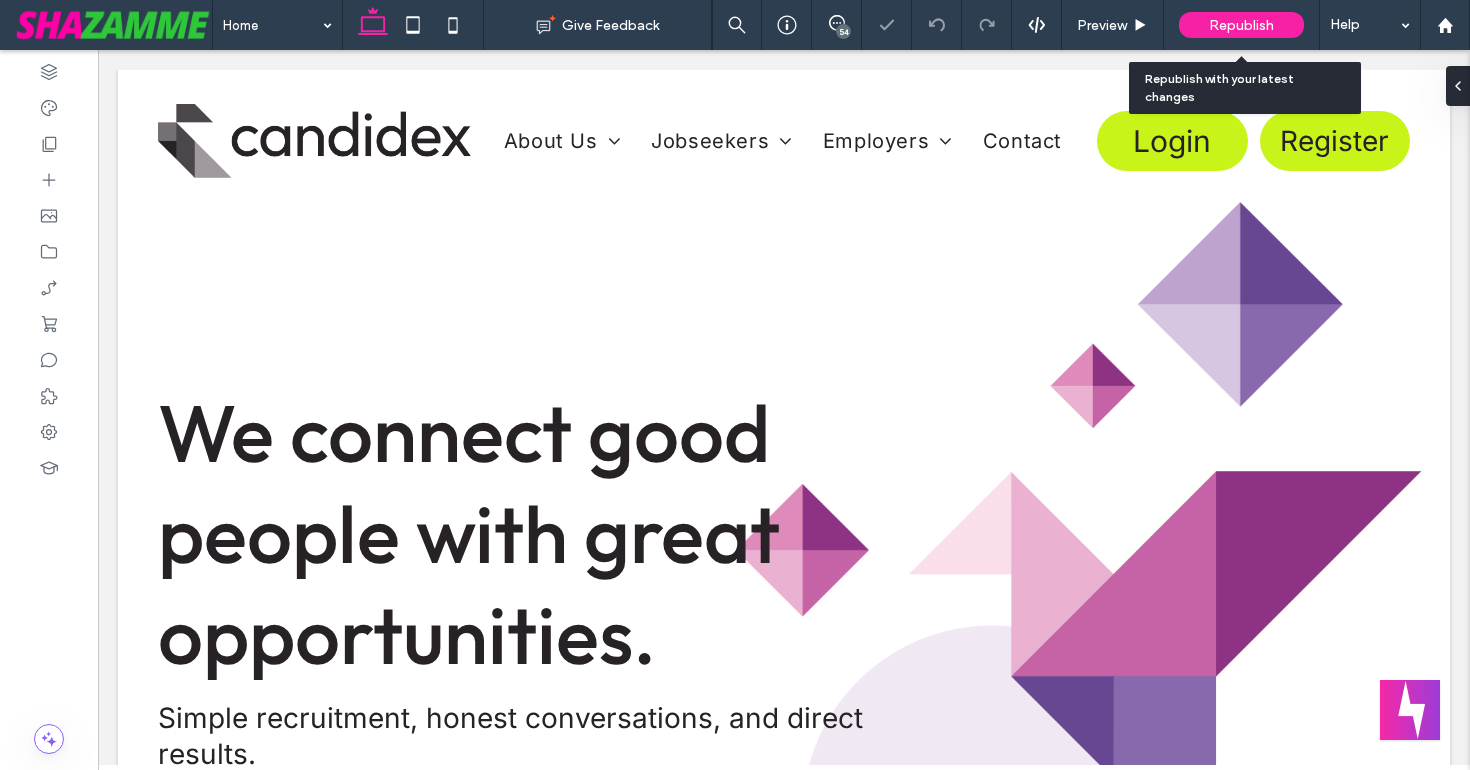 click on "Republish" at bounding box center (1241, 25) 